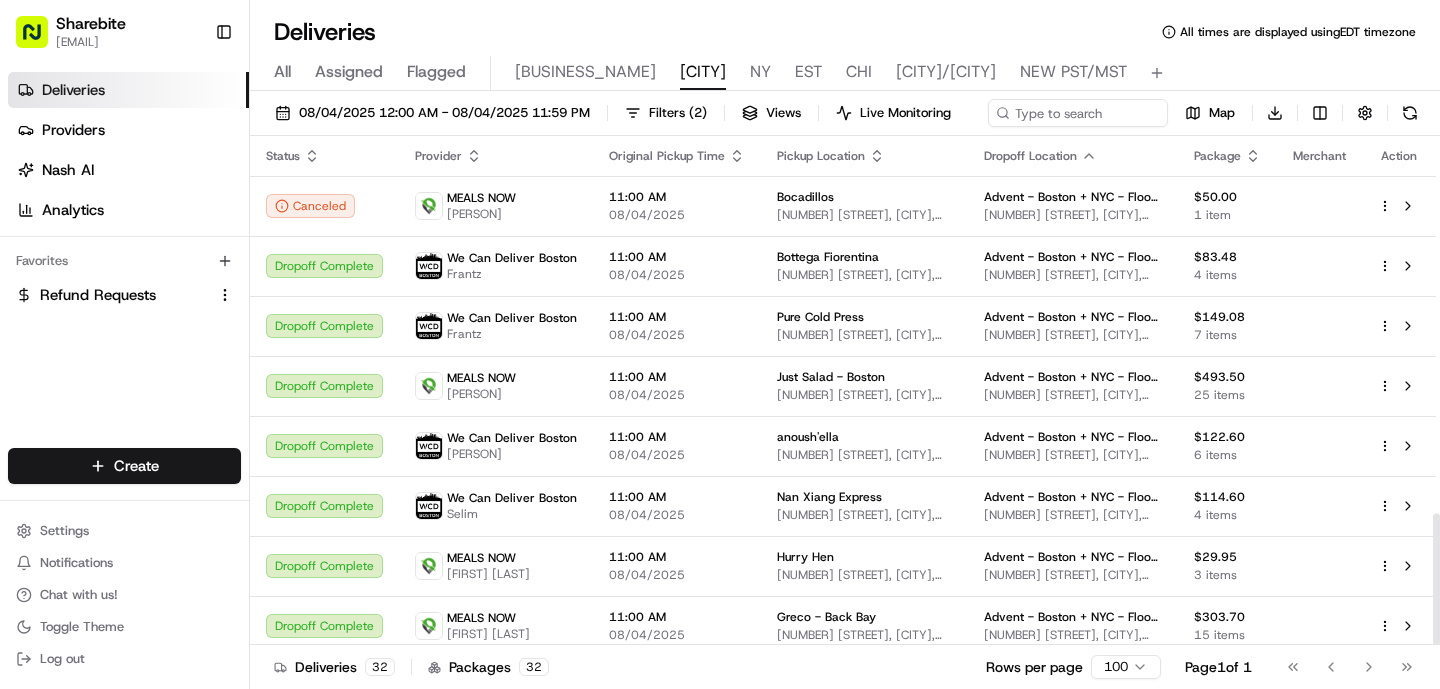 scroll, scrollTop: 0, scrollLeft: 0, axis: both 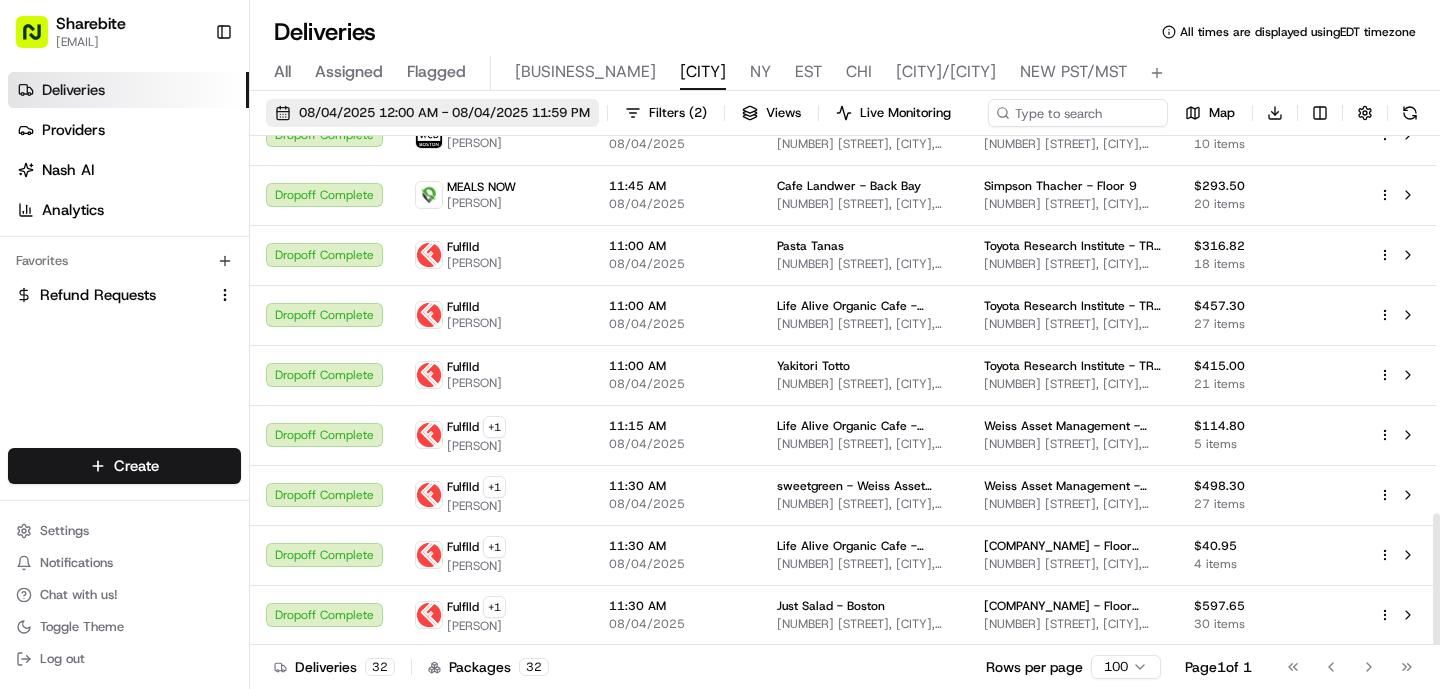 click on "08/04/2025 12:00 AM - 08/04/2025 11:59 PM" at bounding box center [444, 113] 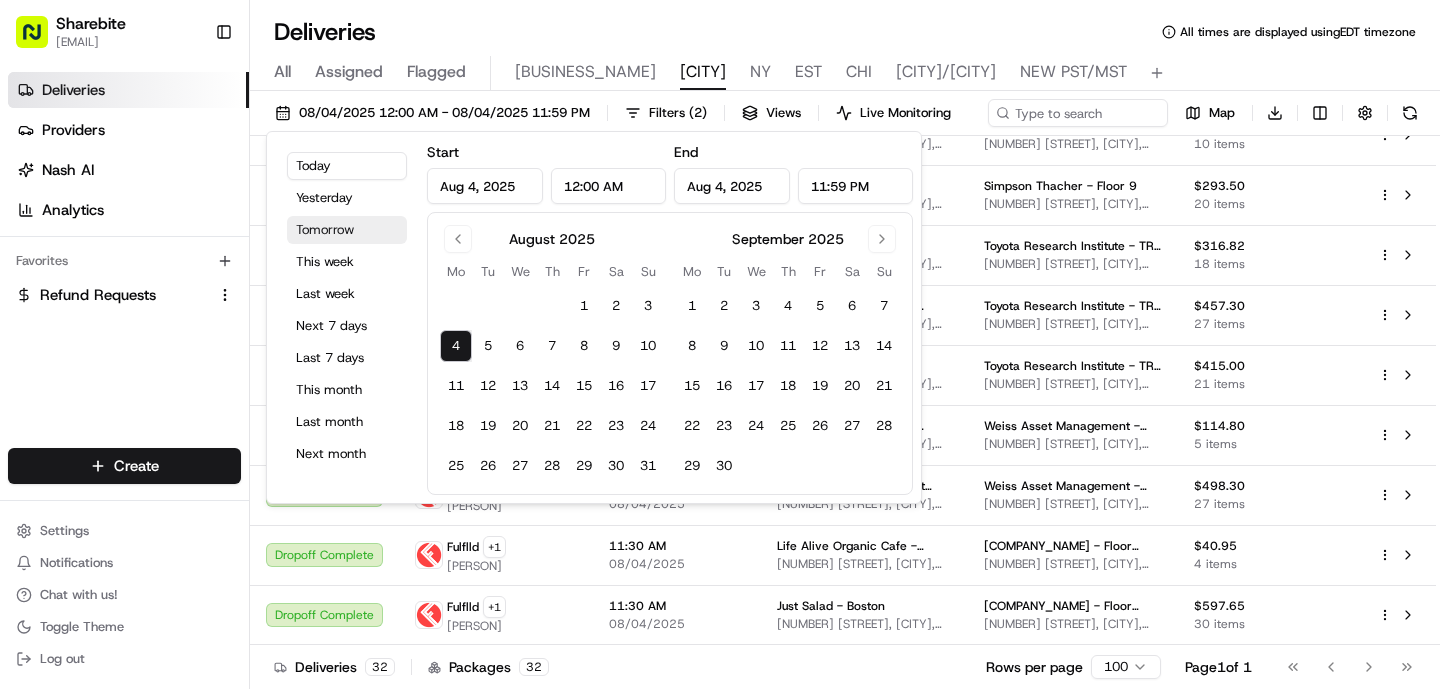 click on "Tomorrow" at bounding box center [347, 230] 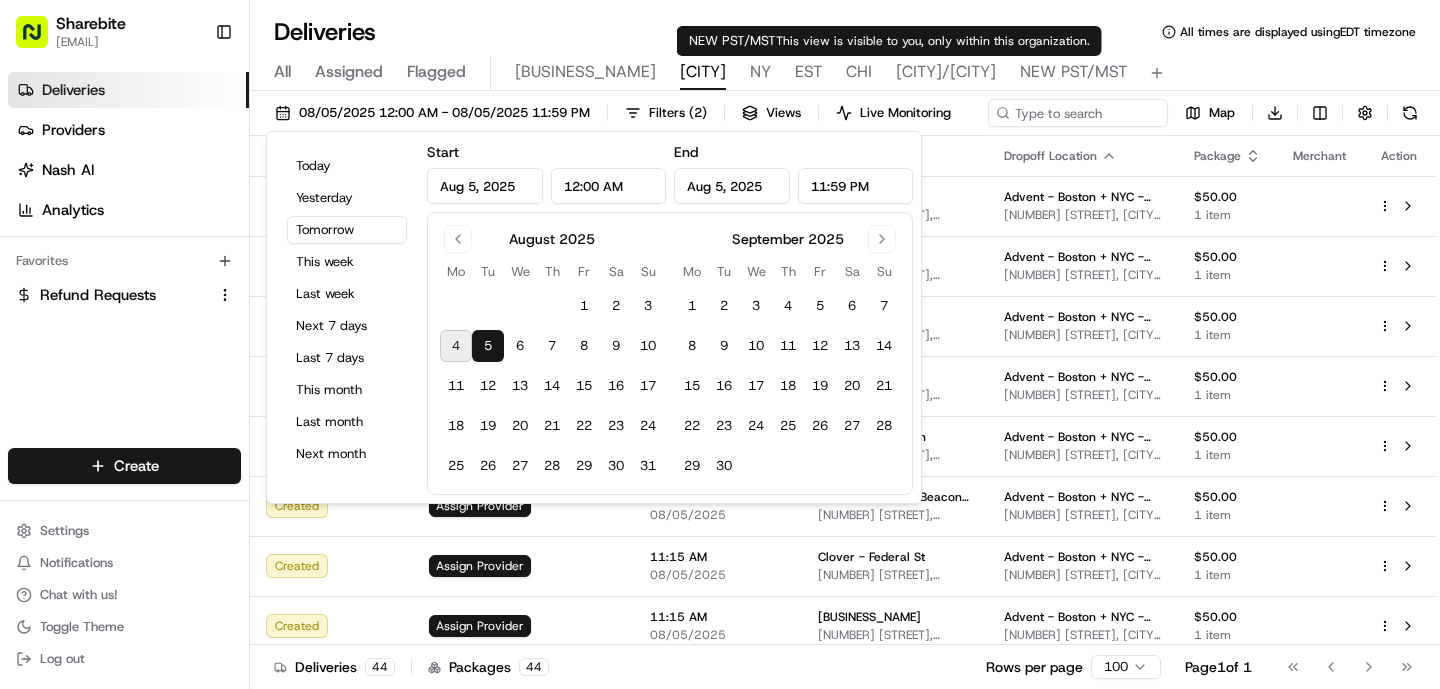 type on "Aug 4, 2025" 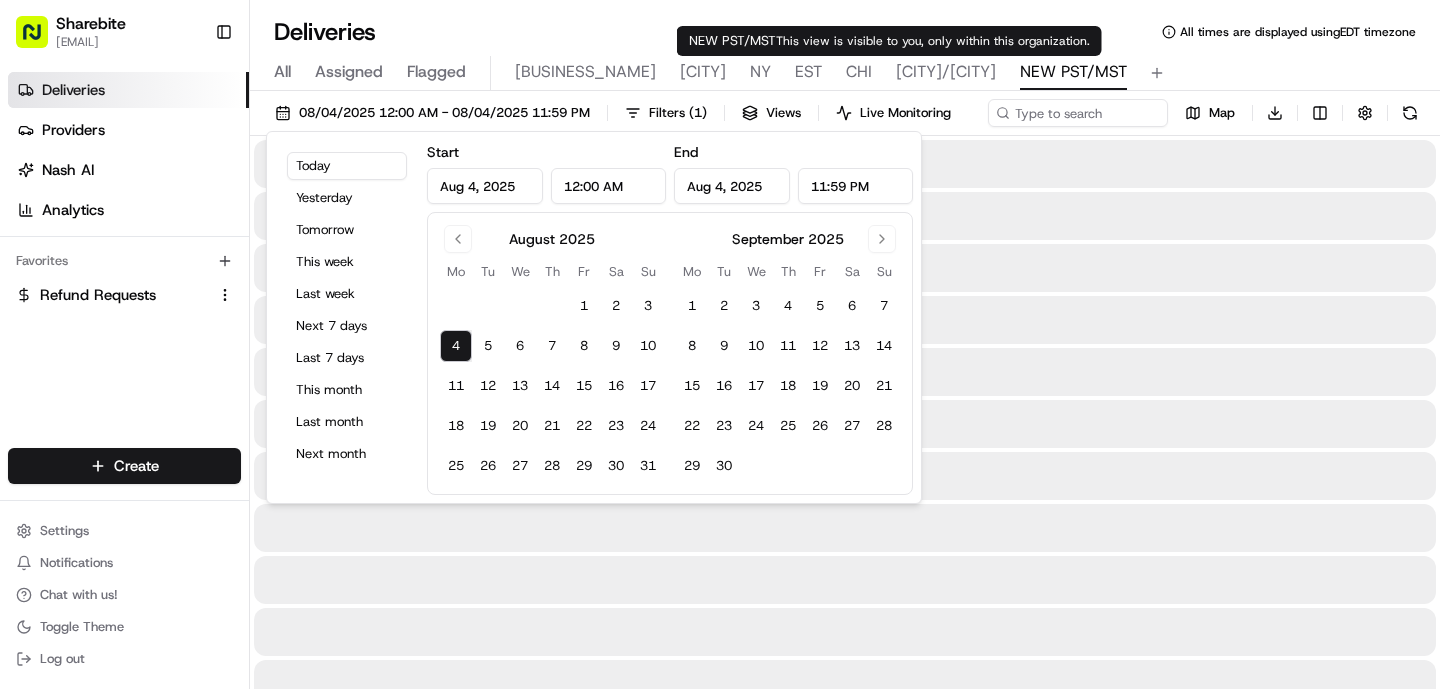 click on "NEW PST/MST This view is visible to you, only within this organization. NEW PST/MST This view is visible to you, only within this organization." at bounding box center (889, 41) 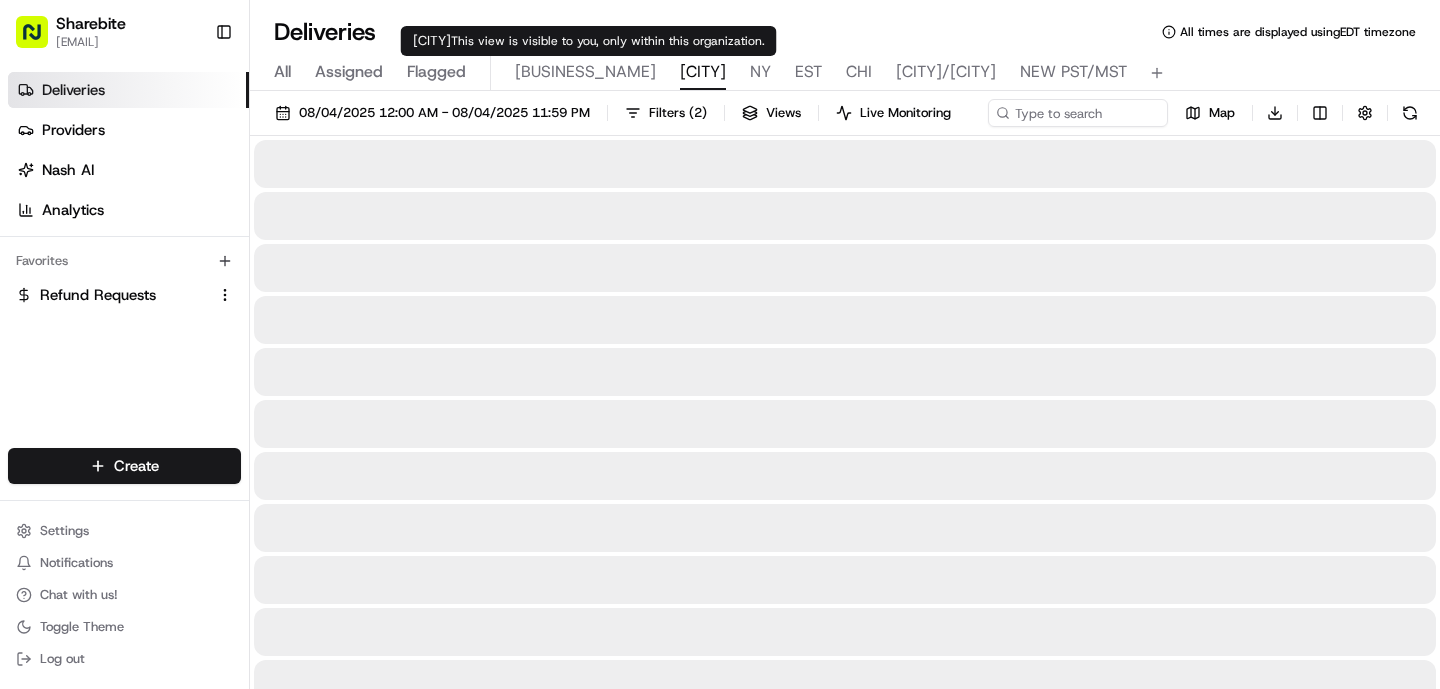 click on "[CITY]" at bounding box center [703, 72] 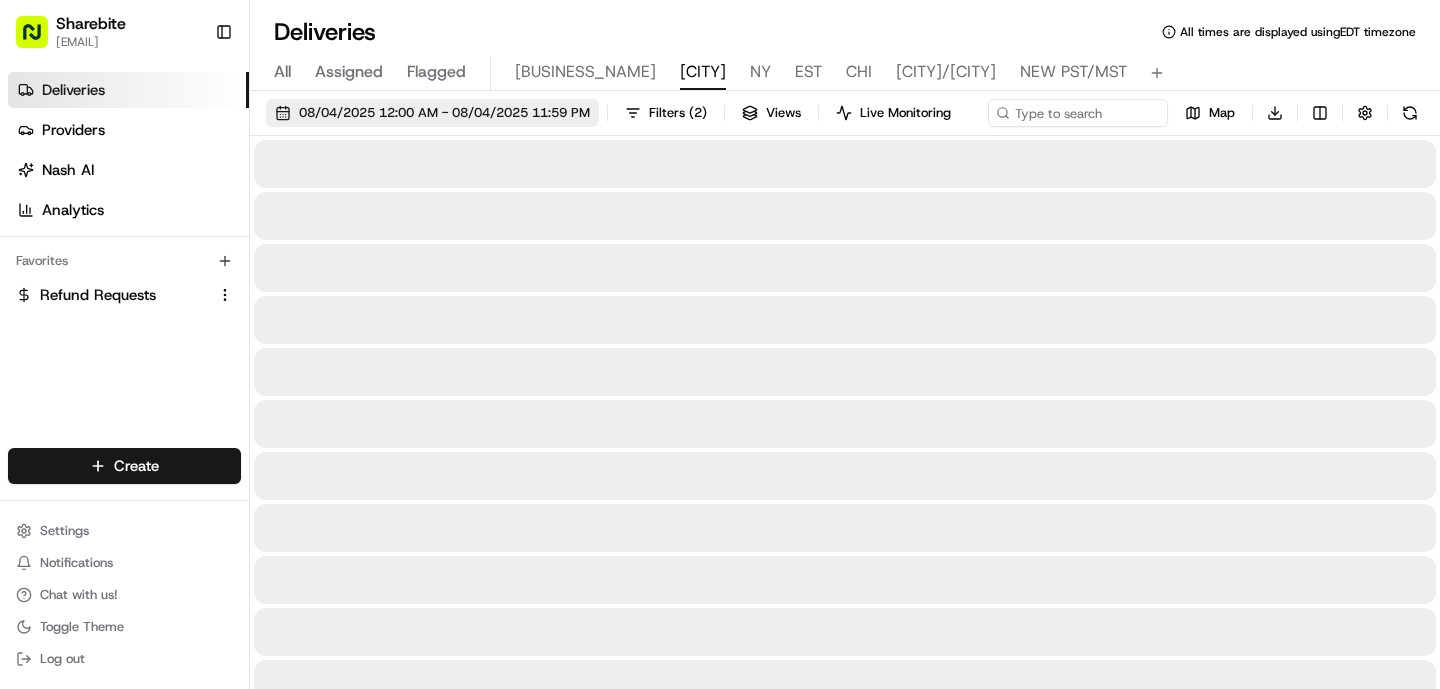 click on "08/04/2025 12:00 AM - 08/04/2025 11:59 PM" at bounding box center (444, 113) 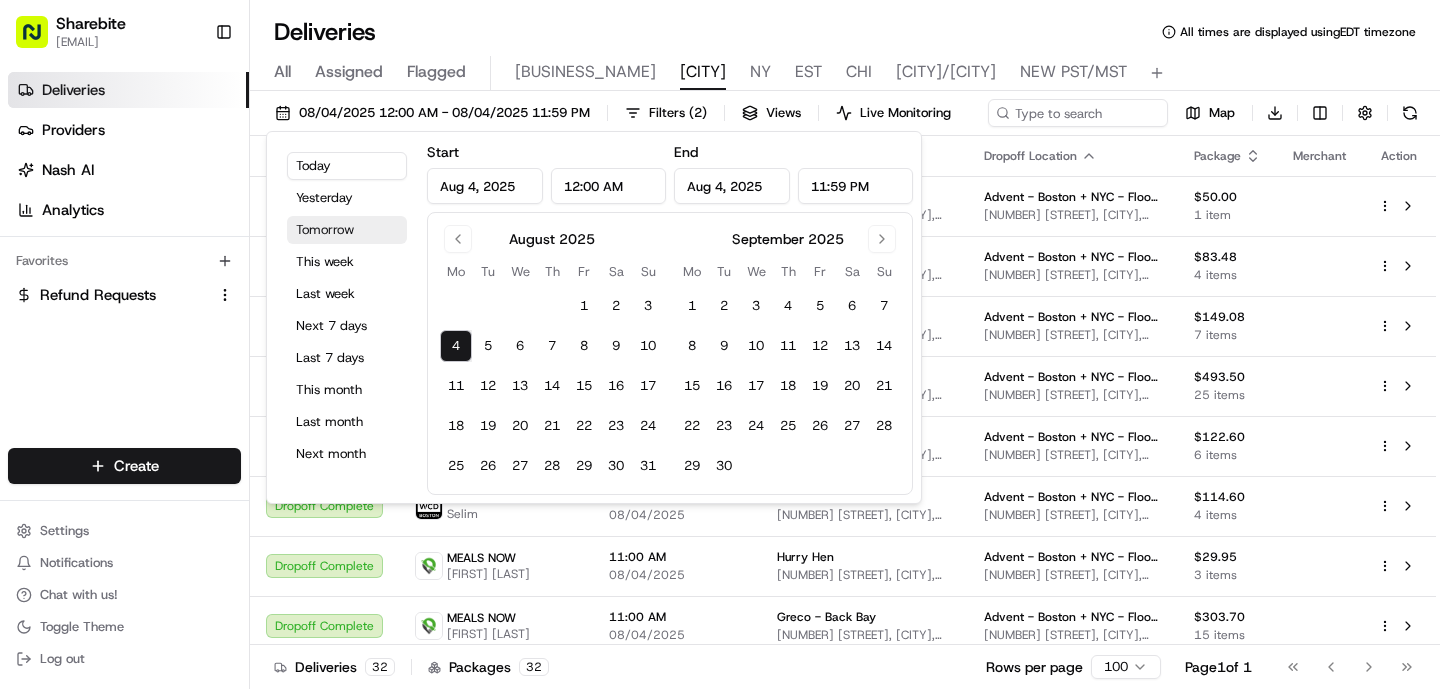 click on "Tomorrow" at bounding box center (347, 230) 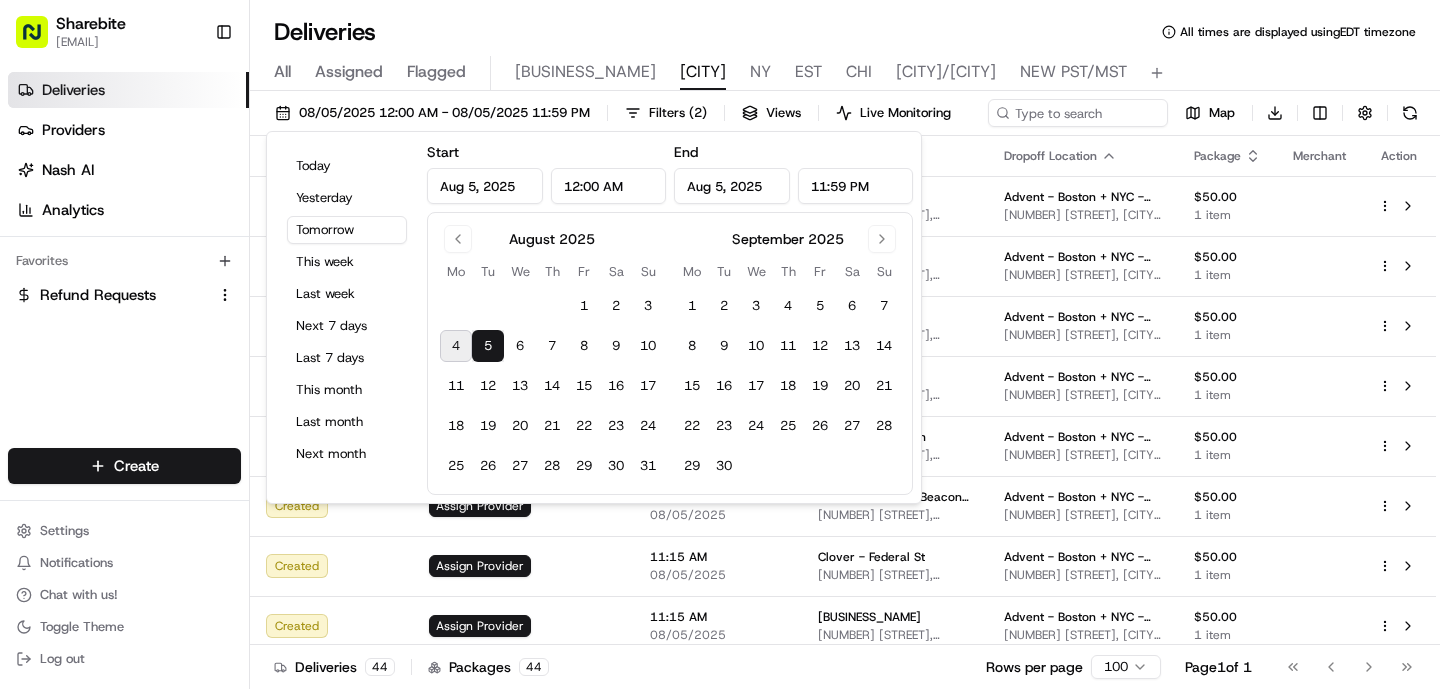 click on "Deliveries All times are displayed using  EDT   timezone" at bounding box center (845, 32) 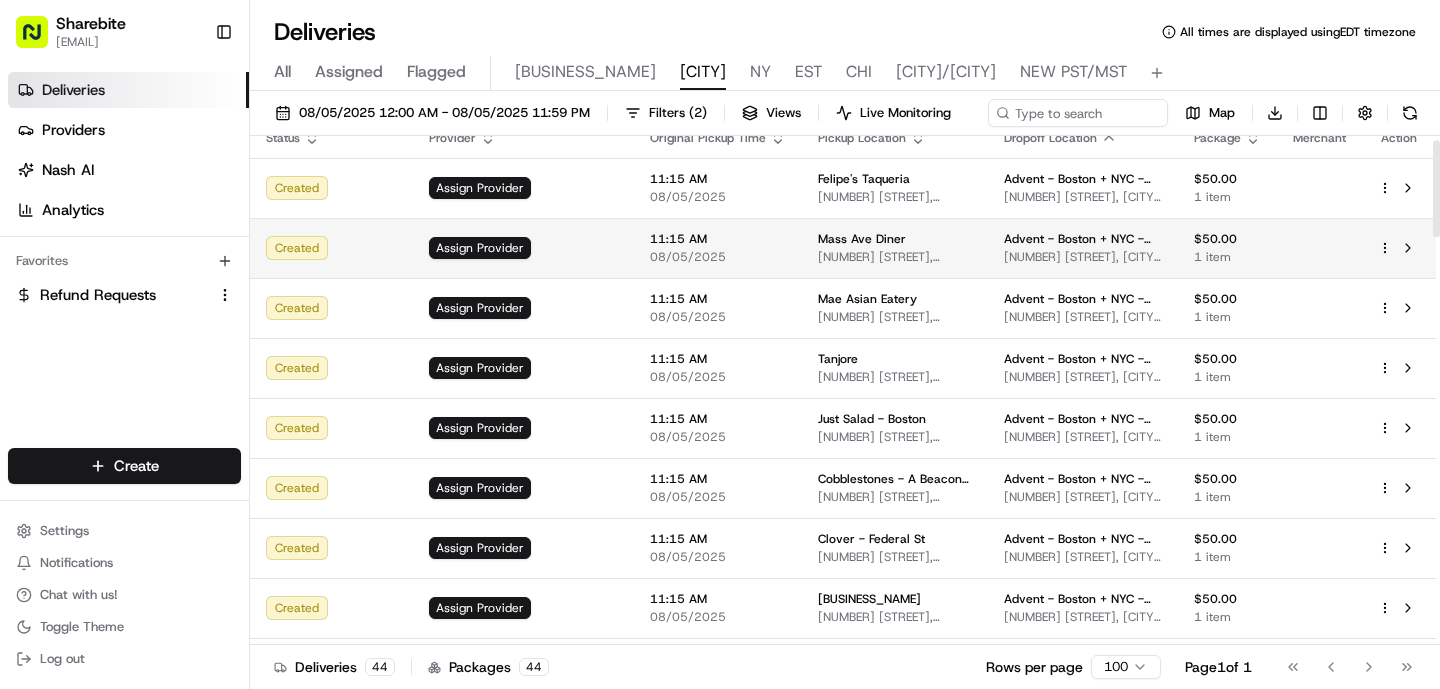 scroll, scrollTop: 26, scrollLeft: 0, axis: vertical 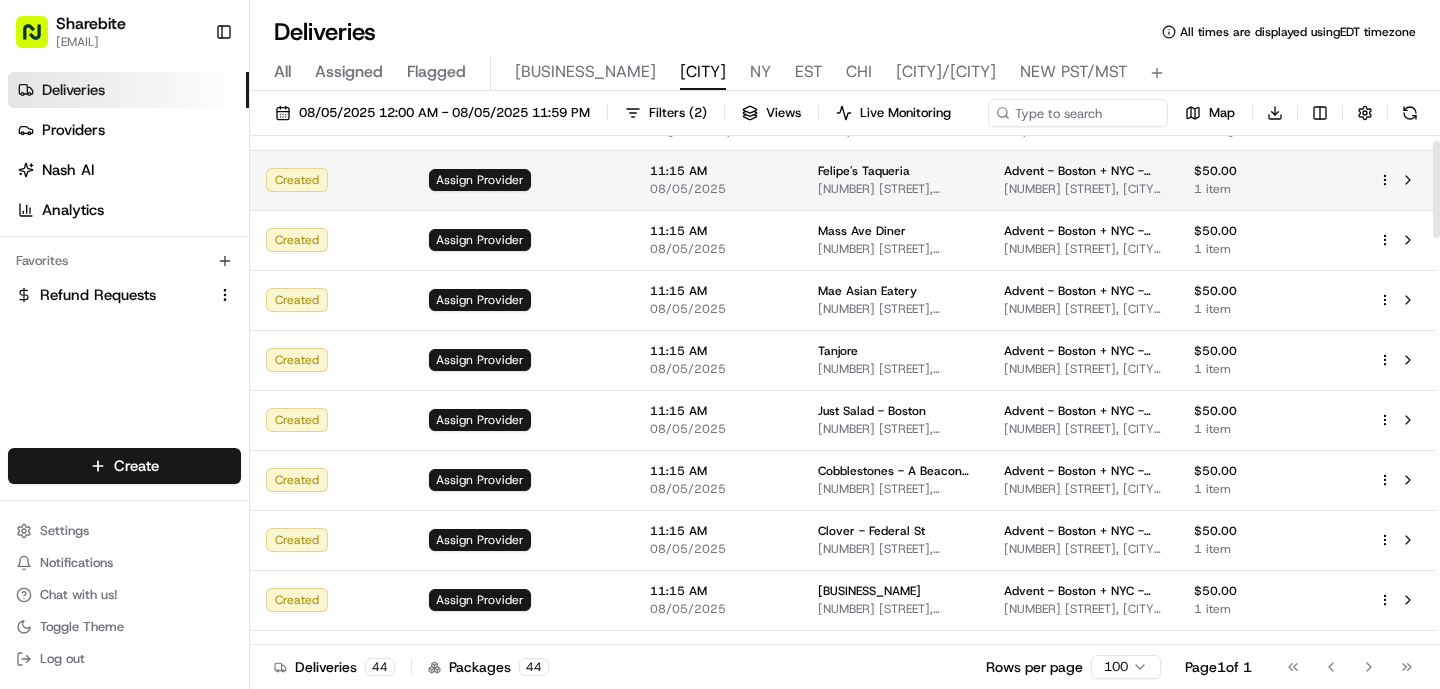 click on "Assign Provider" at bounding box center (523, 180) 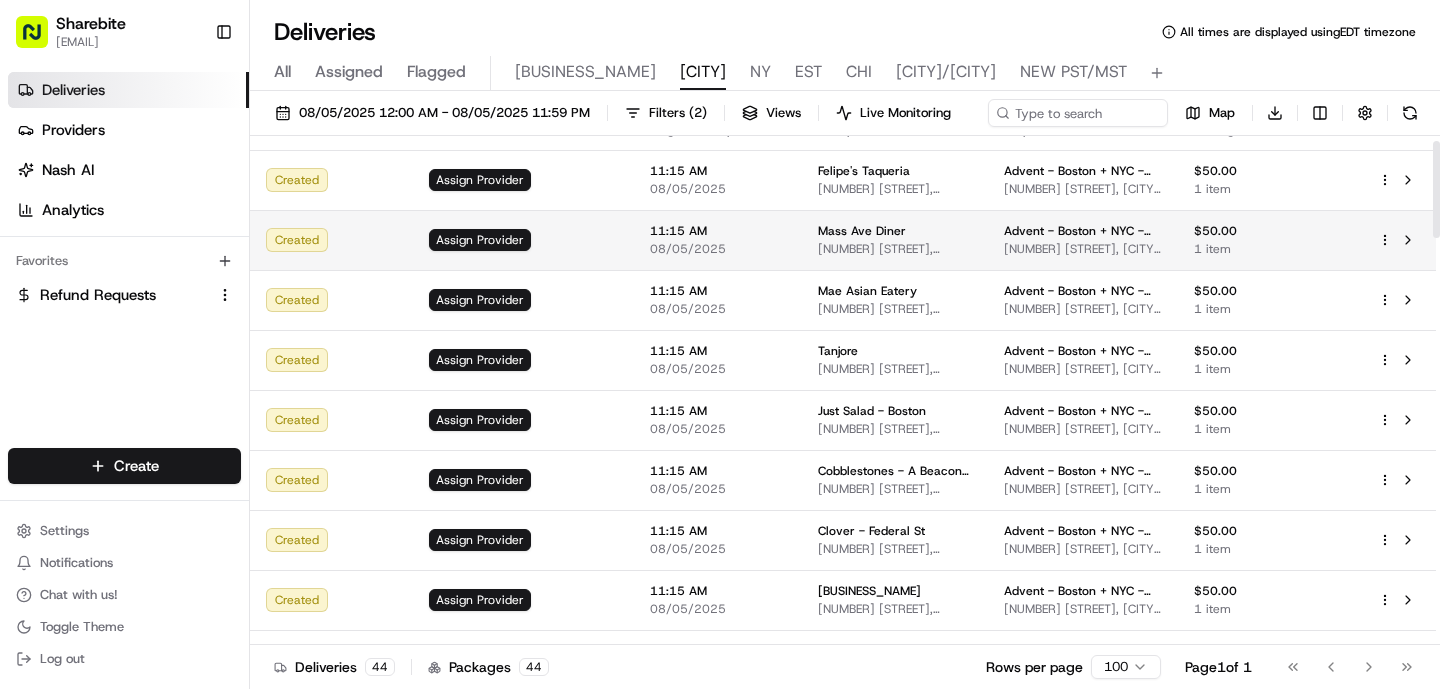 click on "[NUMBER] [STREET], [CITY], [STATE], [COUNTRY]" at bounding box center [895, 249] 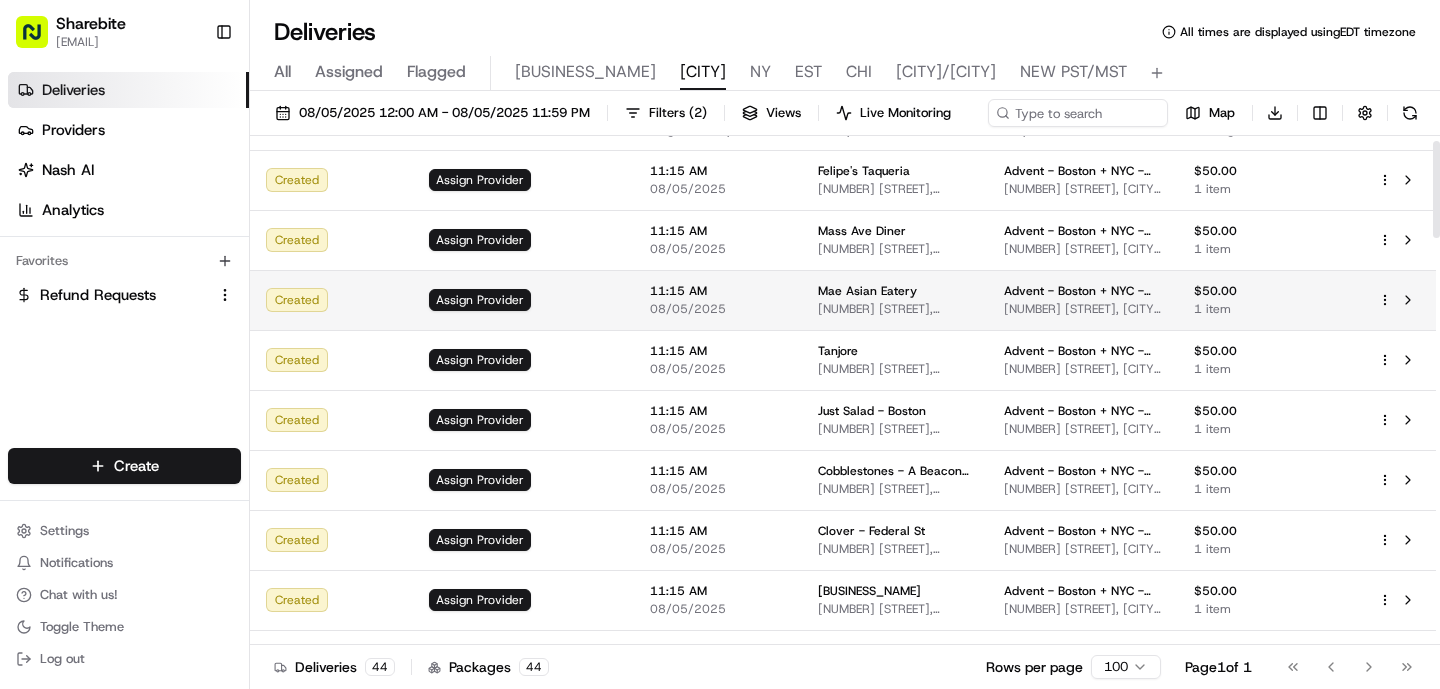 click on "Mae Asian Eatery [NUMBER] [STREET], [CITY], [STATE], [COUNTRY]" at bounding box center (895, 300) 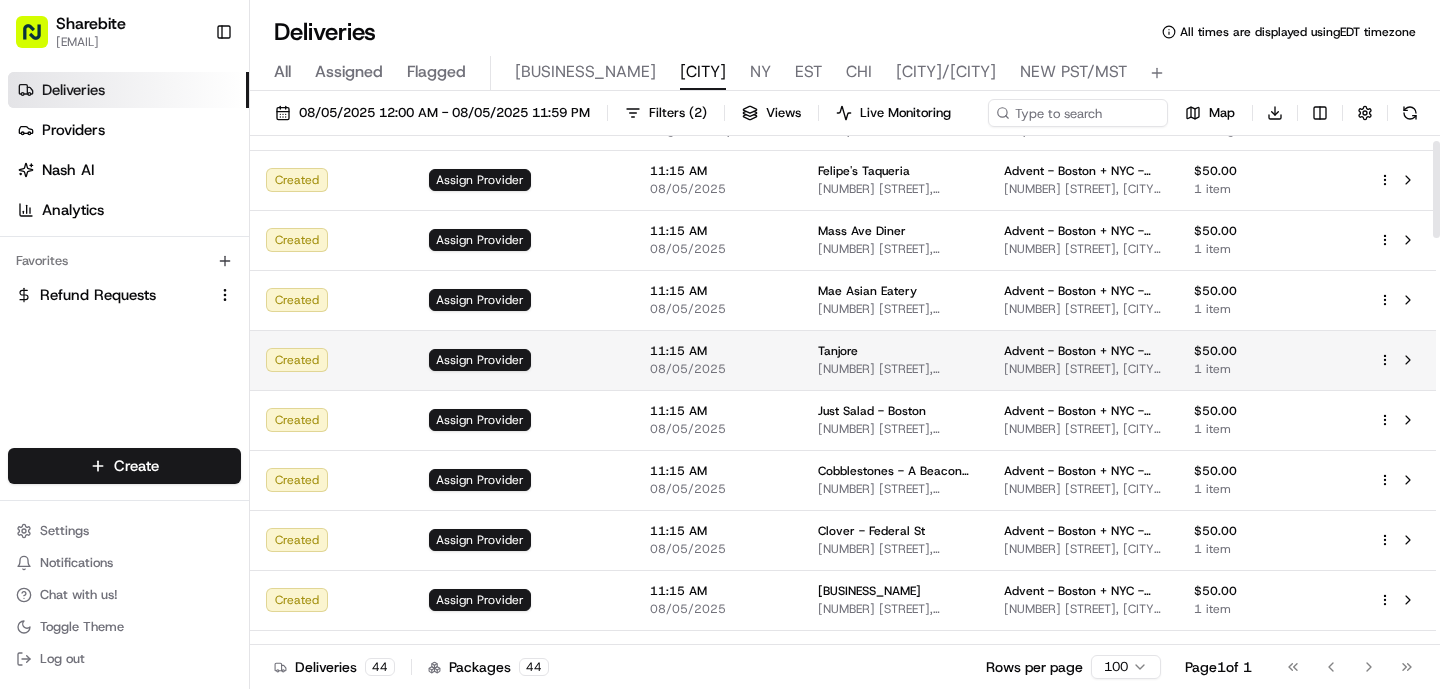 click on "Tanjore" at bounding box center (895, 351) 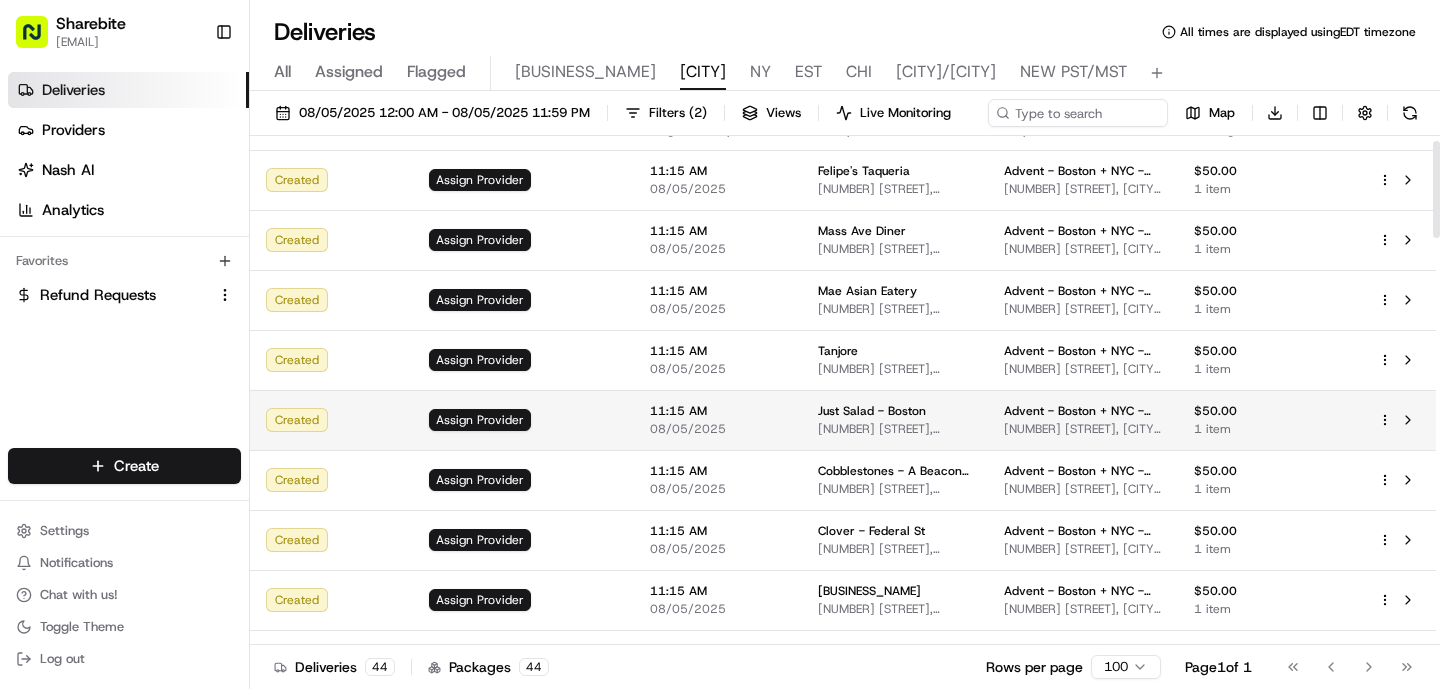 click on "[NUMBER] [STREET], [CITY], [STATE], [COUNTRY]" at bounding box center (895, 429) 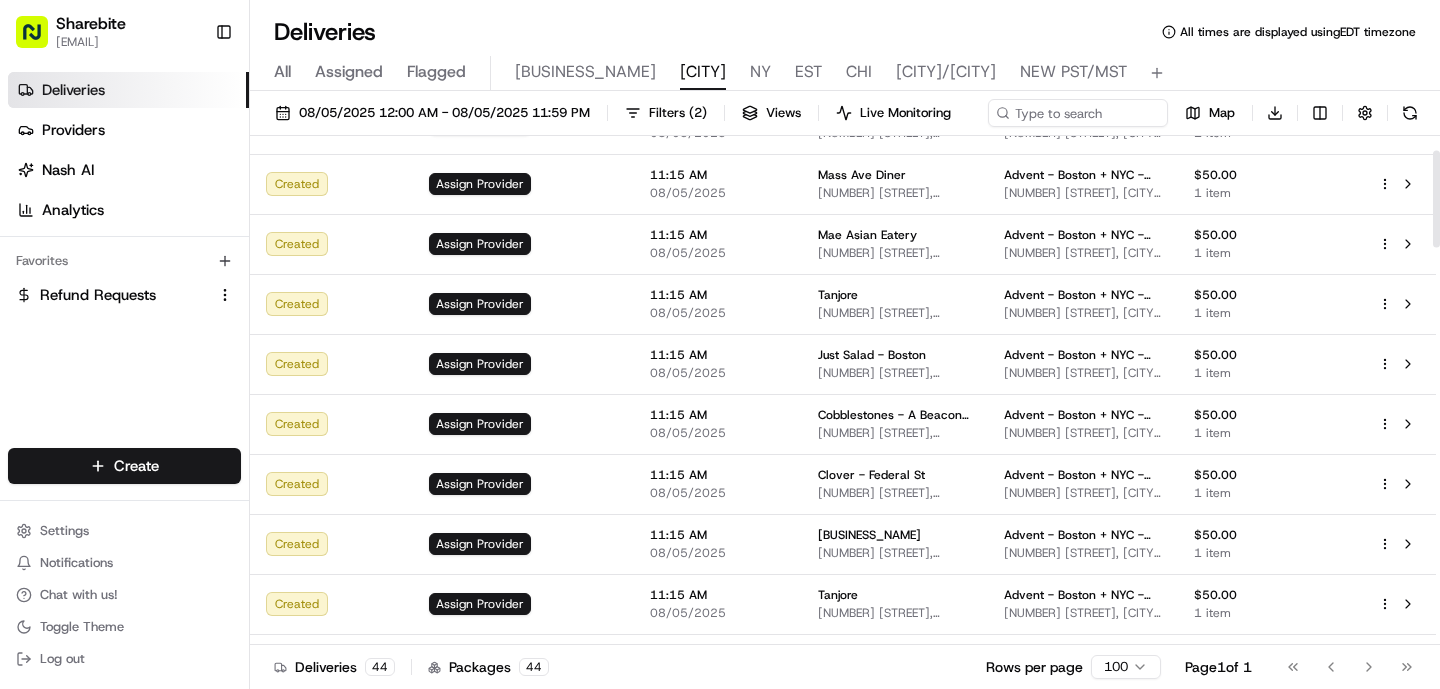 scroll, scrollTop: 87, scrollLeft: 0, axis: vertical 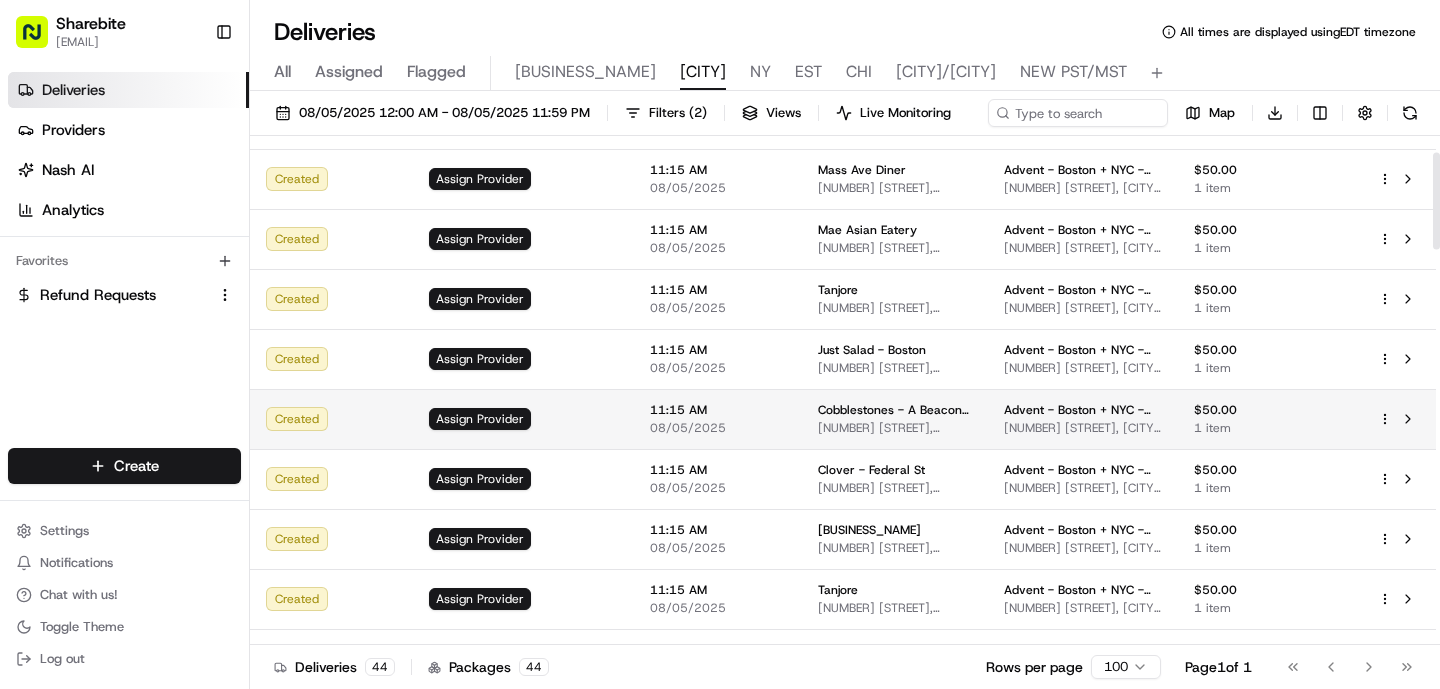 click on "11:15 AM 08/05/2025" at bounding box center (718, 419) 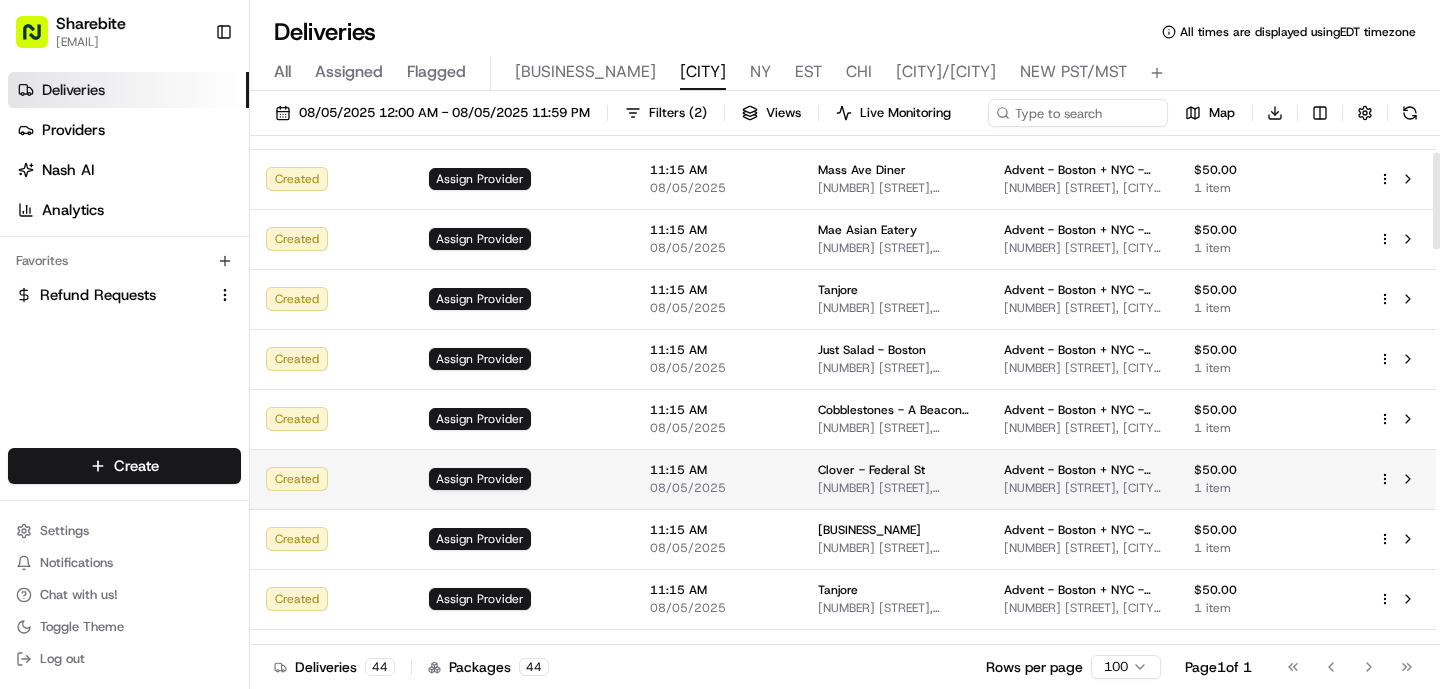 click on "Clover - Federal St" at bounding box center [871, 470] 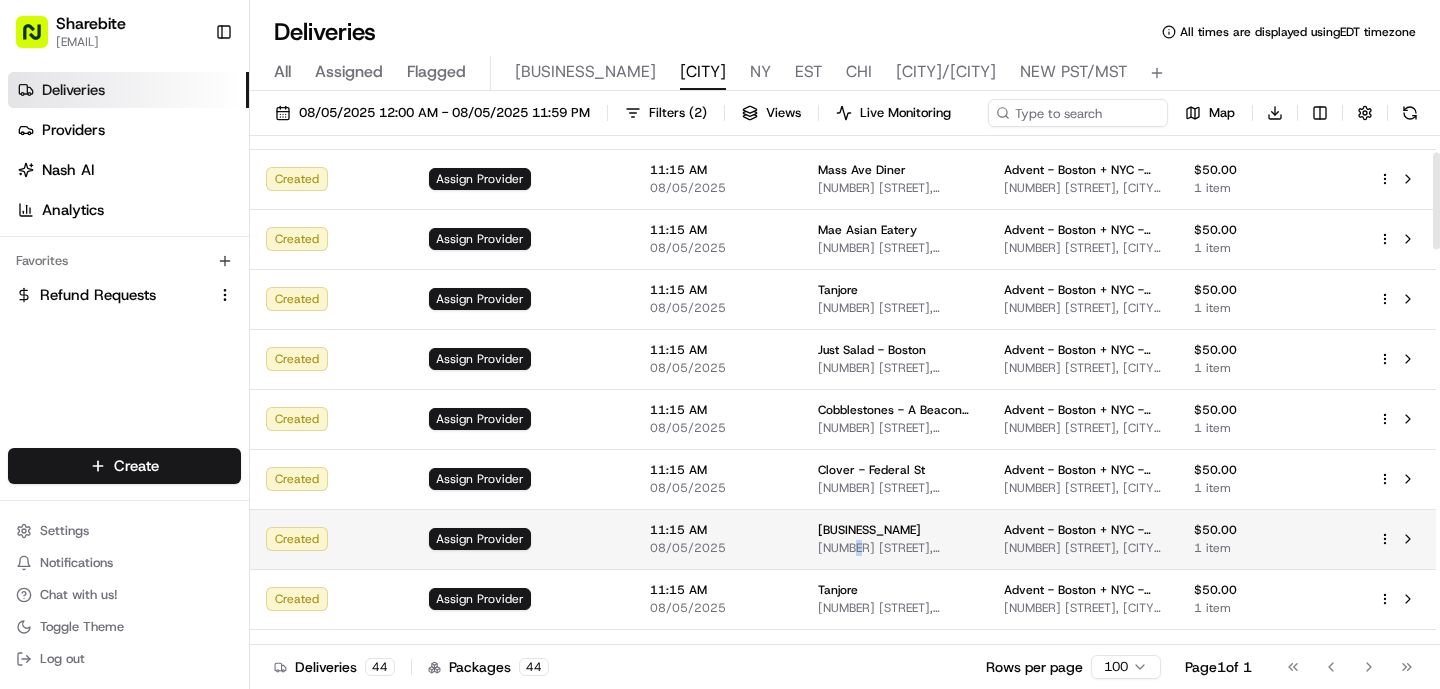 click on "[NUMBER] [STREET], [CITY], [STATE], [COUNTRY]" at bounding box center [895, 548] 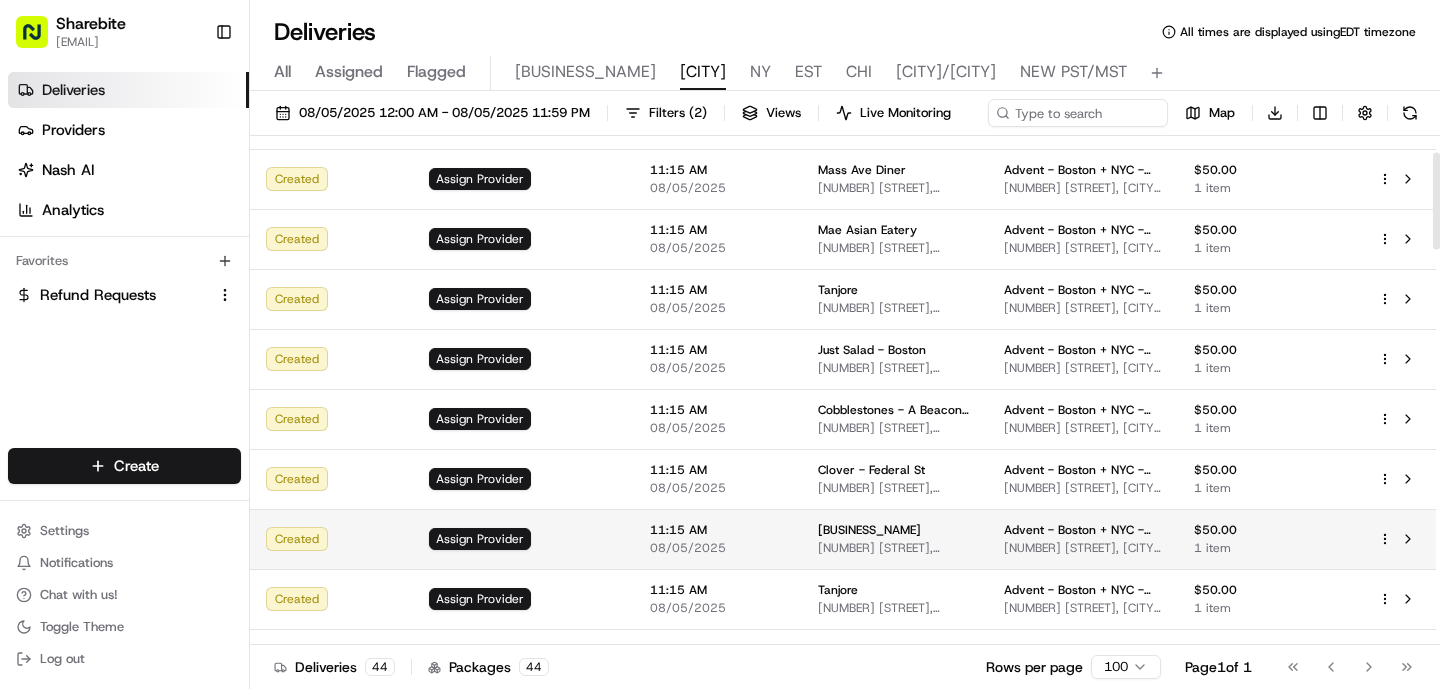 click on "Perillas [NUMBER] [STREET], [CITY], [STATE], [COUNTRY]" at bounding box center (895, 539) 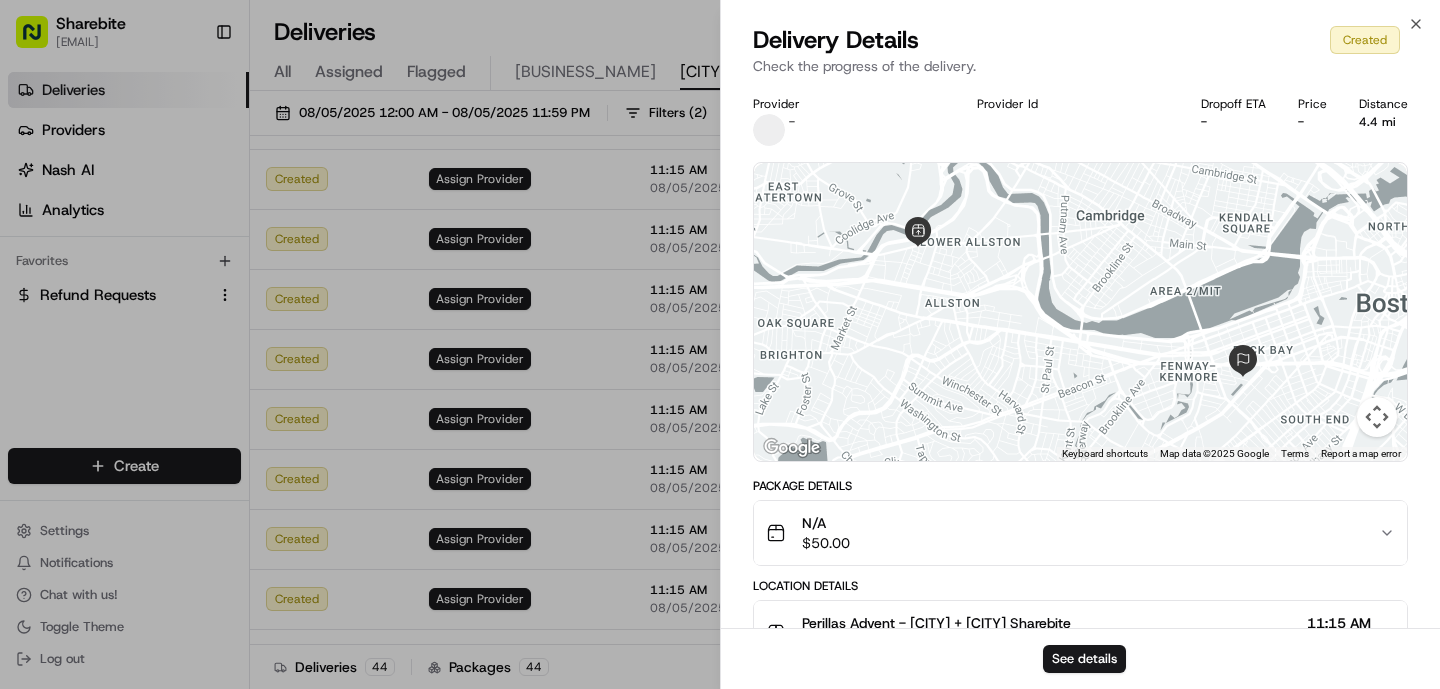 click on "N/A $ 50.00" at bounding box center (1080, 533) 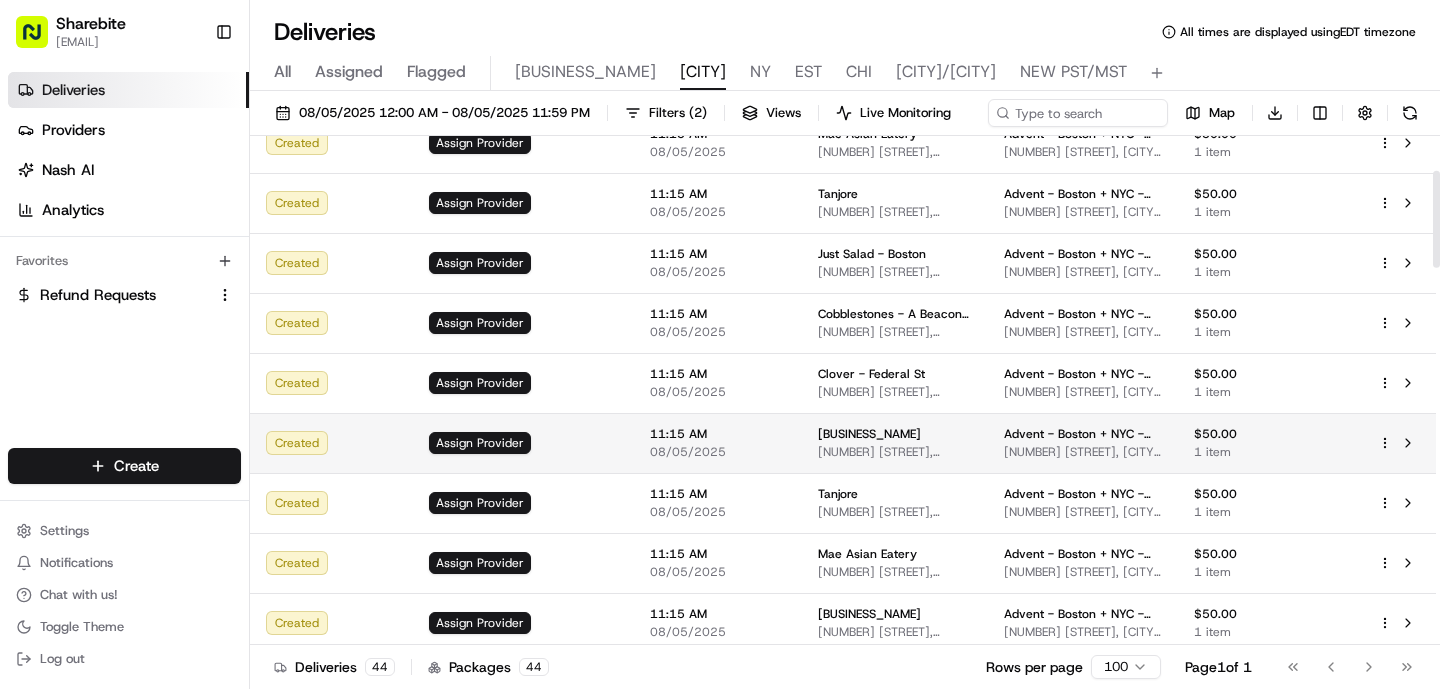 scroll, scrollTop: 205, scrollLeft: 0, axis: vertical 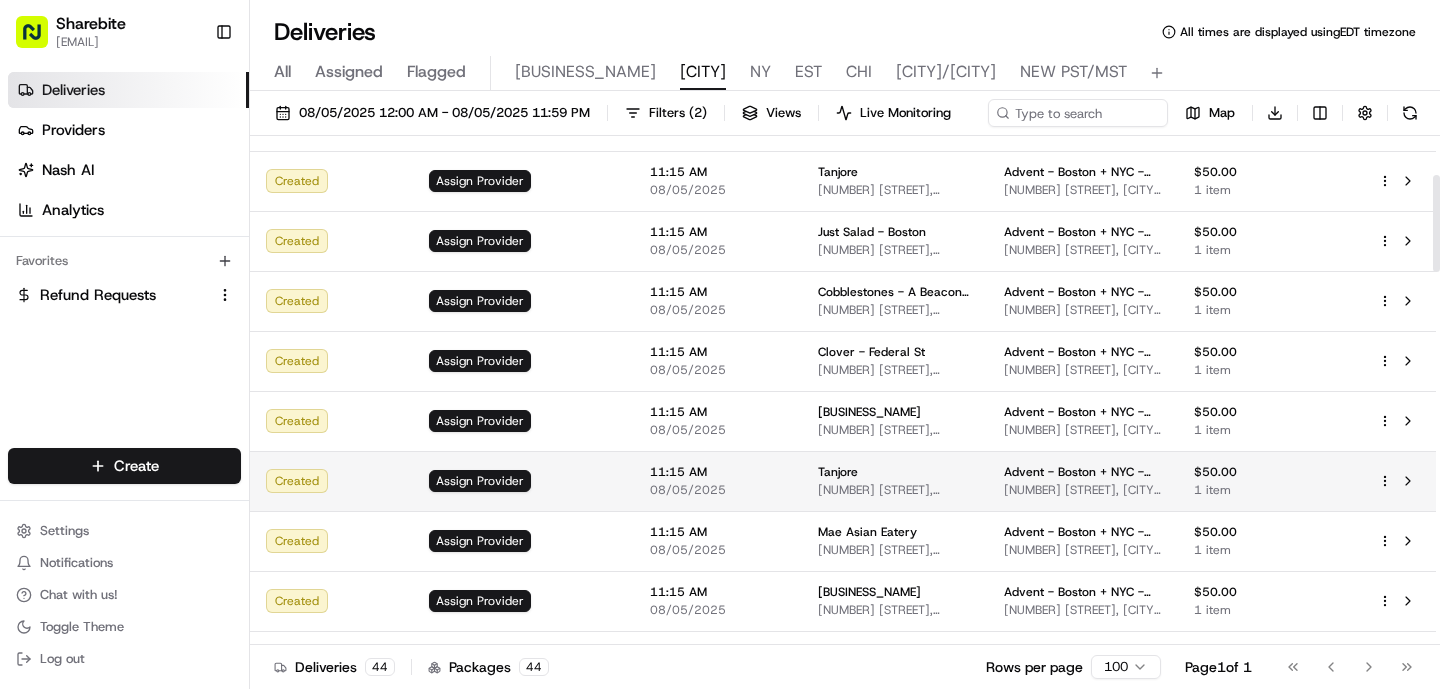 click on "[NUMBER] [STREET], [CITY], [STATE], [COUNTRY]" at bounding box center [895, 490] 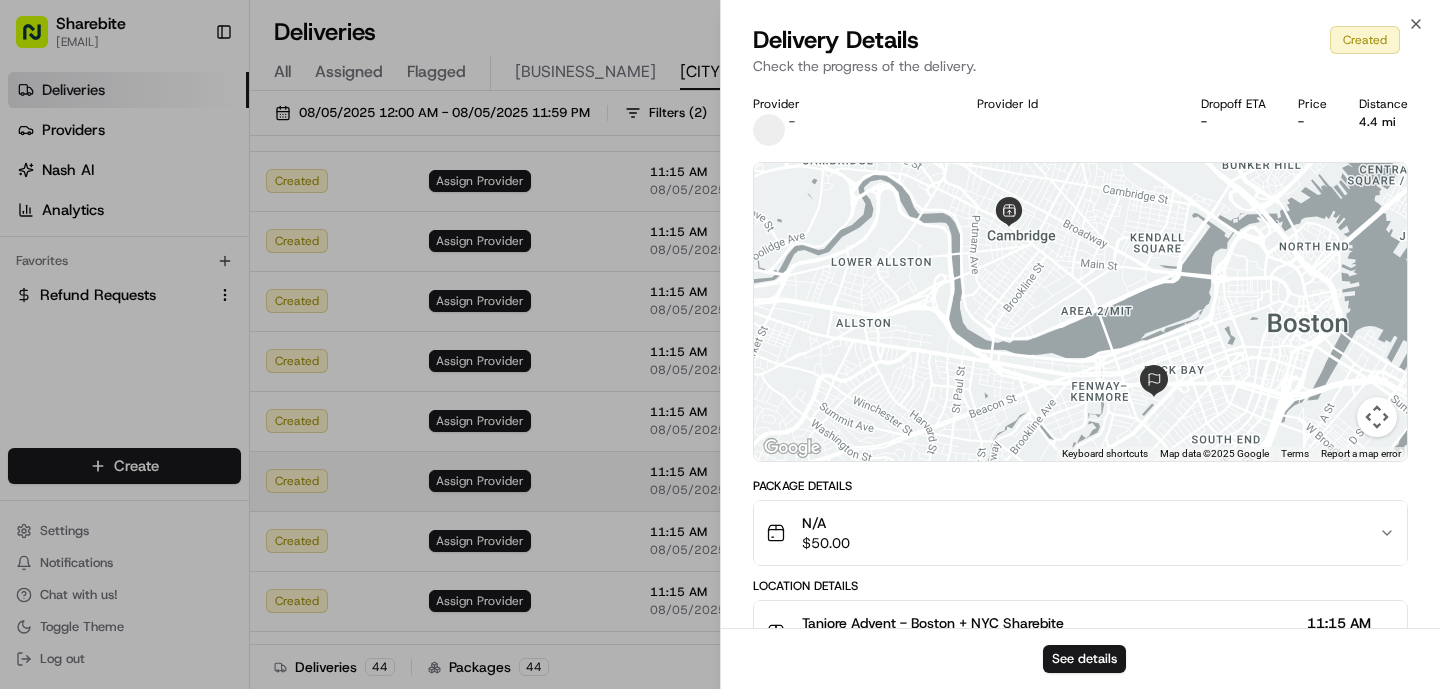 click on "Package Details" at bounding box center [1080, 486] 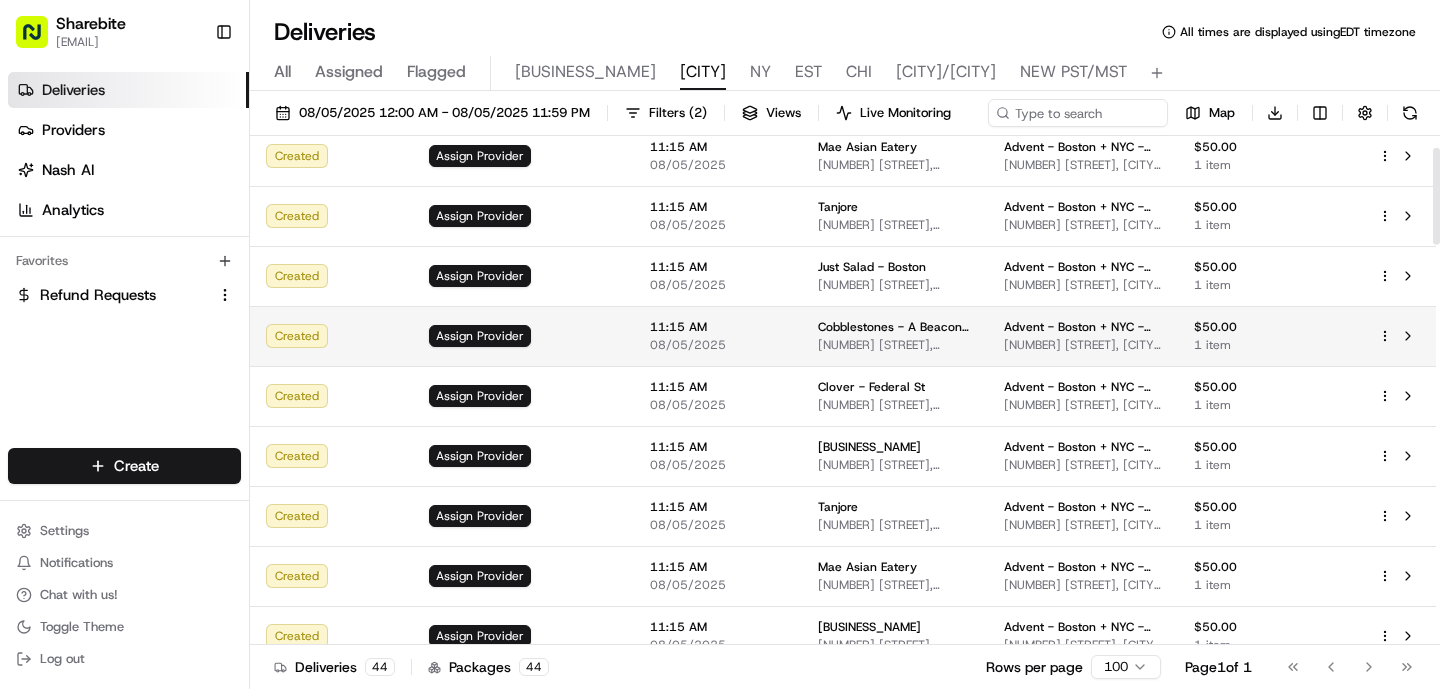 scroll, scrollTop: 0, scrollLeft: 0, axis: both 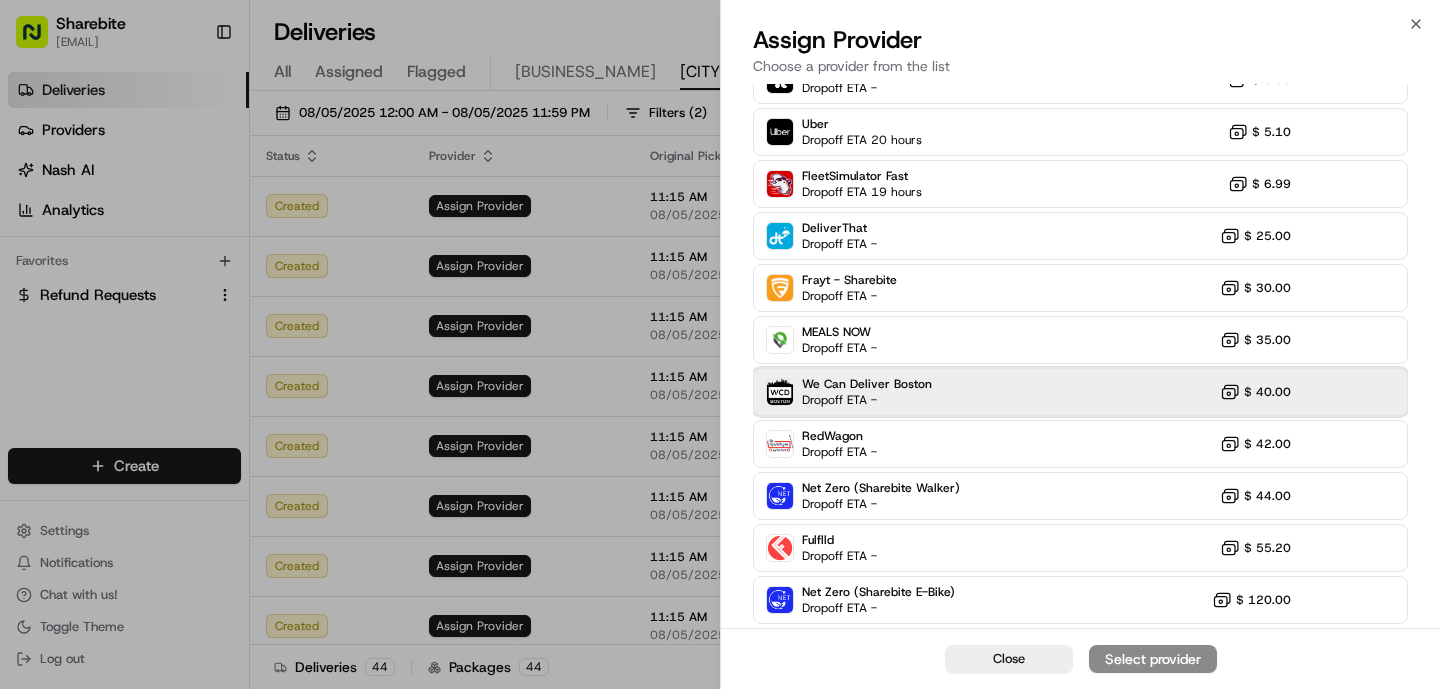 click on "We Can Deliver Boston Dropoff ETA   - $   40.00" at bounding box center (1080, 392) 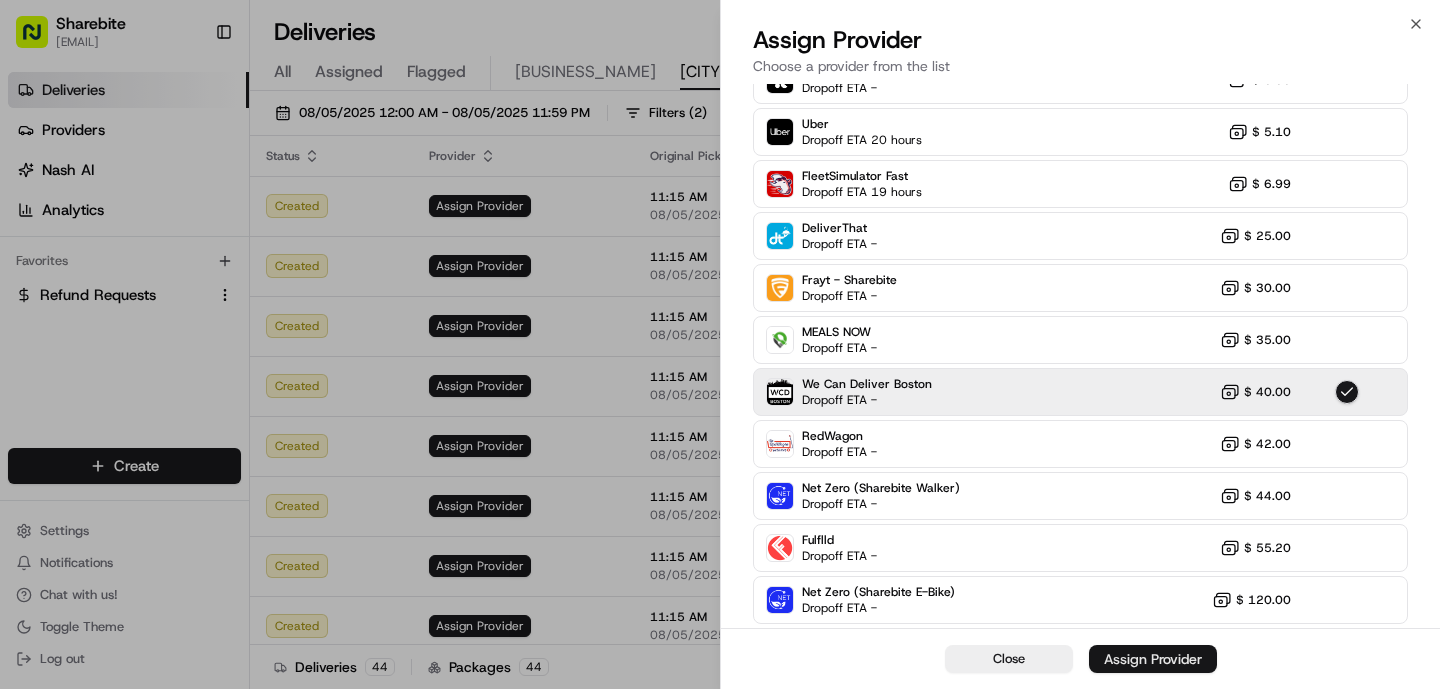 click on "Assign Provider" at bounding box center (1153, 659) 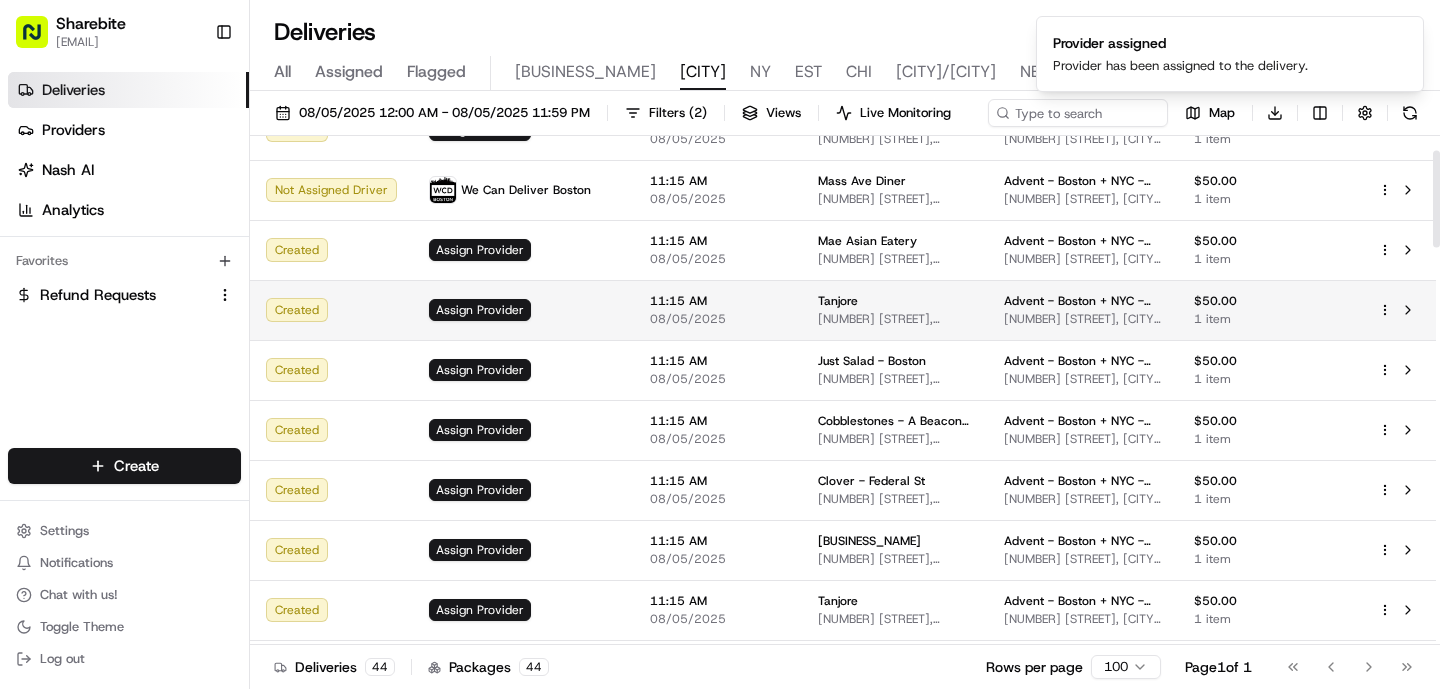 scroll, scrollTop: 77, scrollLeft: 0, axis: vertical 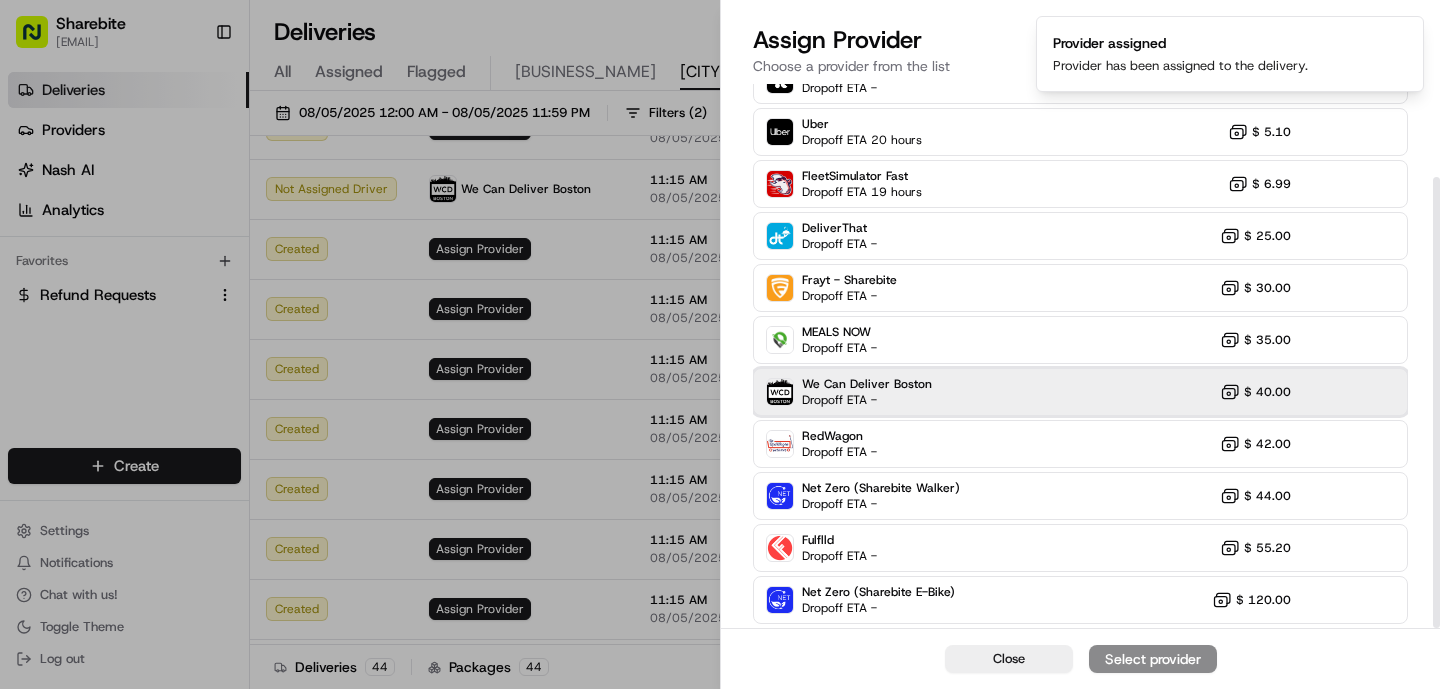 click on "Dropoff ETA   -" at bounding box center [867, 400] 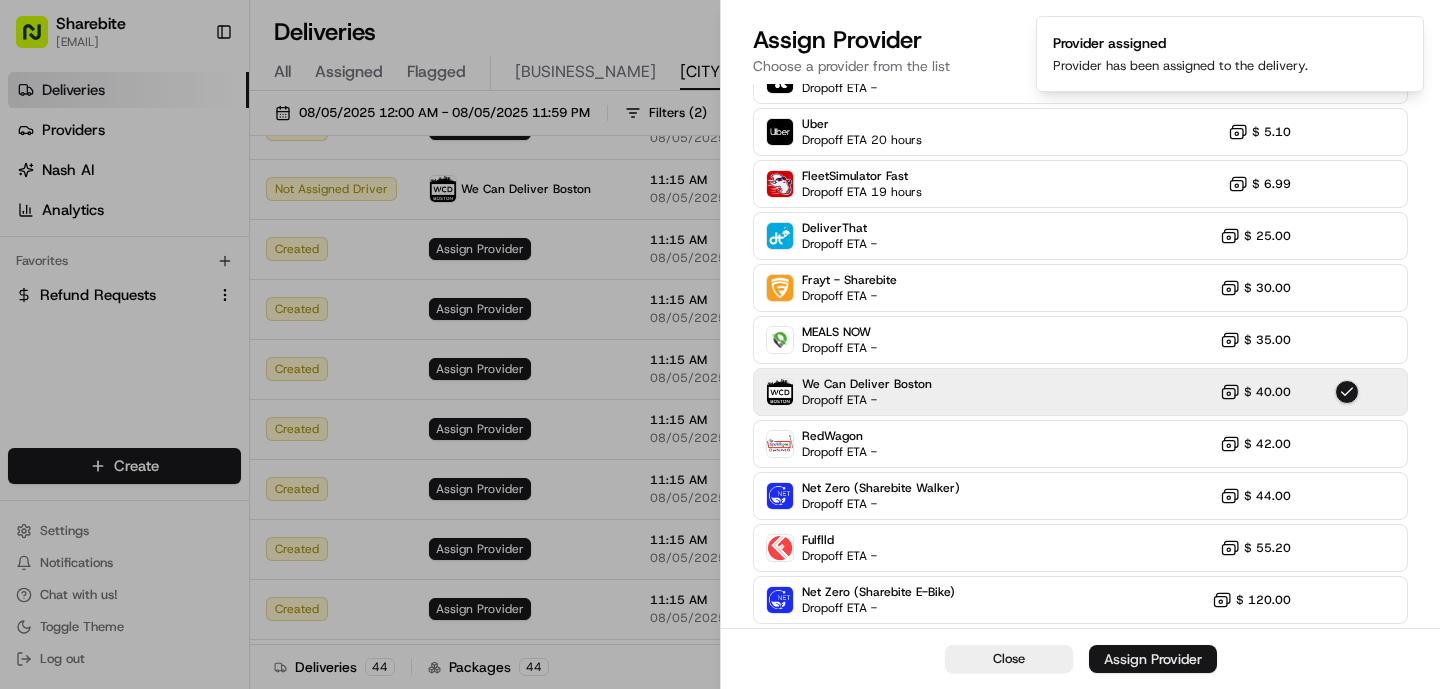 click on "Assign Provider" at bounding box center (1153, 659) 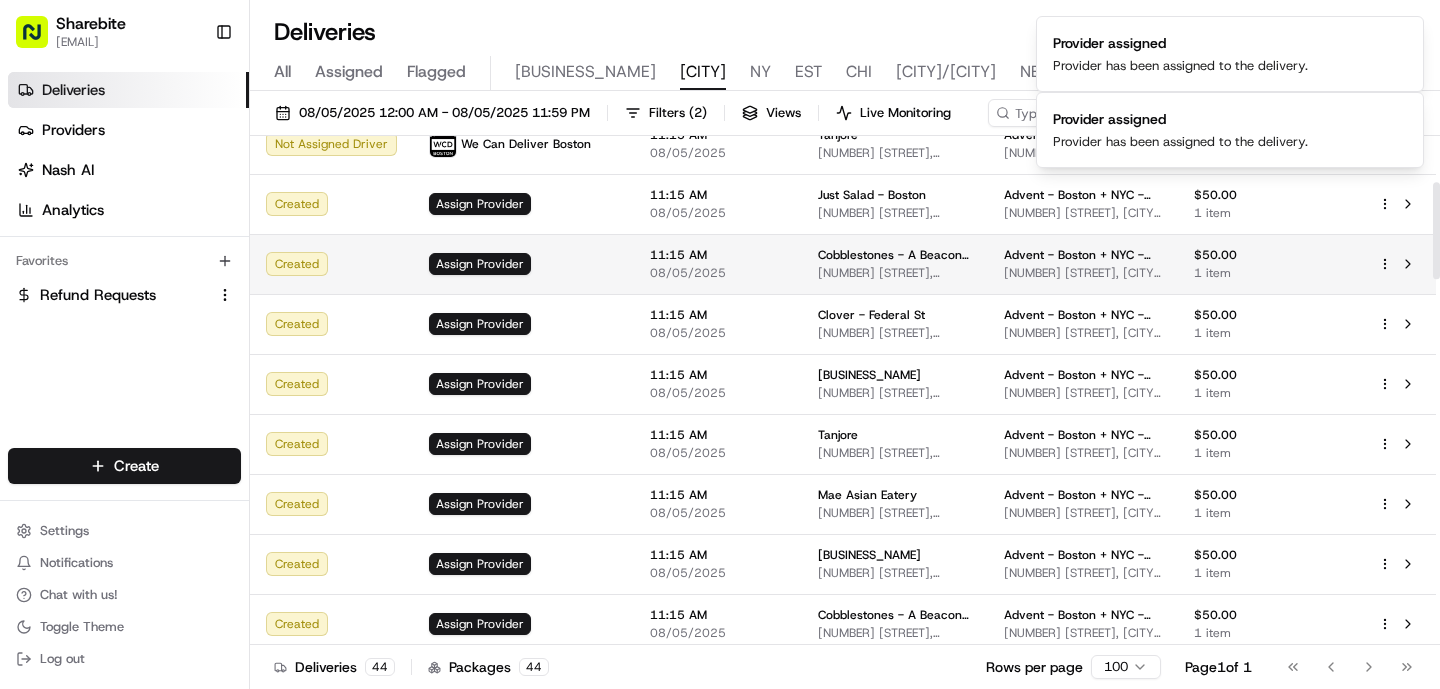 scroll, scrollTop: 243, scrollLeft: 0, axis: vertical 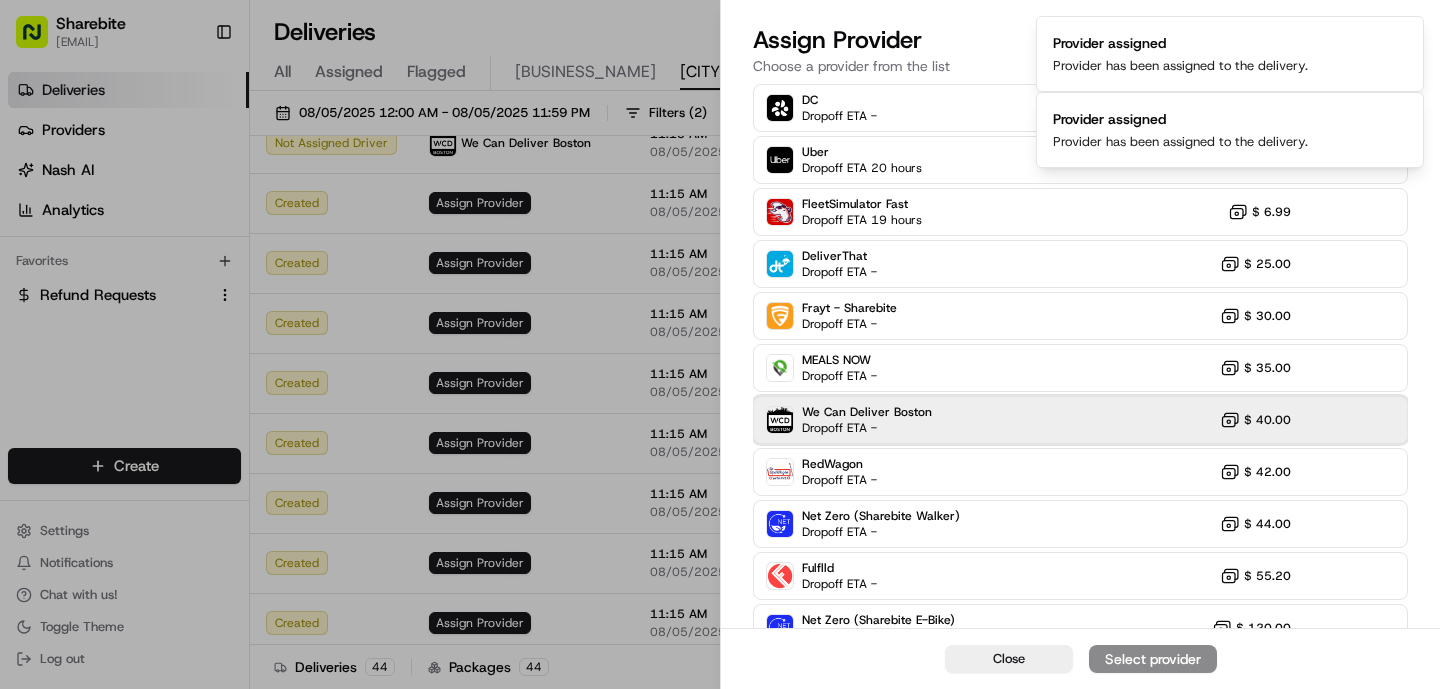 click on "Dropoff ETA   -" at bounding box center (867, 428) 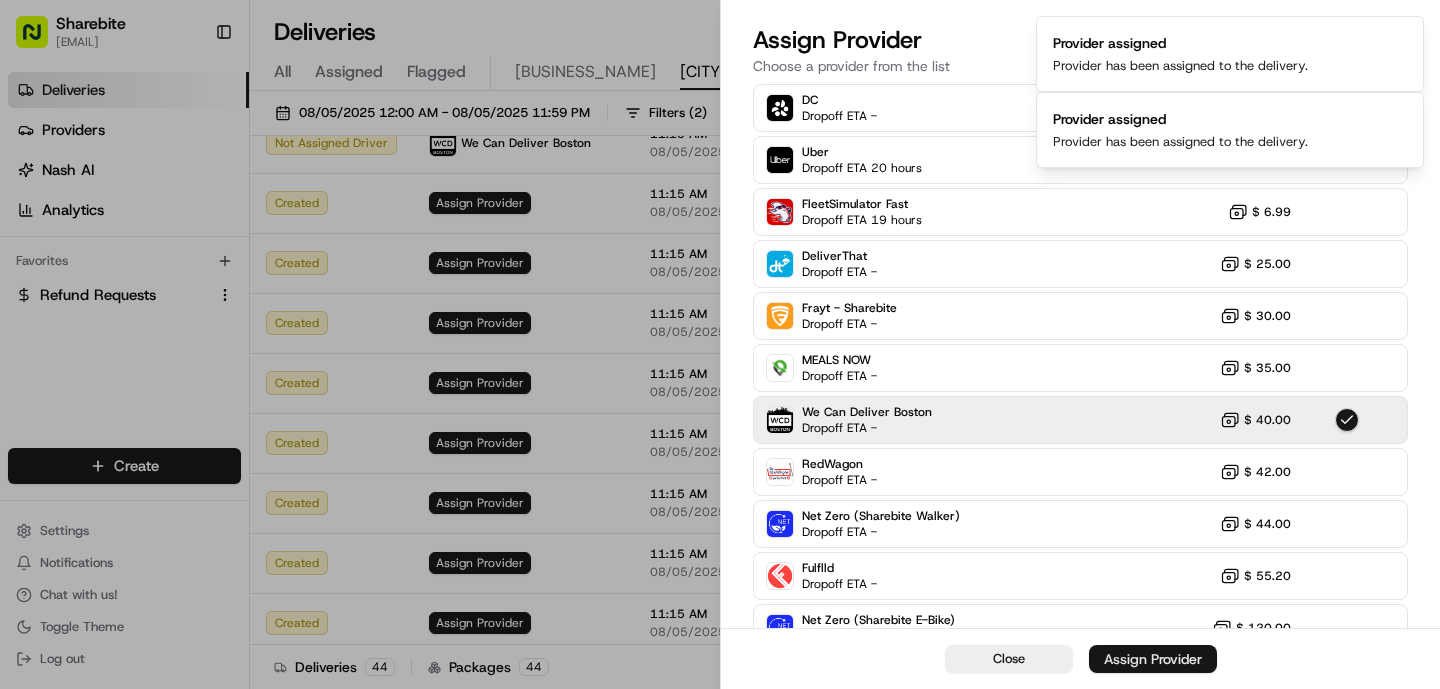click on "Assign Provider" at bounding box center (1153, 659) 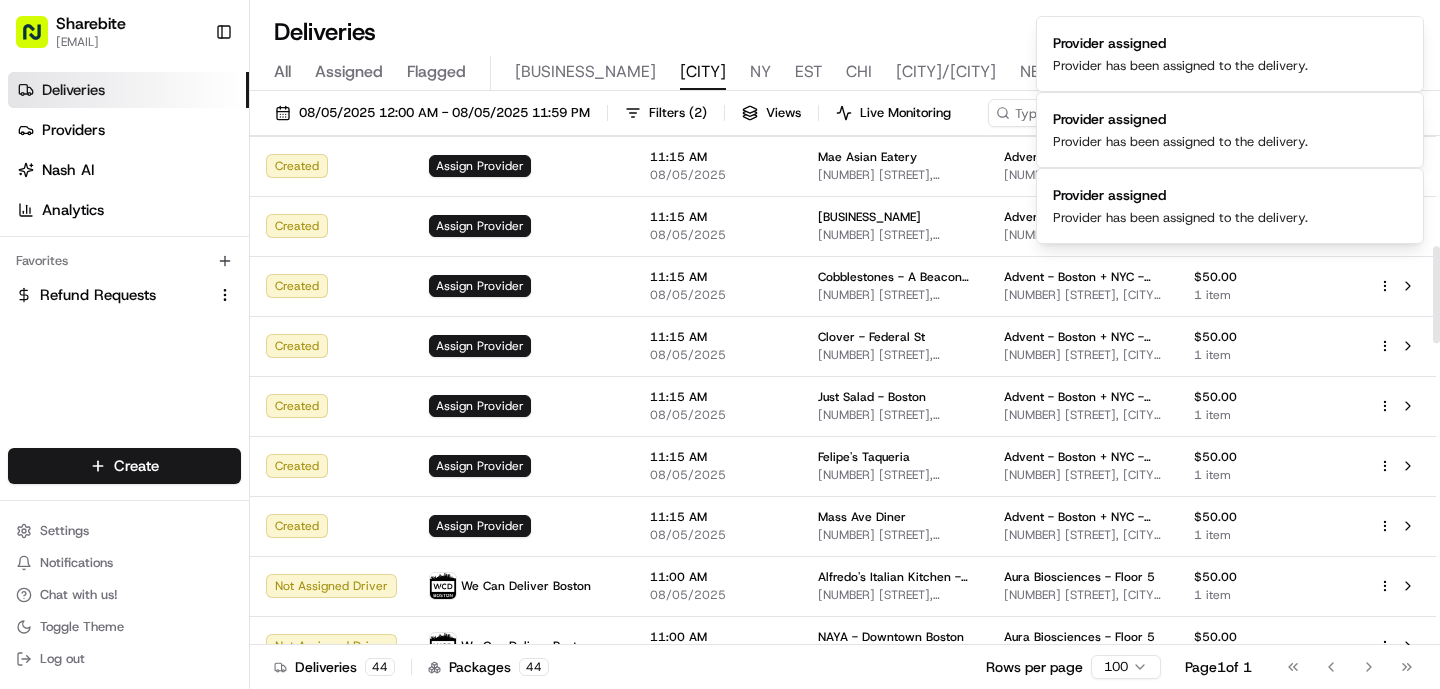 scroll, scrollTop: 581, scrollLeft: 0, axis: vertical 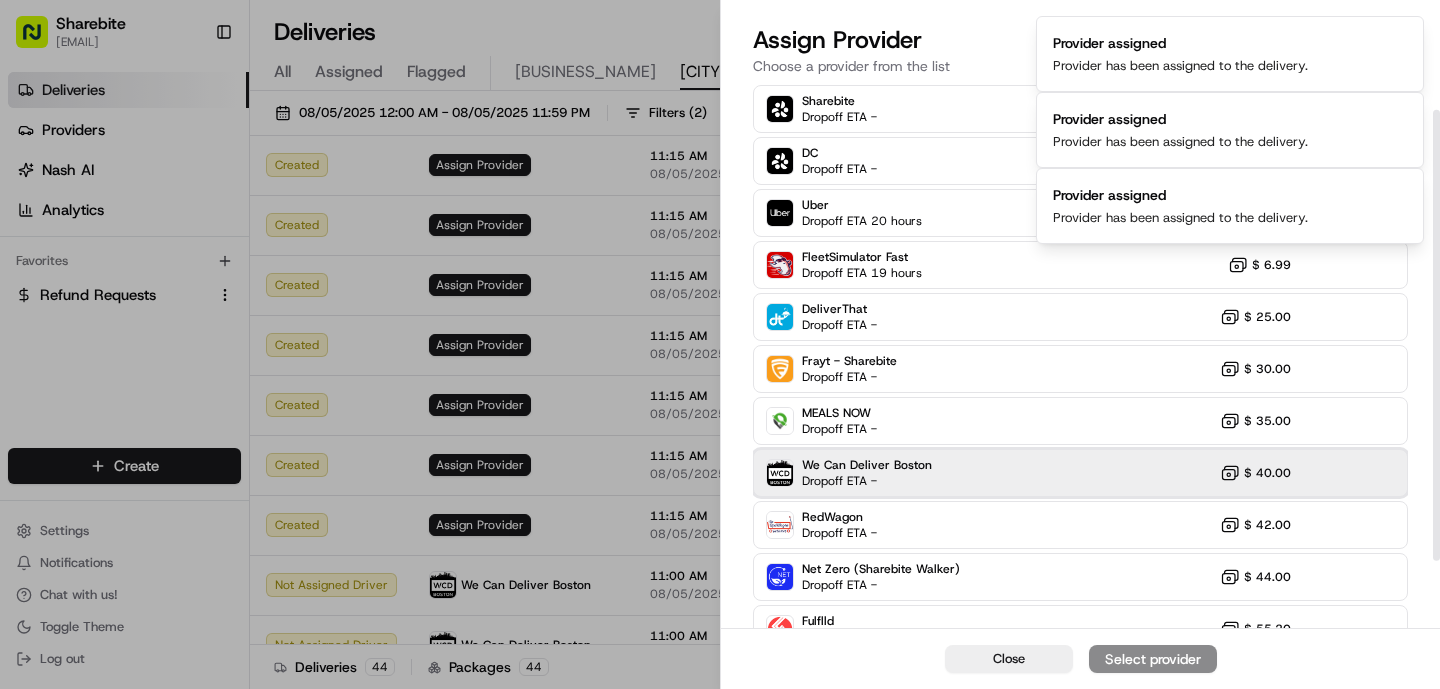 click on "Dropoff ETA   -" at bounding box center [867, 481] 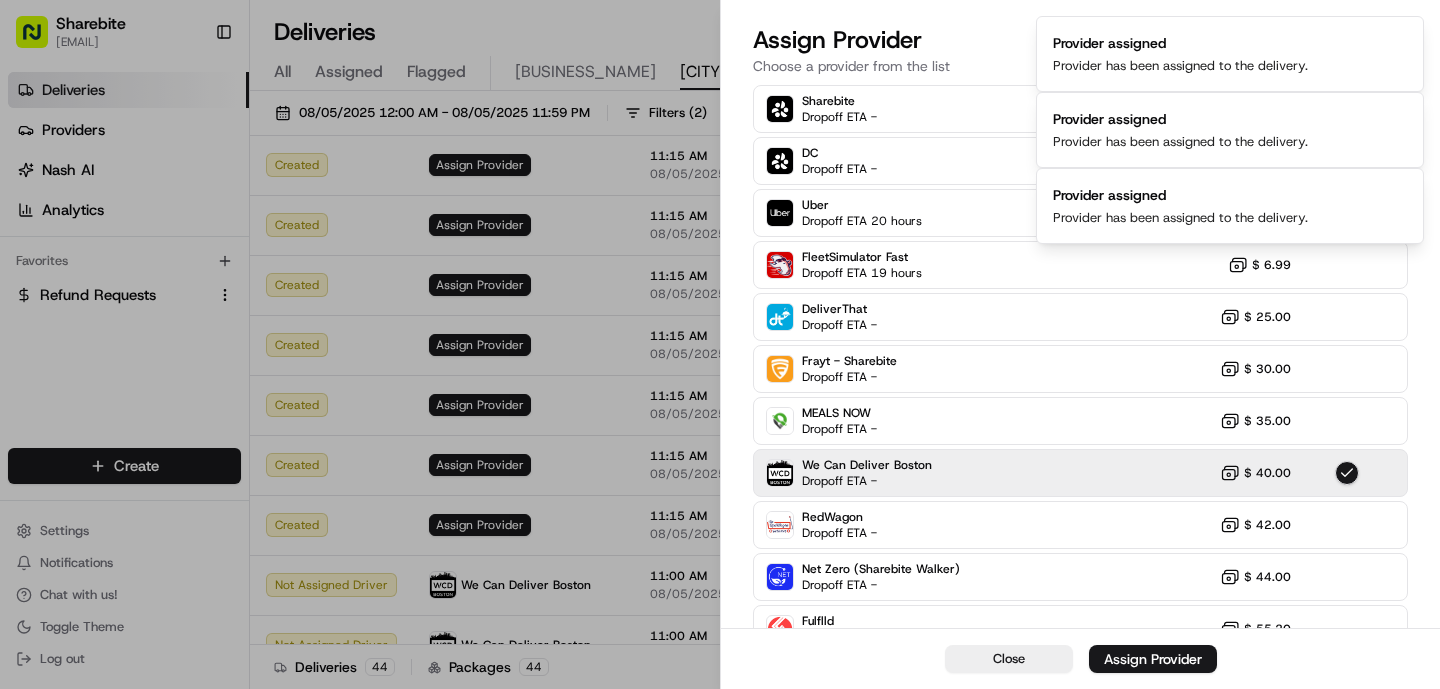 click on "Assign Provider" at bounding box center [1153, 659] 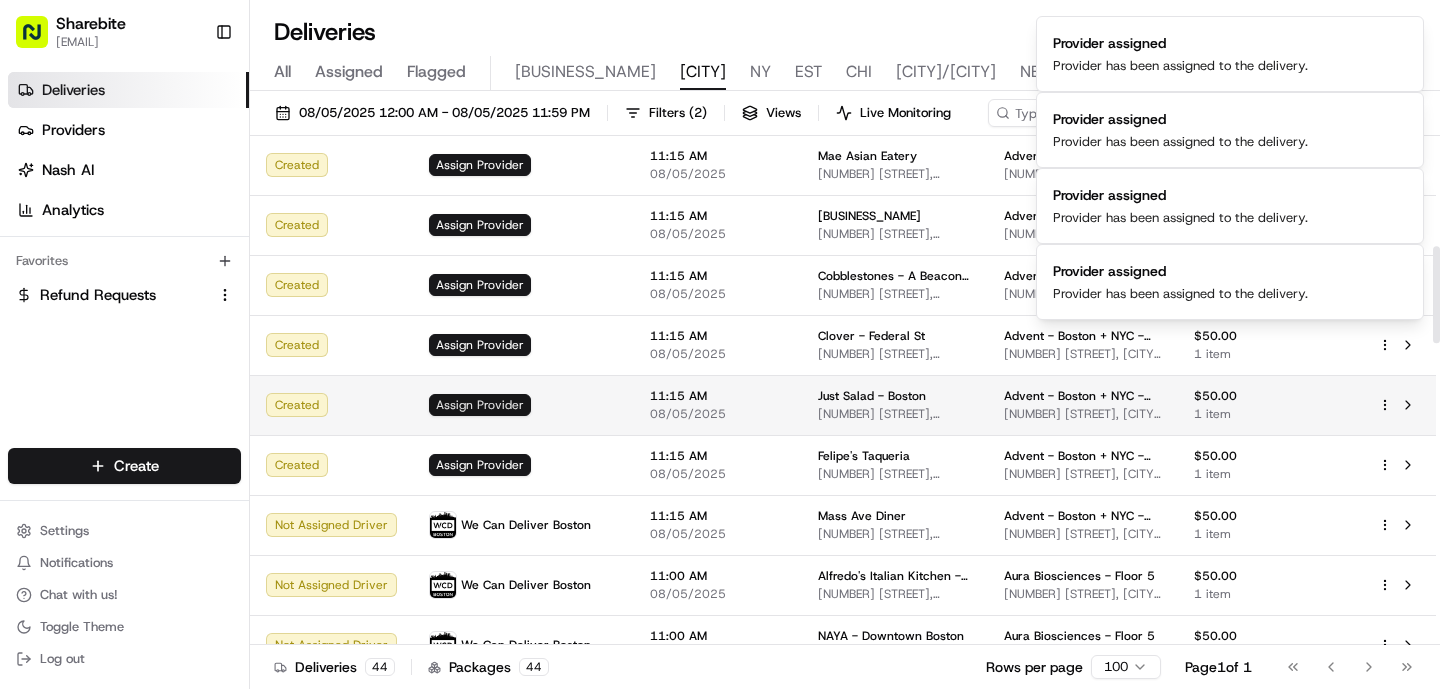 click on "Assign Provider" at bounding box center [480, 405] 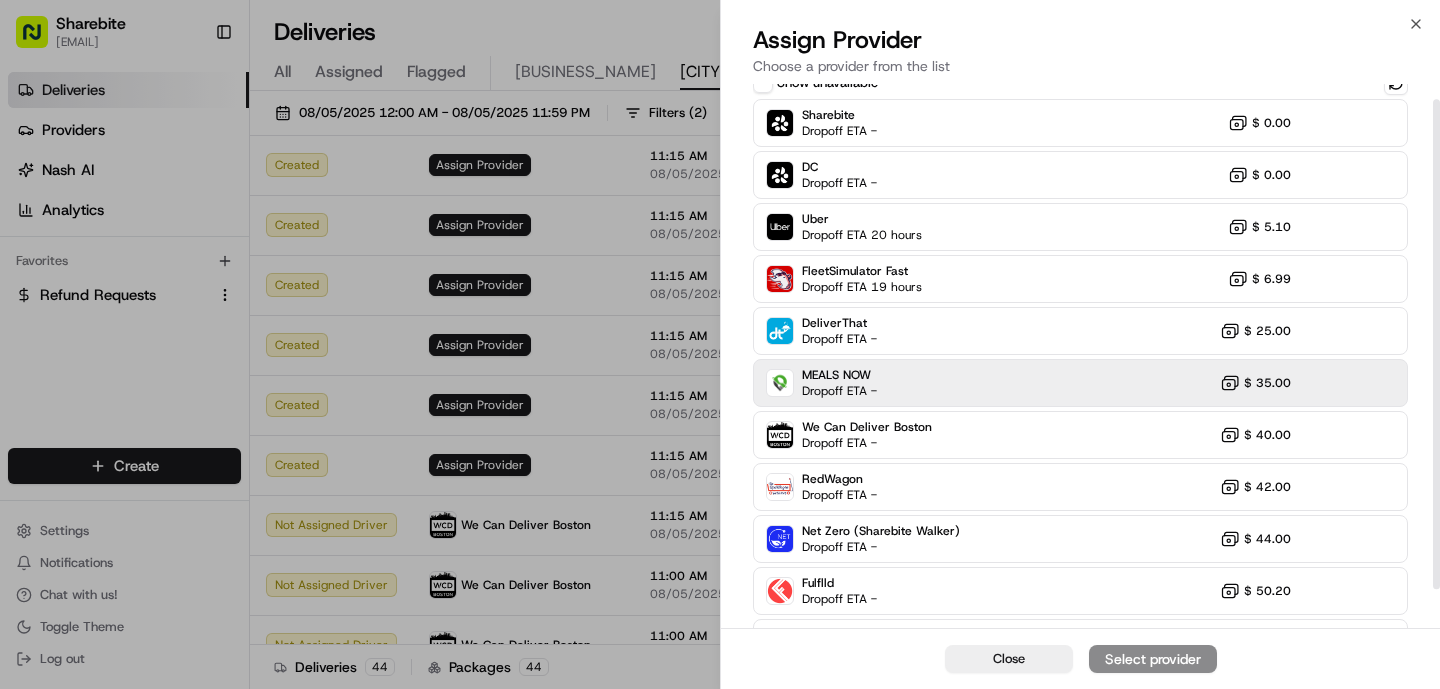 scroll, scrollTop: 22, scrollLeft: 0, axis: vertical 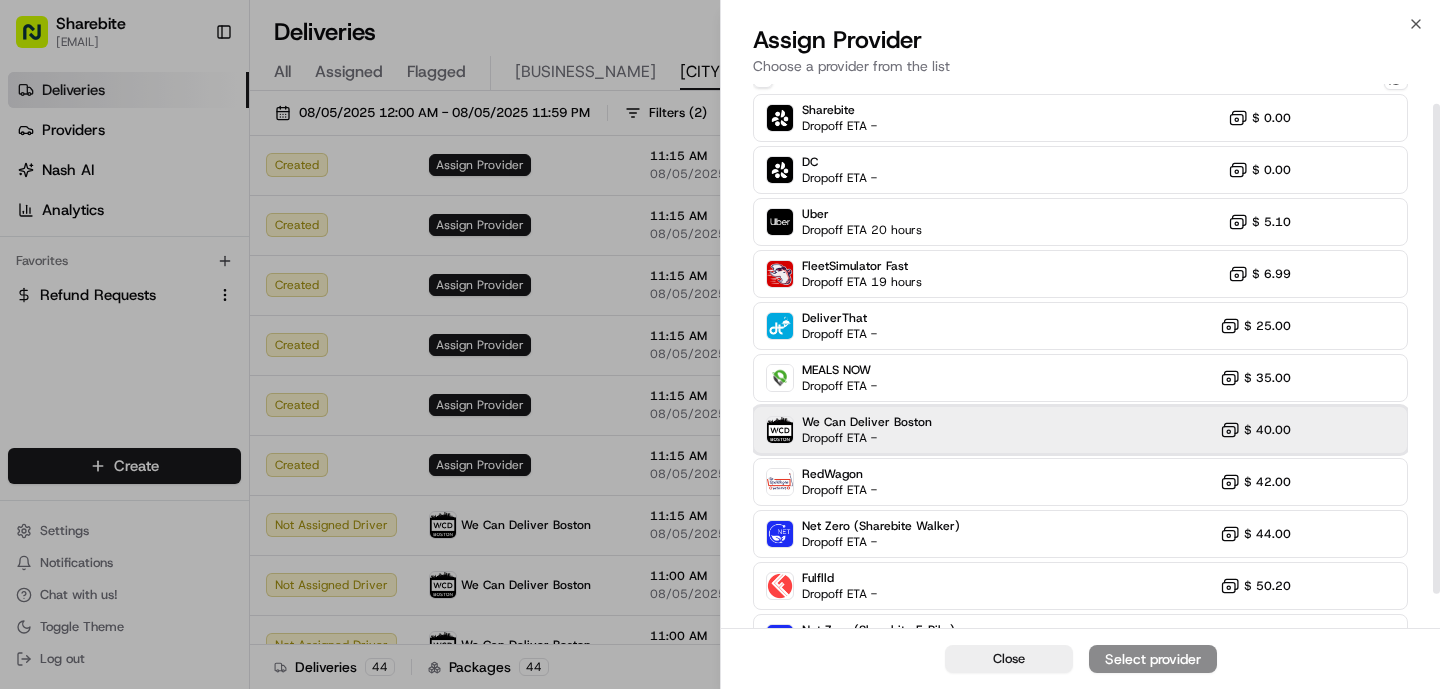 click on "We Can Deliver Boston Dropoff ETA   -" at bounding box center [849, 430] 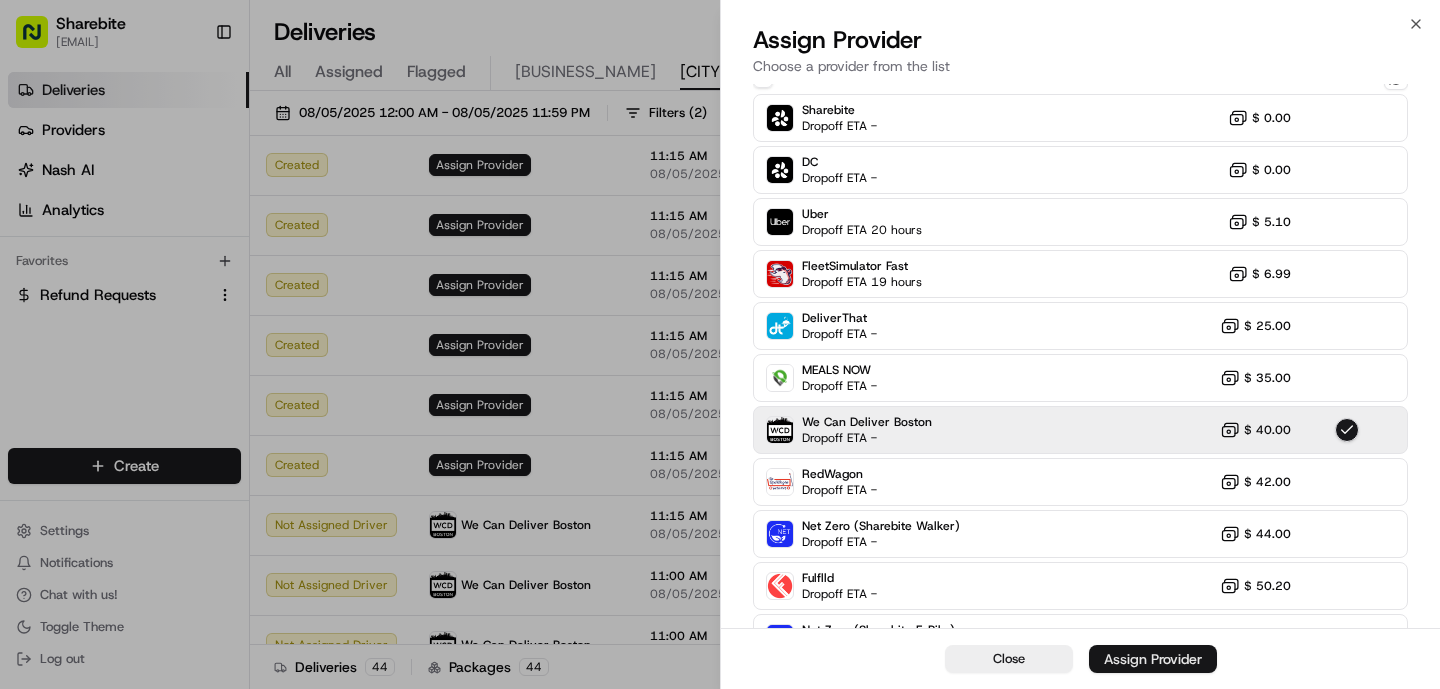 click on "Assign Provider" at bounding box center [1153, 659] 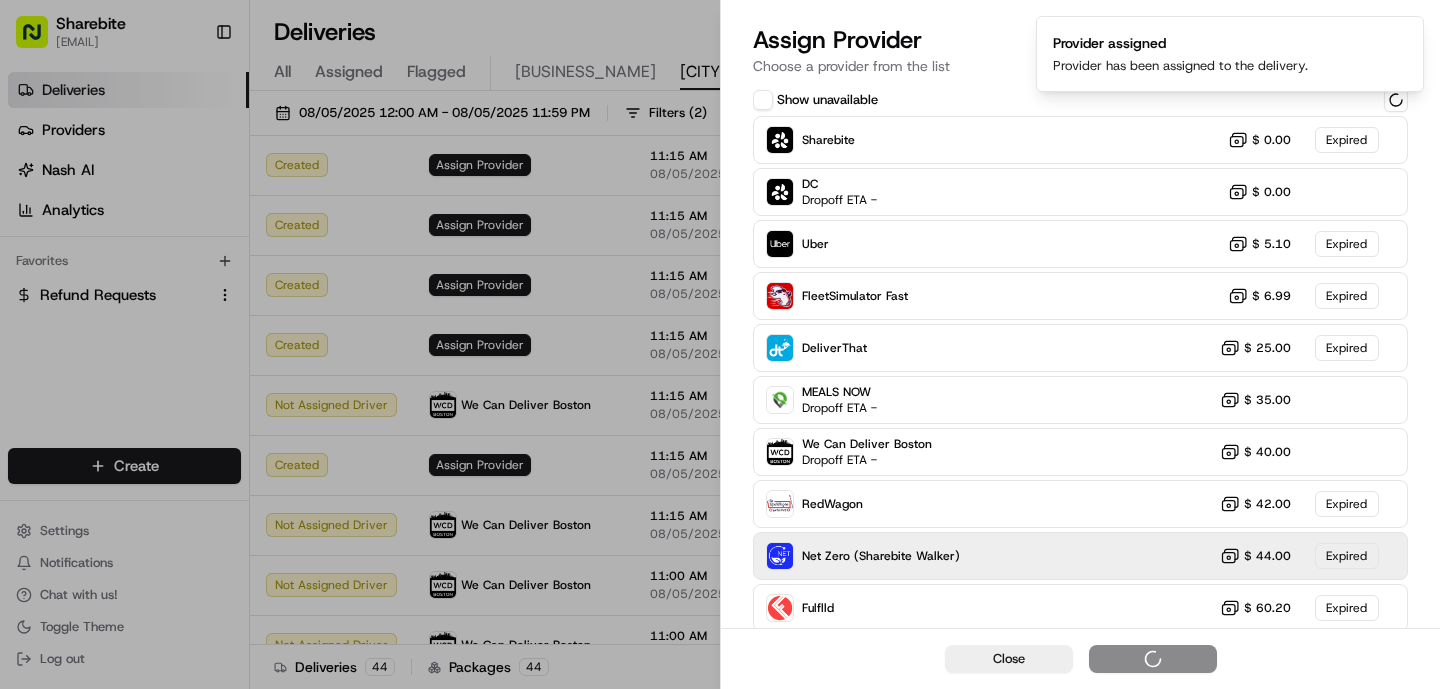 scroll, scrollTop: 60, scrollLeft: 0, axis: vertical 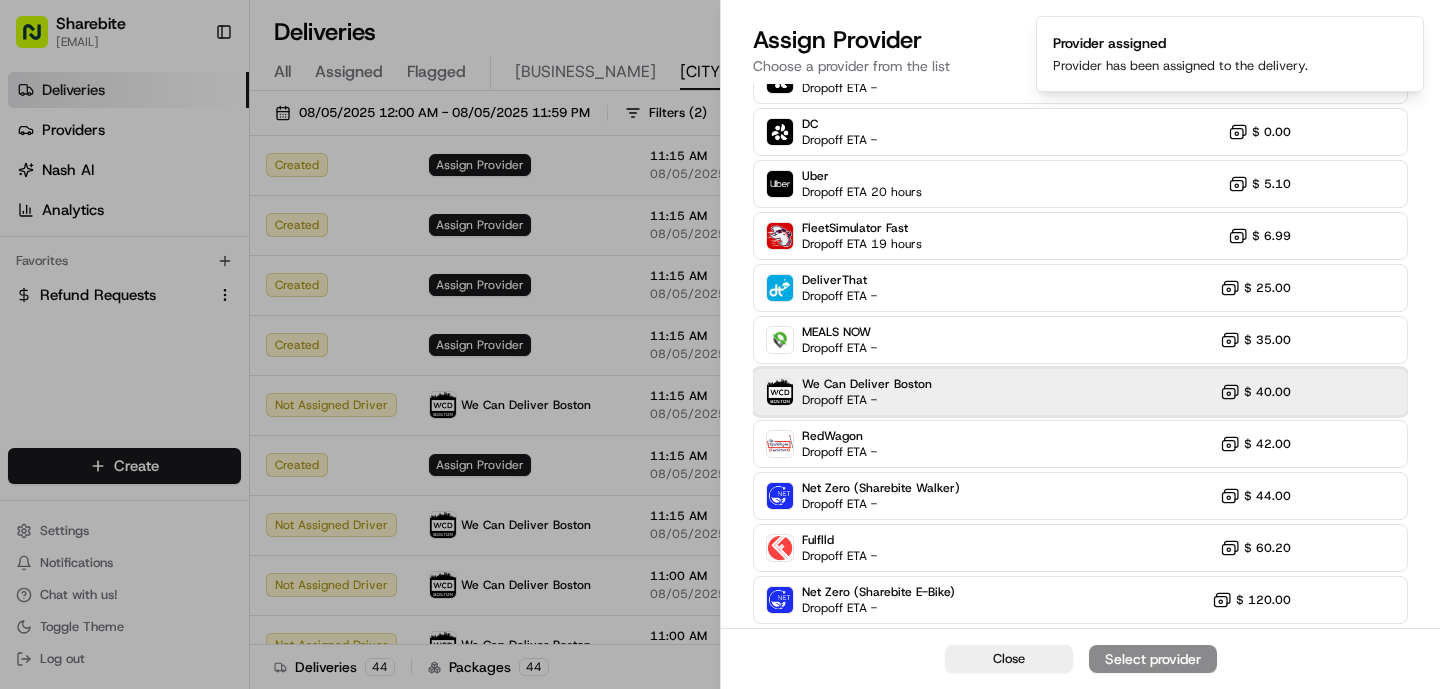 click on "We Can Deliver Boston Dropoff ETA   - $   40.00" at bounding box center (1080, 392) 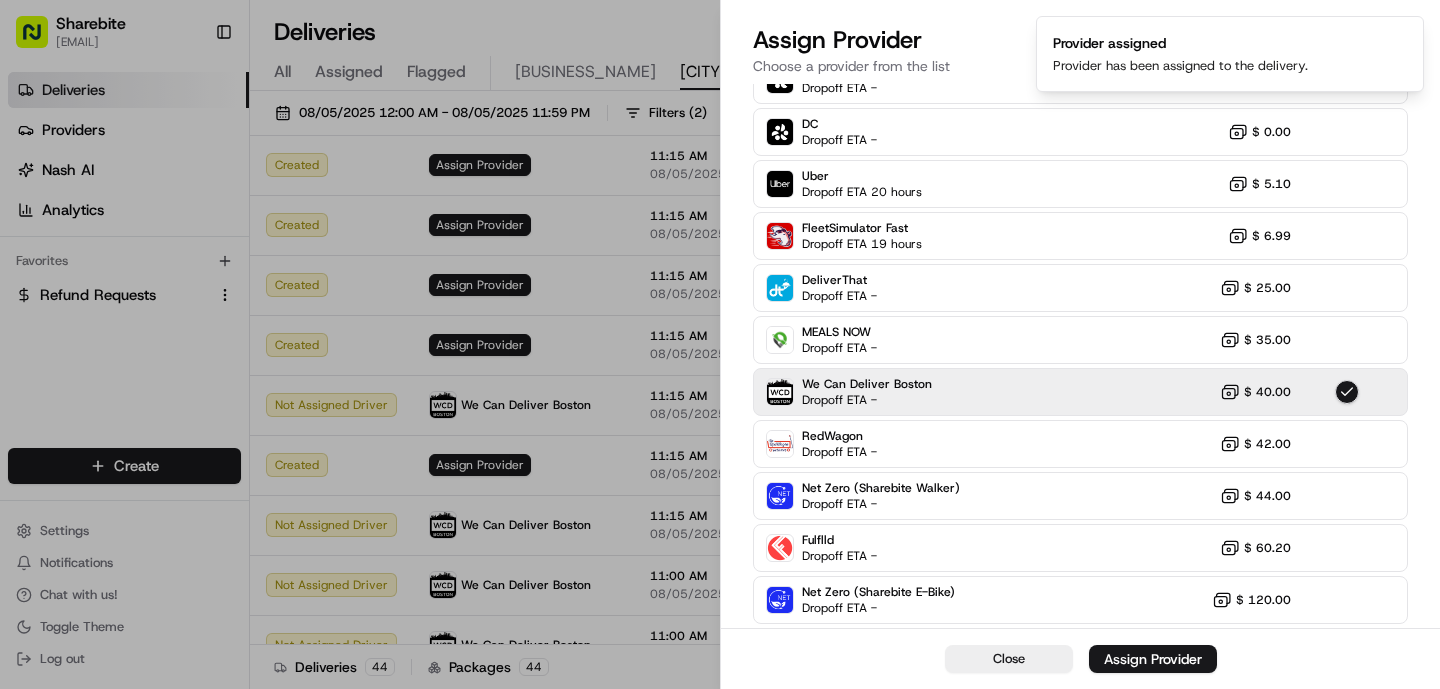 click on "Assign Provider" at bounding box center [1153, 659] 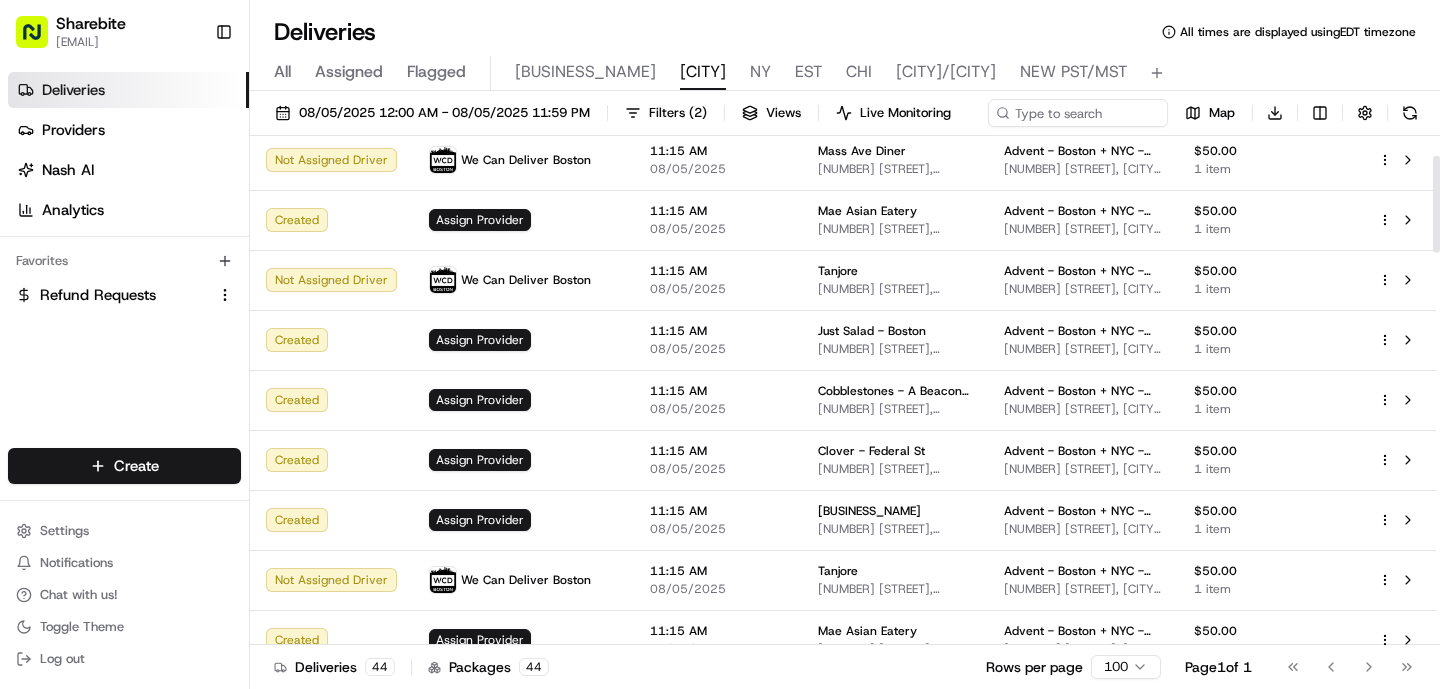 scroll, scrollTop: 139, scrollLeft: 0, axis: vertical 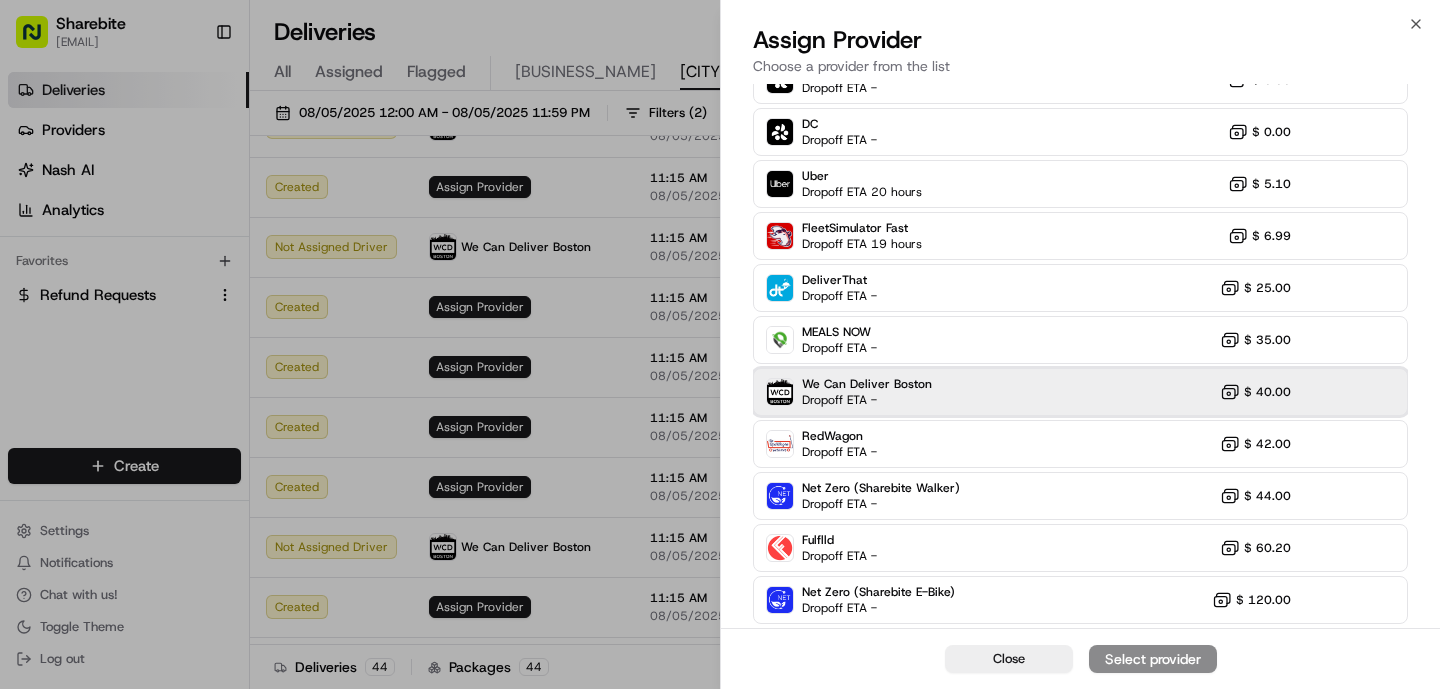 click on "Dropoff ETA   -" at bounding box center [867, 400] 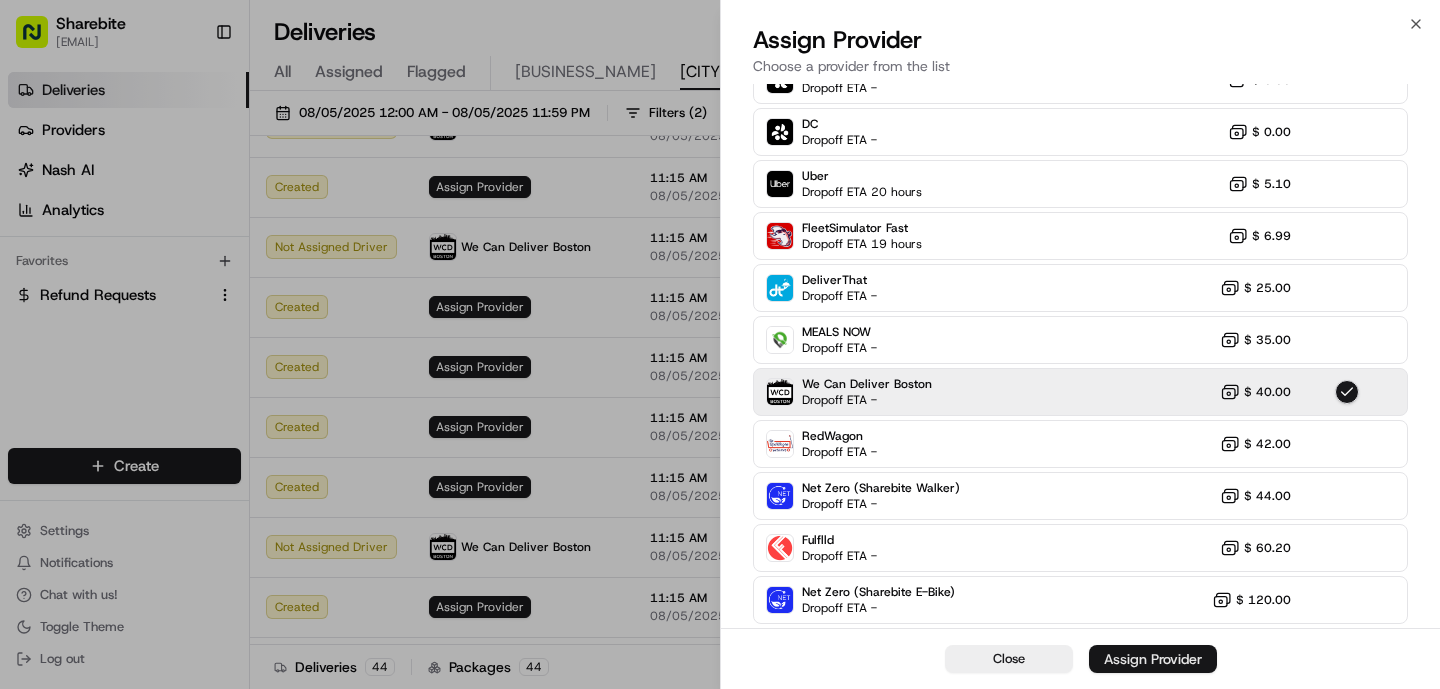 click on "Assign Provider" at bounding box center [1153, 659] 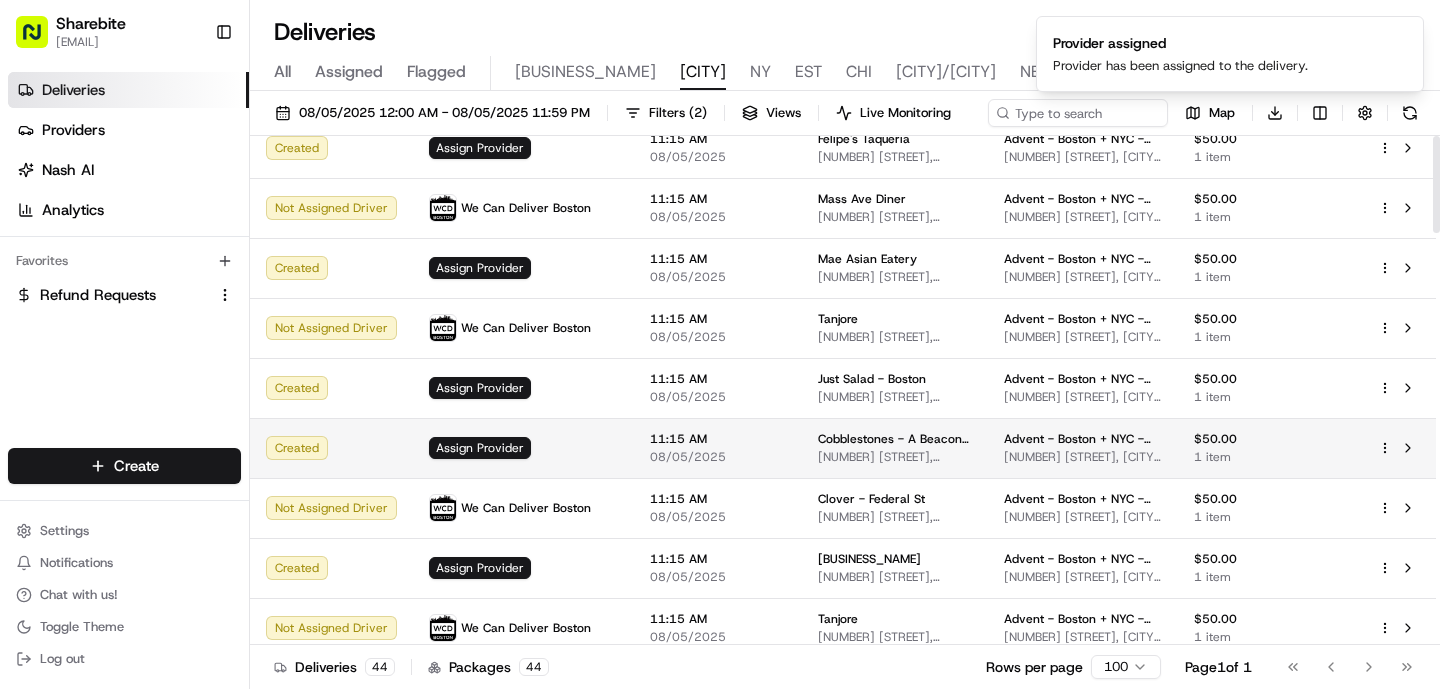 scroll, scrollTop: 0, scrollLeft: 0, axis: both 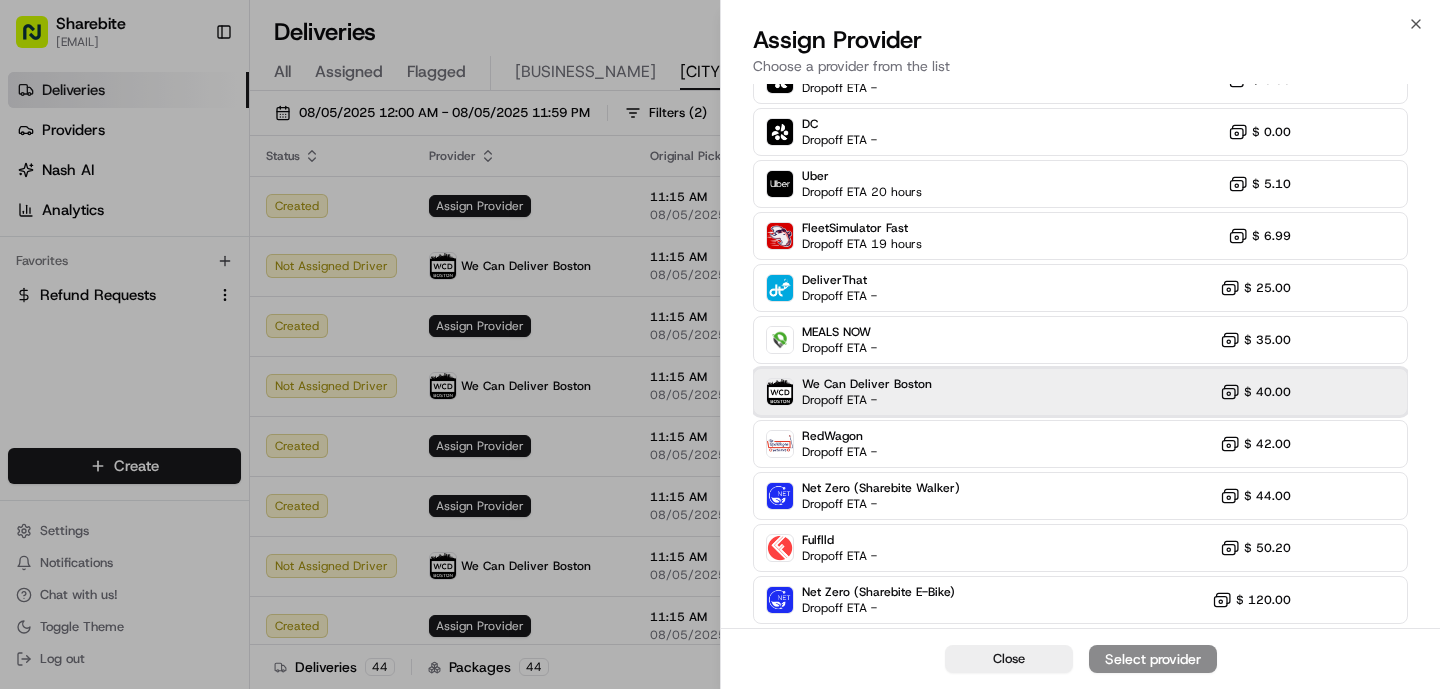 click on "Dropoff ETA   -" at bounding box center (867, 400) 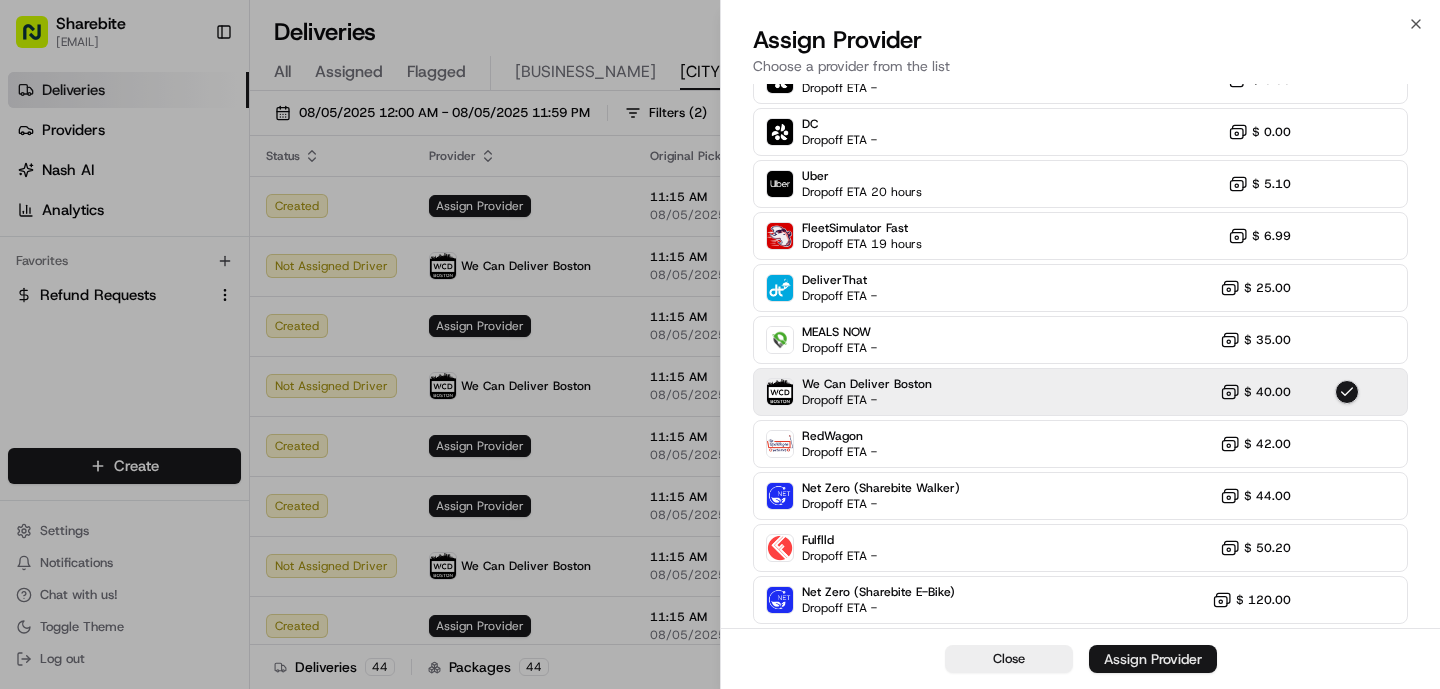 click on "Assign Provider" at bounding box center (1153, 659) 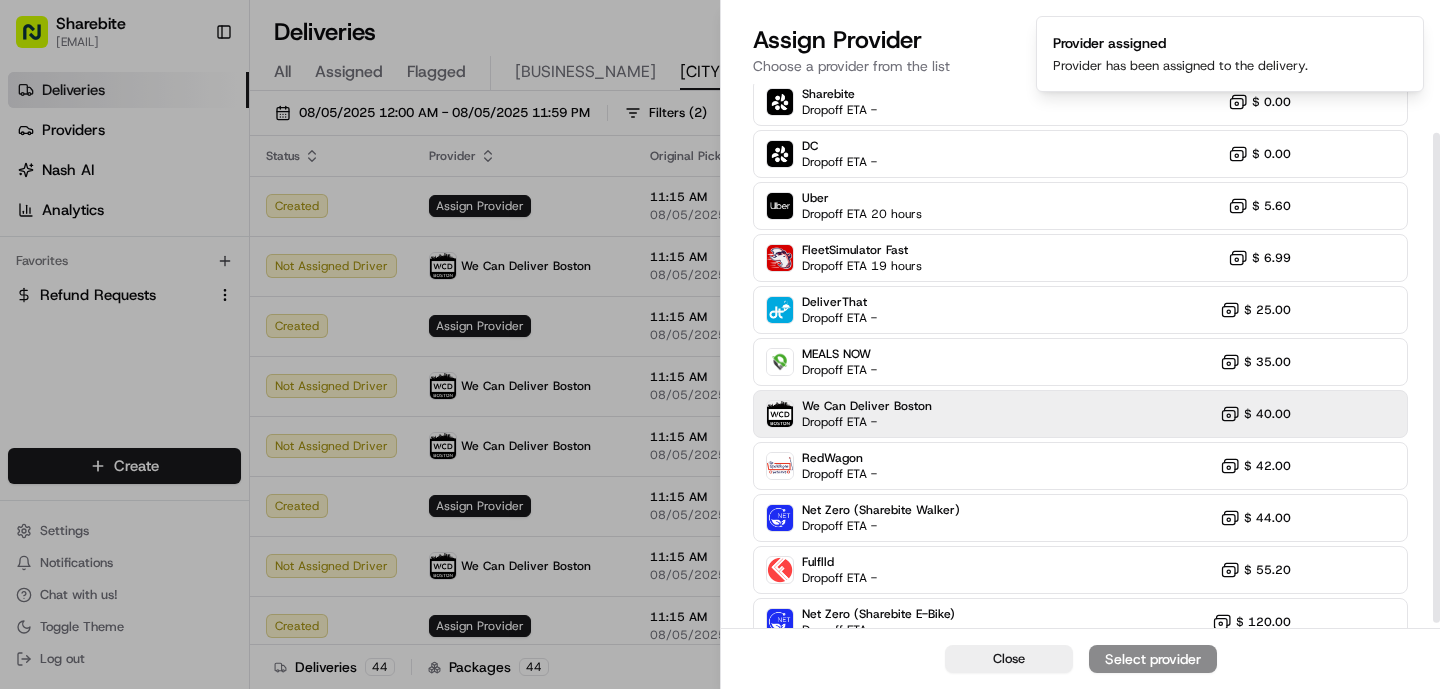 scroll, scrollTop: 60, scrollLeft: 0, axis: vertical 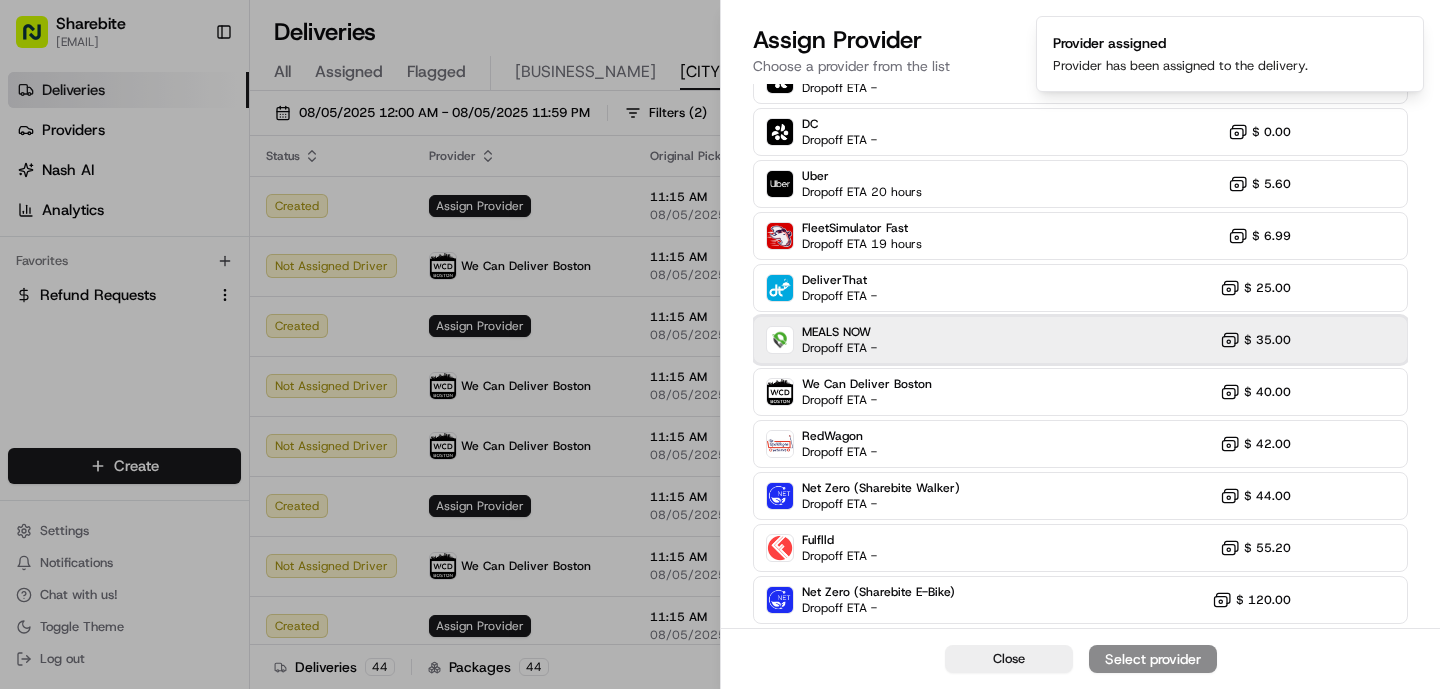 click on "MEALS NOW" at bounding box center [839, 332] 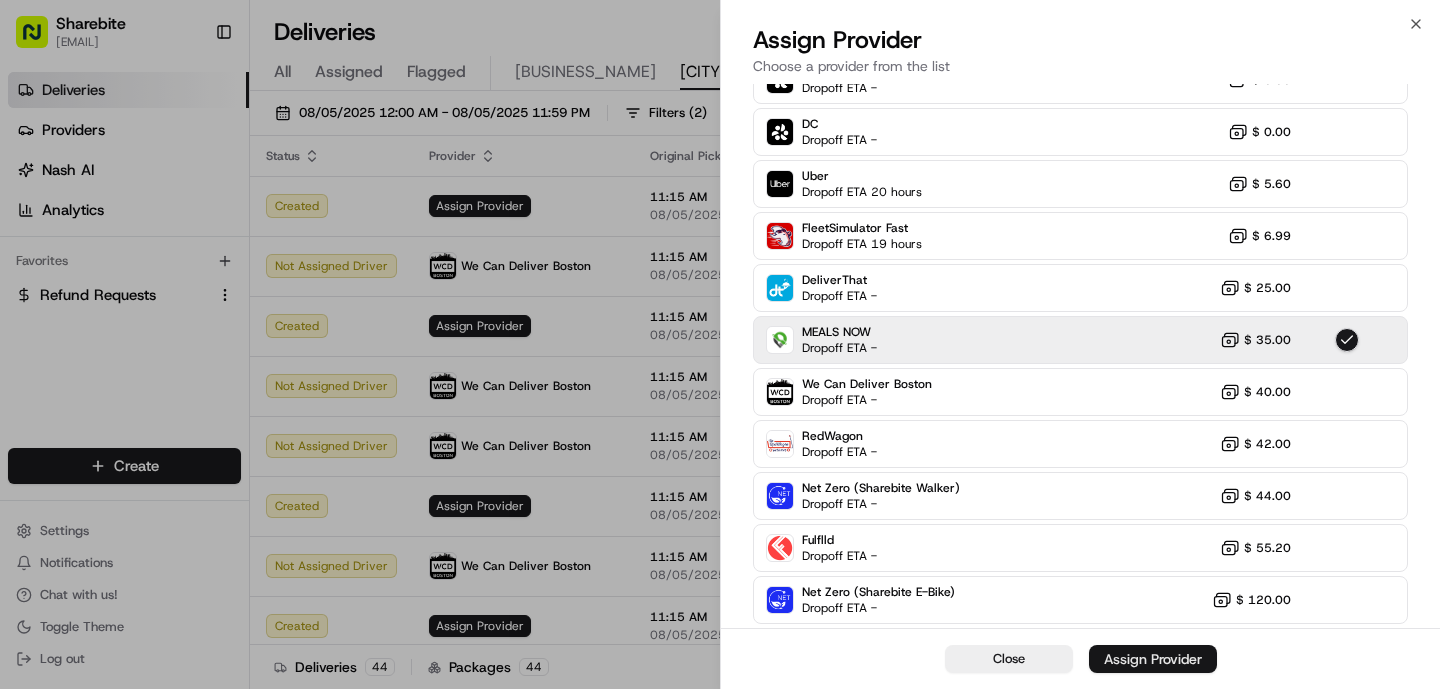 click on "Assign Provider" at bounding box center (1153, 659) 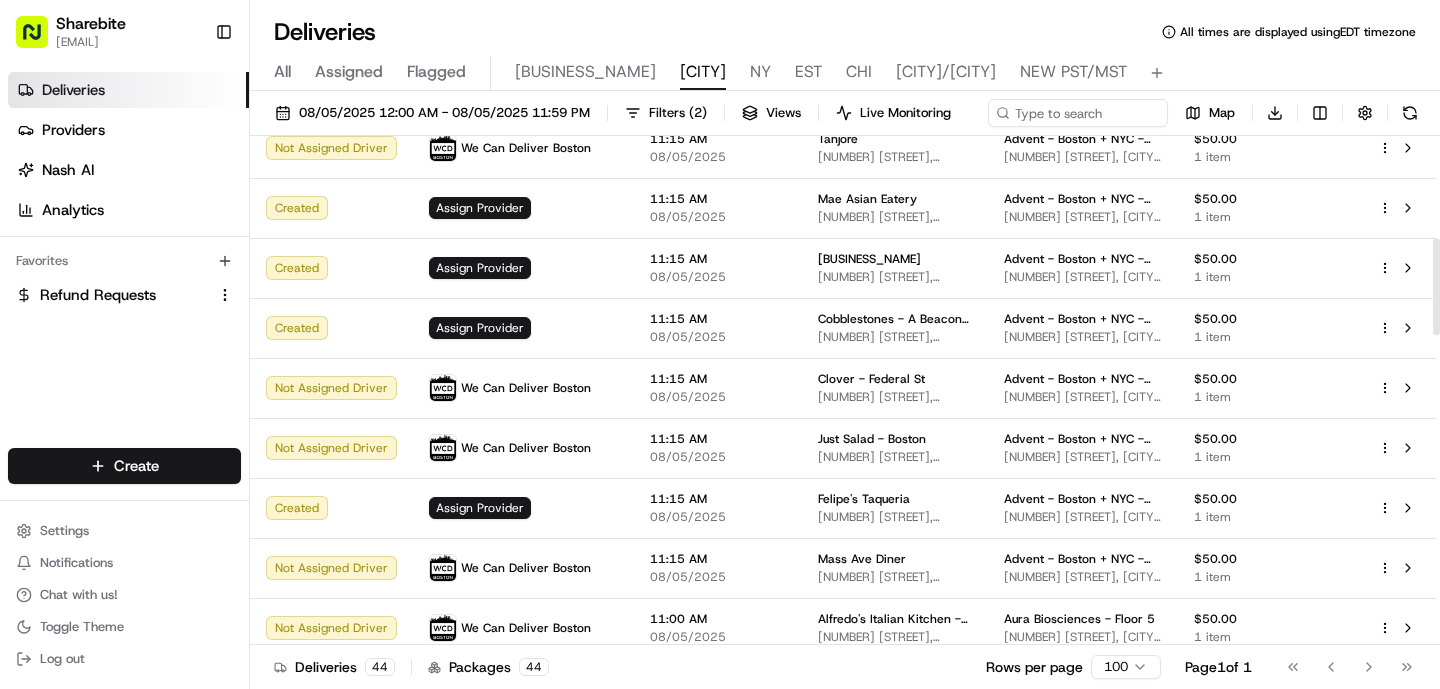 scroll, scrollTop: 539, scrollLeft: 0, axis: vertical 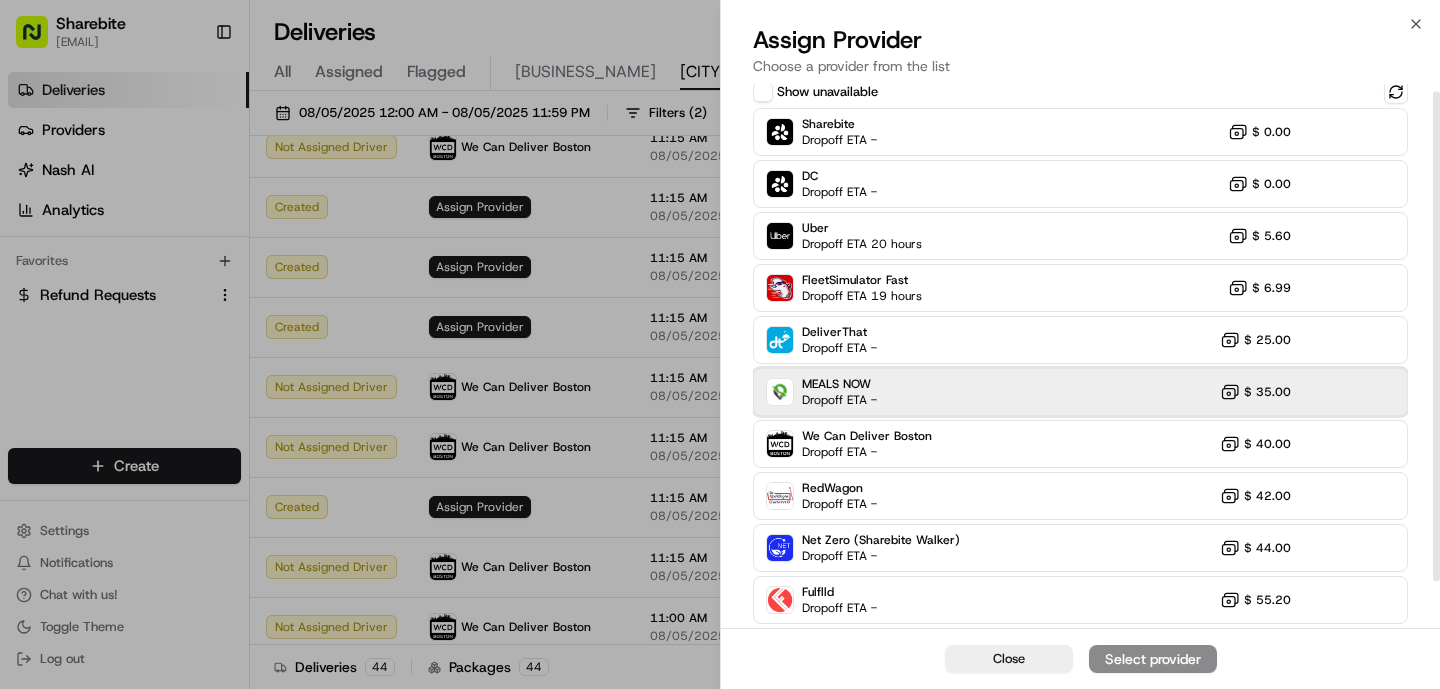 click on "Dropoff ETA   -" at bounding box center (839, 400) 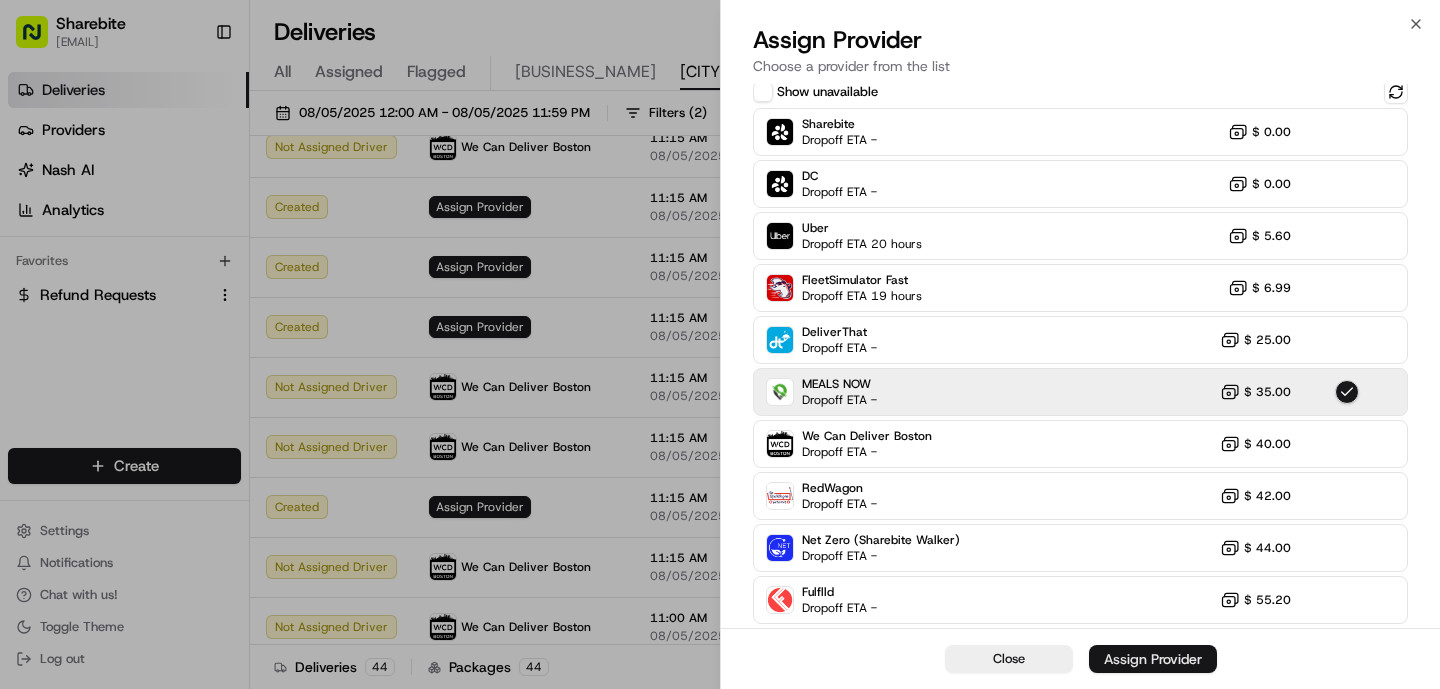 click on "Assign Provider" at bounding box center (1153, 659) 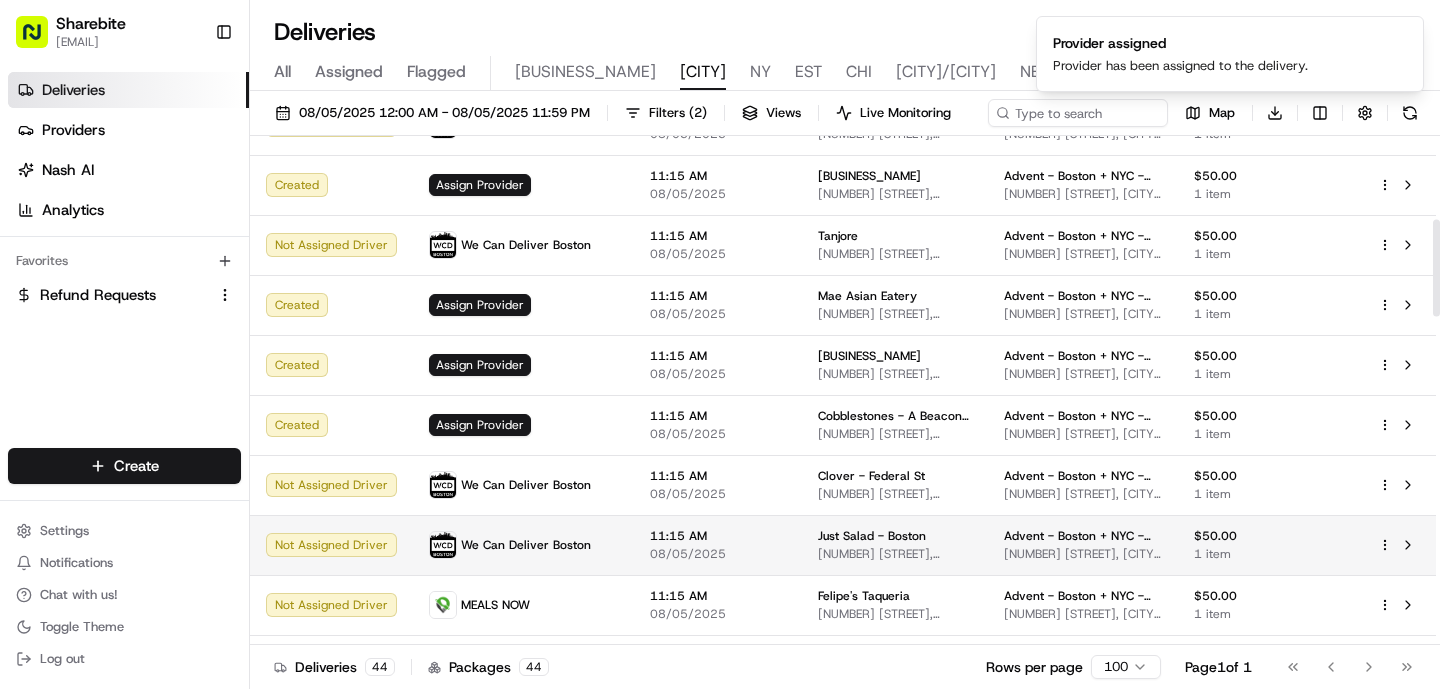 scroll, scrollTop: 440, scrollLeft: 0, axis: vertical 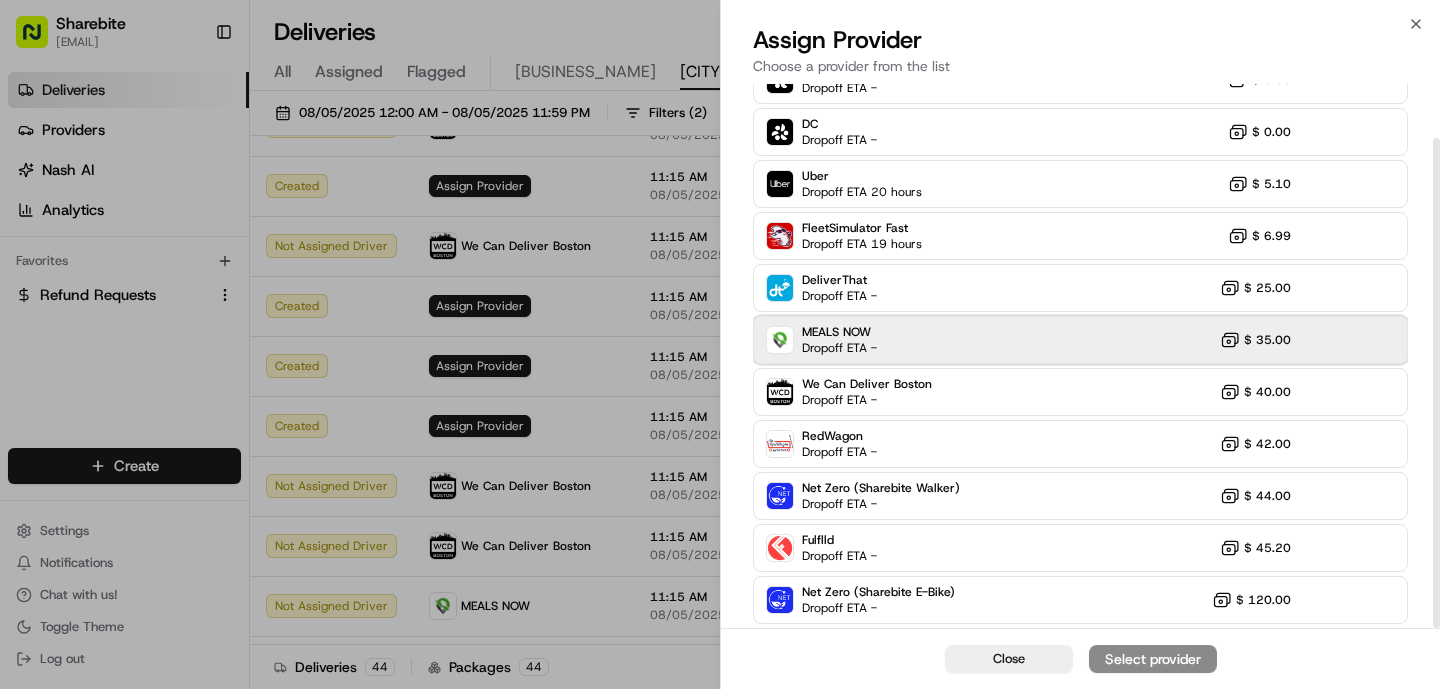 click on "MEALS NOW Dropoff ETA   - $   35.00" at bounding box center (1080, 340) 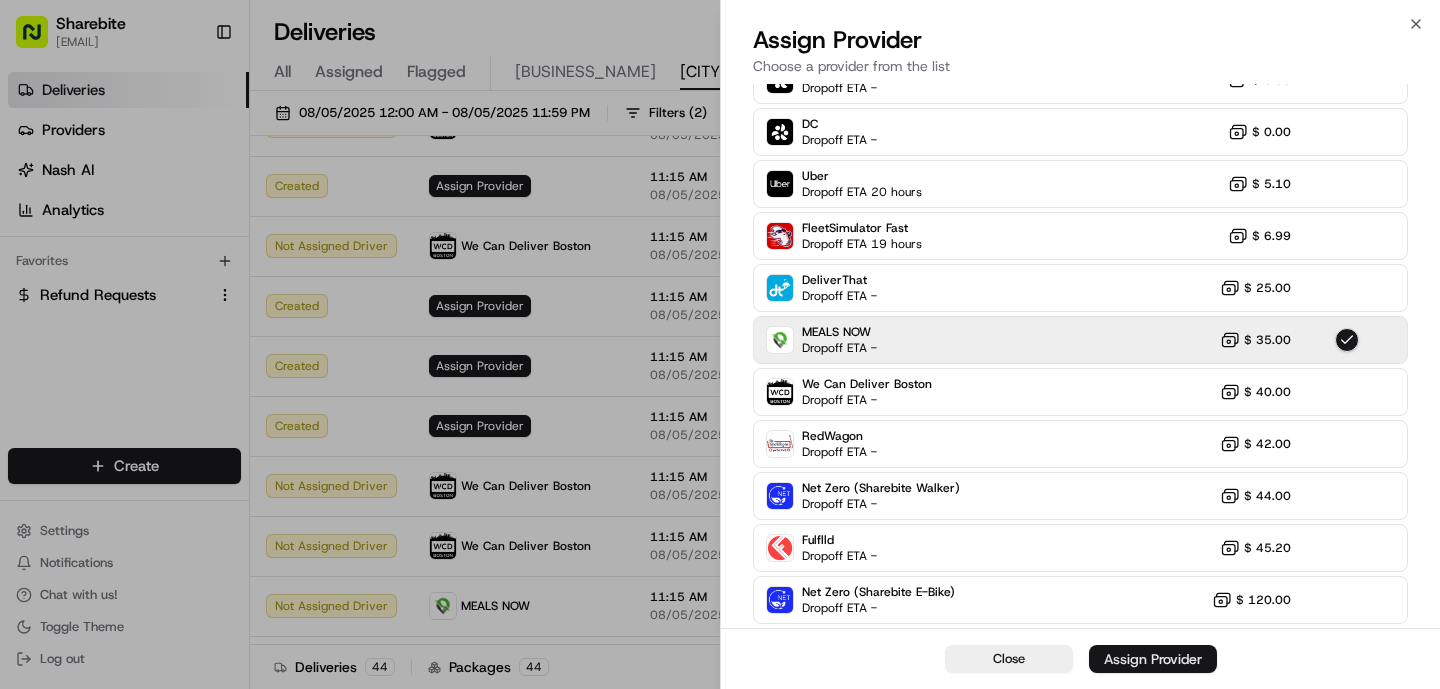 click on "Assign Provider" at bounding box center (1153, 659) 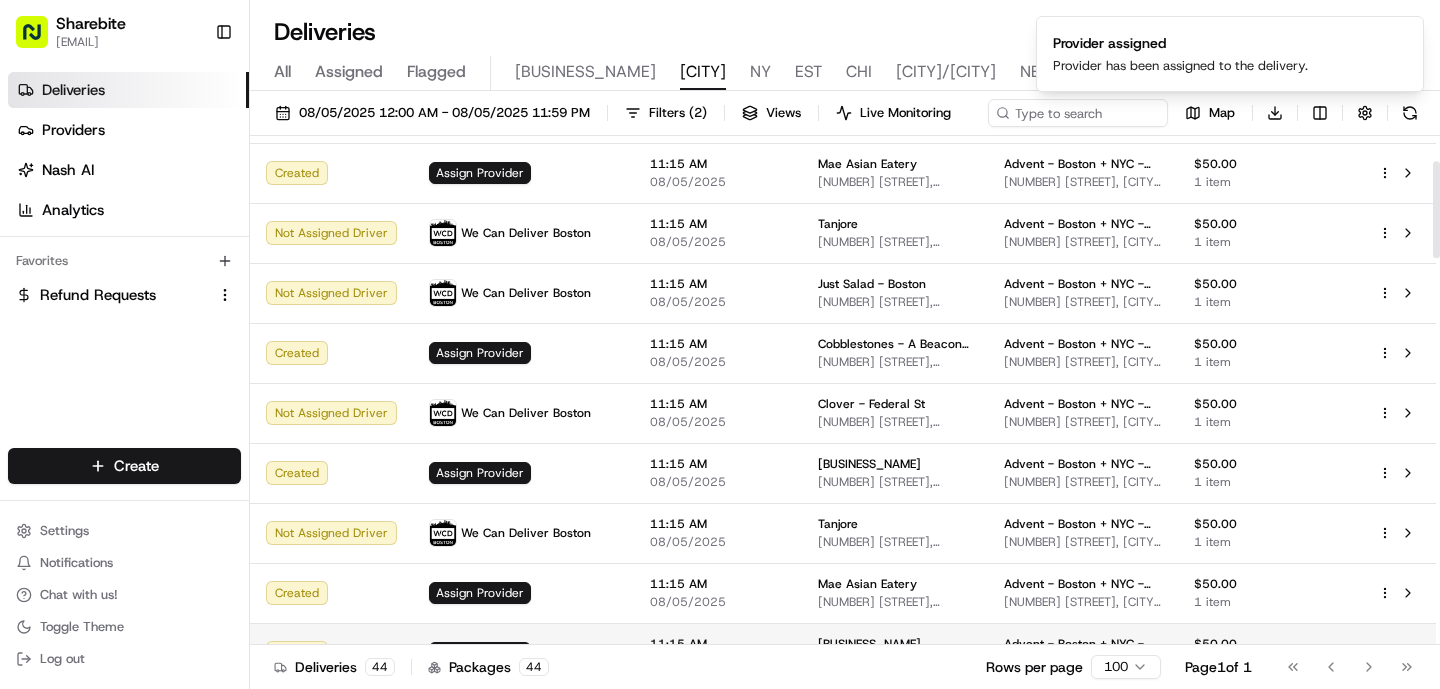 scroll, scrollTop: 116, scrollLeft: 0, axis: vertical 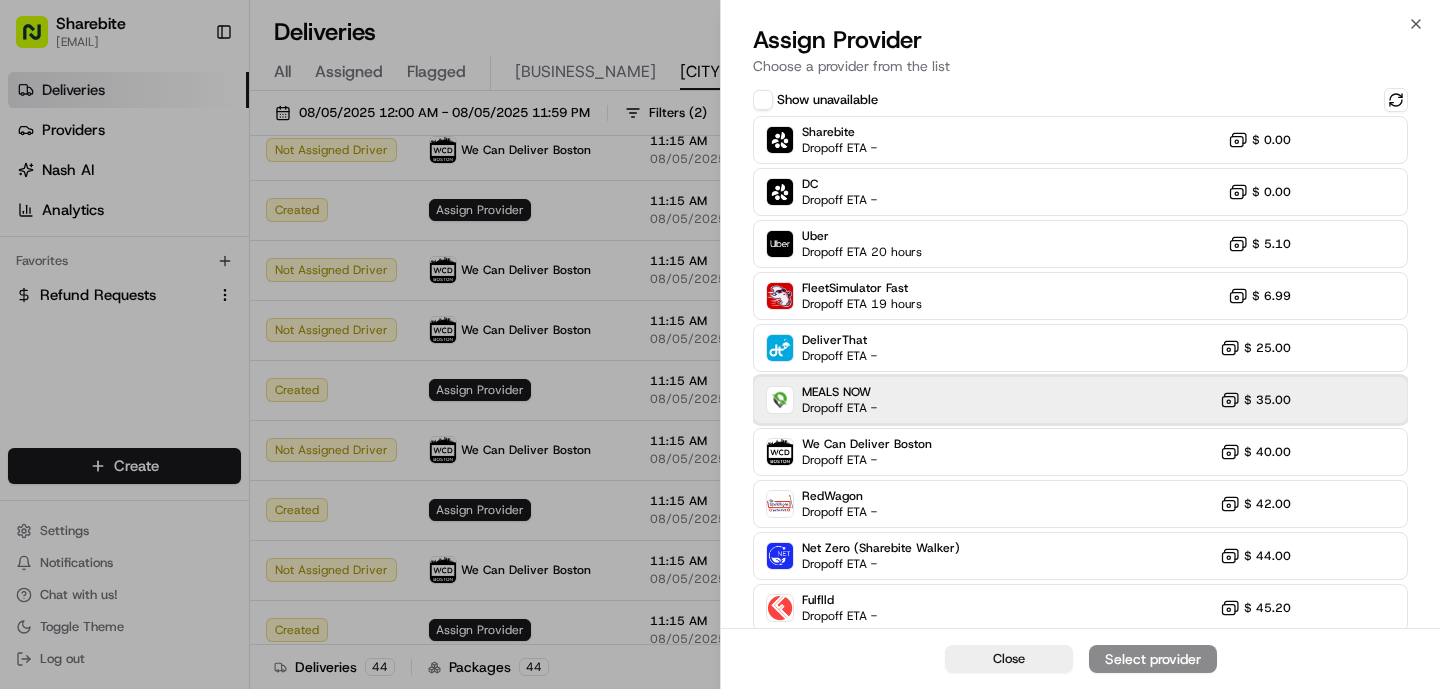 click on "Dropoff ETA   -" at bounding box center (839, 408) 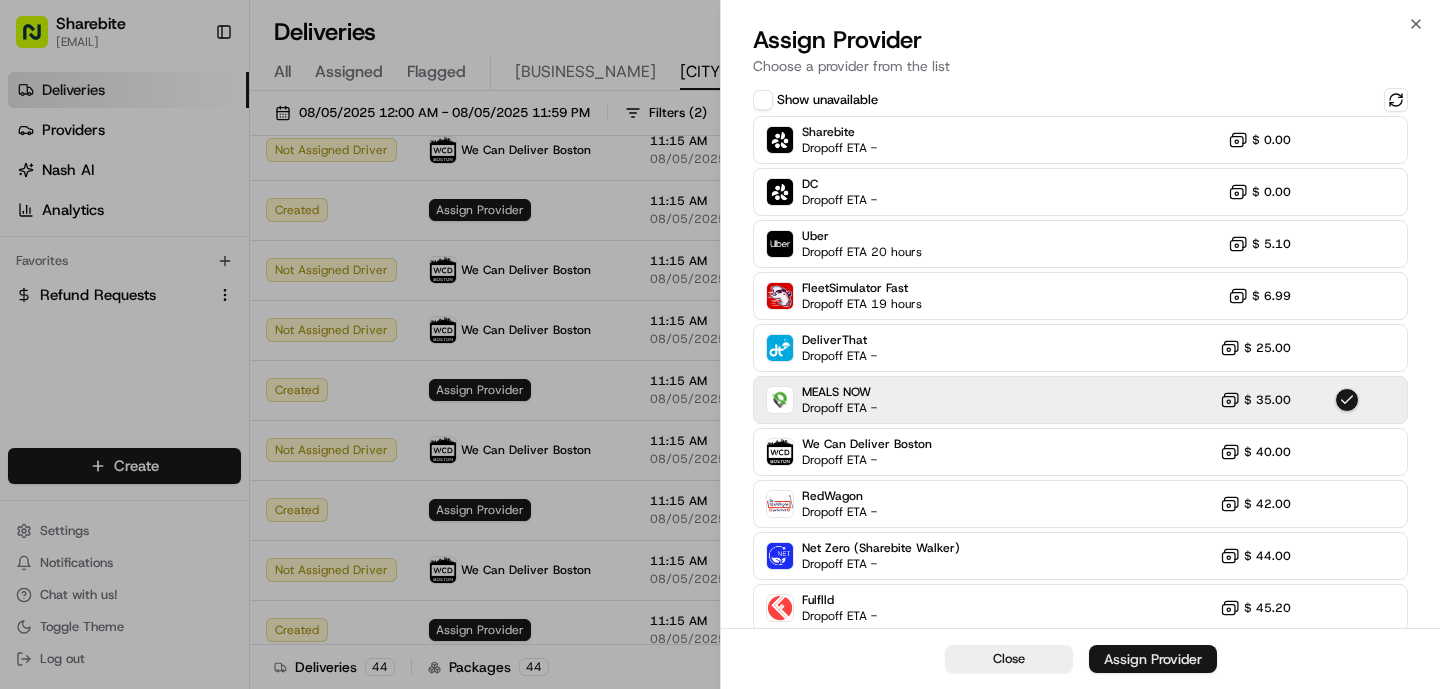 click on "Assign Provider" at bounding box center [1153, 659] 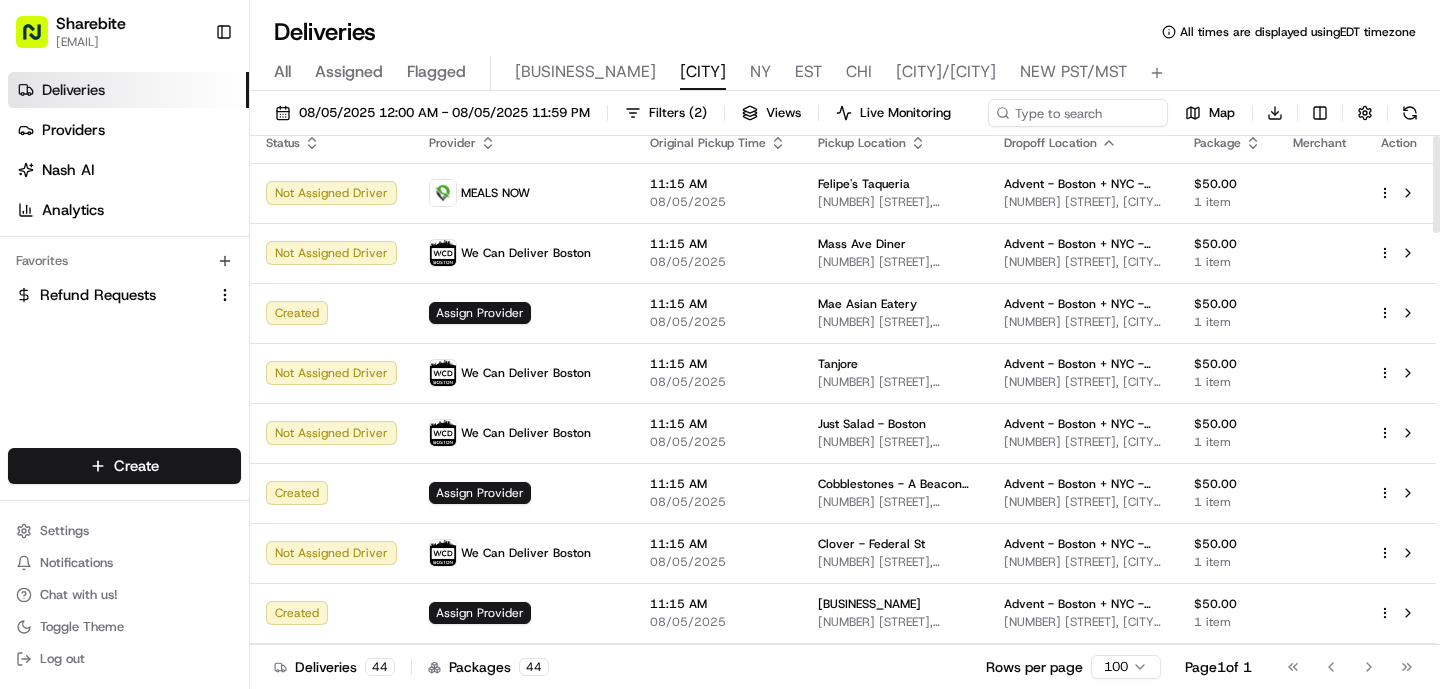 scroll, scrollTop: 0, scrollLeft: 0, axis: both 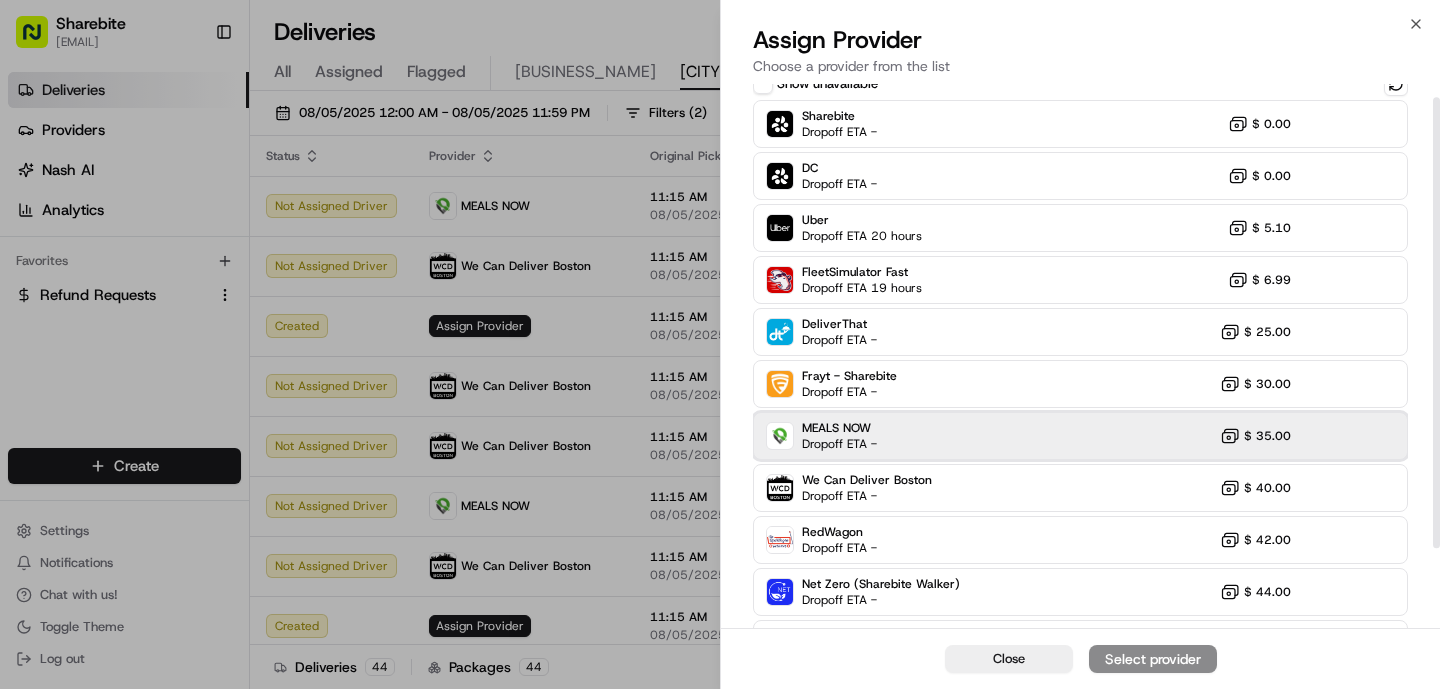 click on "MEALS NOW" at bounding box center (839, 428) 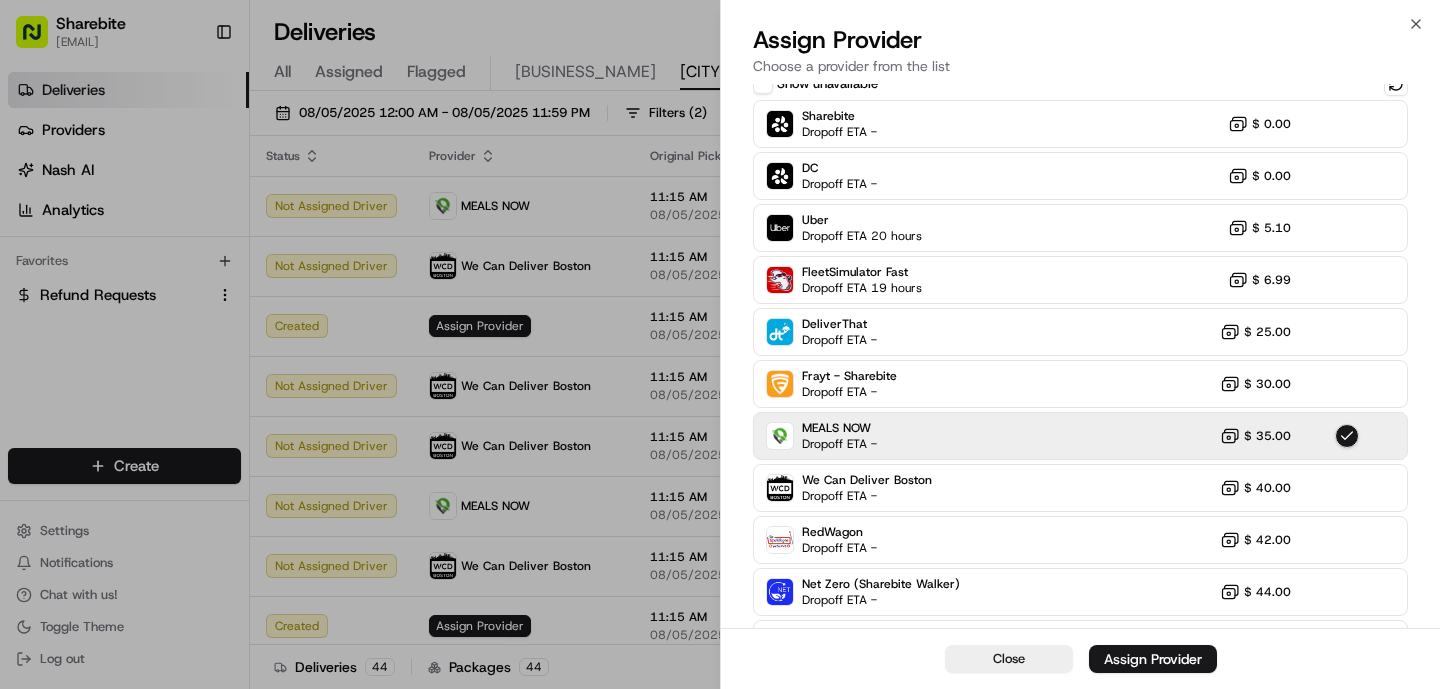 click on "Assign Provider" at bounding box center (1153, 659) 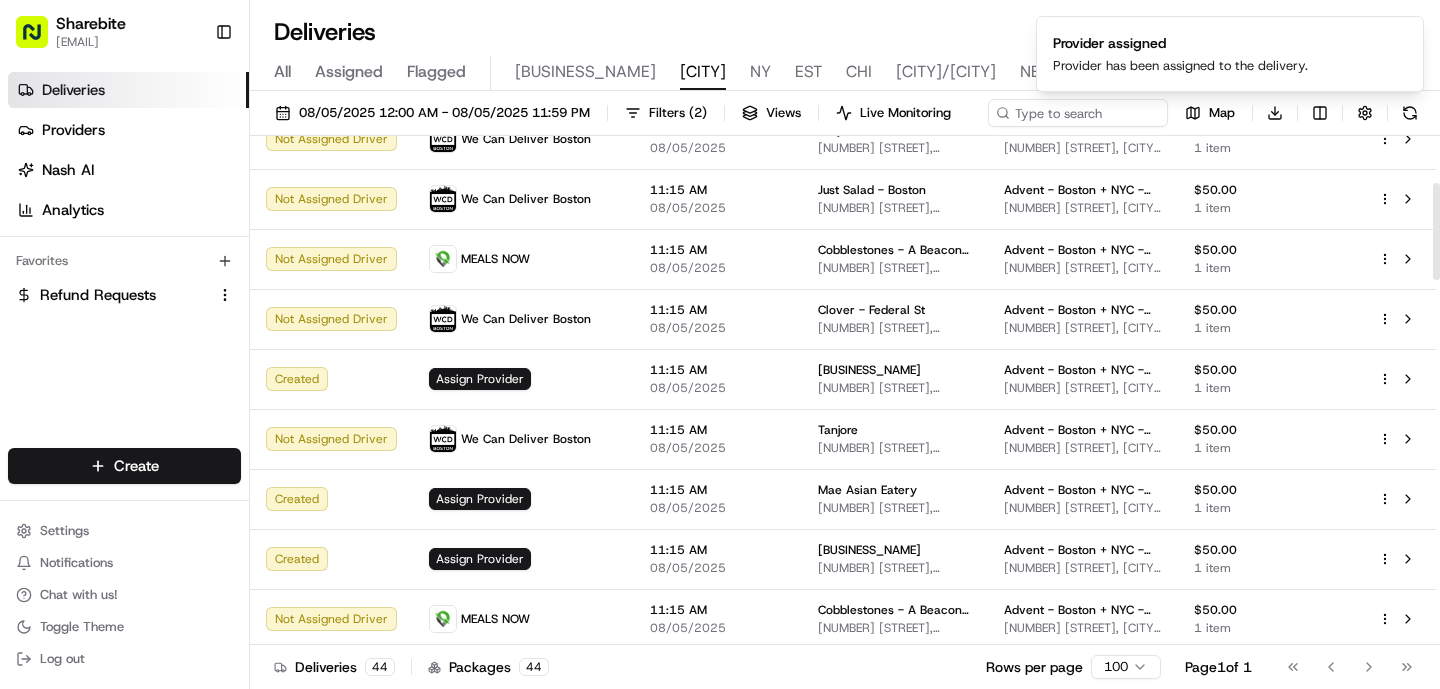 scroll, scrollTop: 259, scrollLeft: 0, axis: vertical 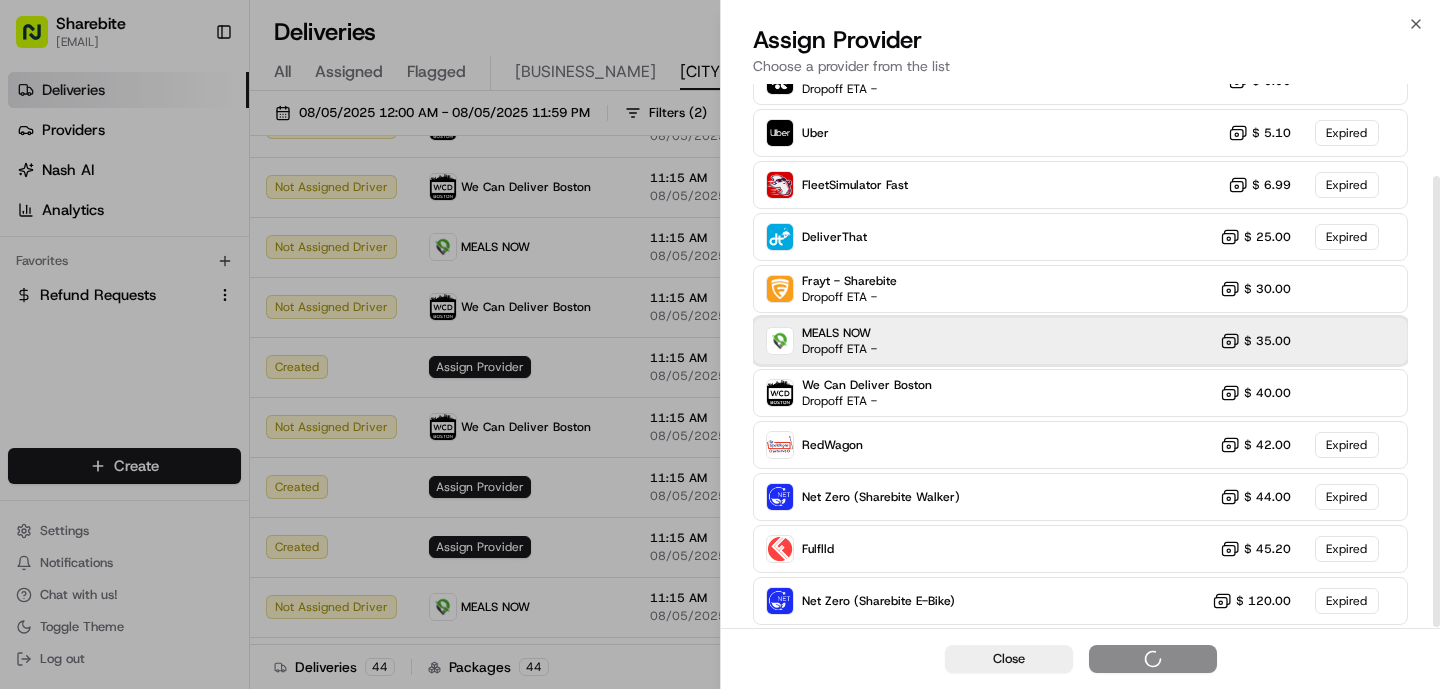 click on "MEALS NOW Dropoff ETA   - $   35.00" at bounding box center (1080, 341) 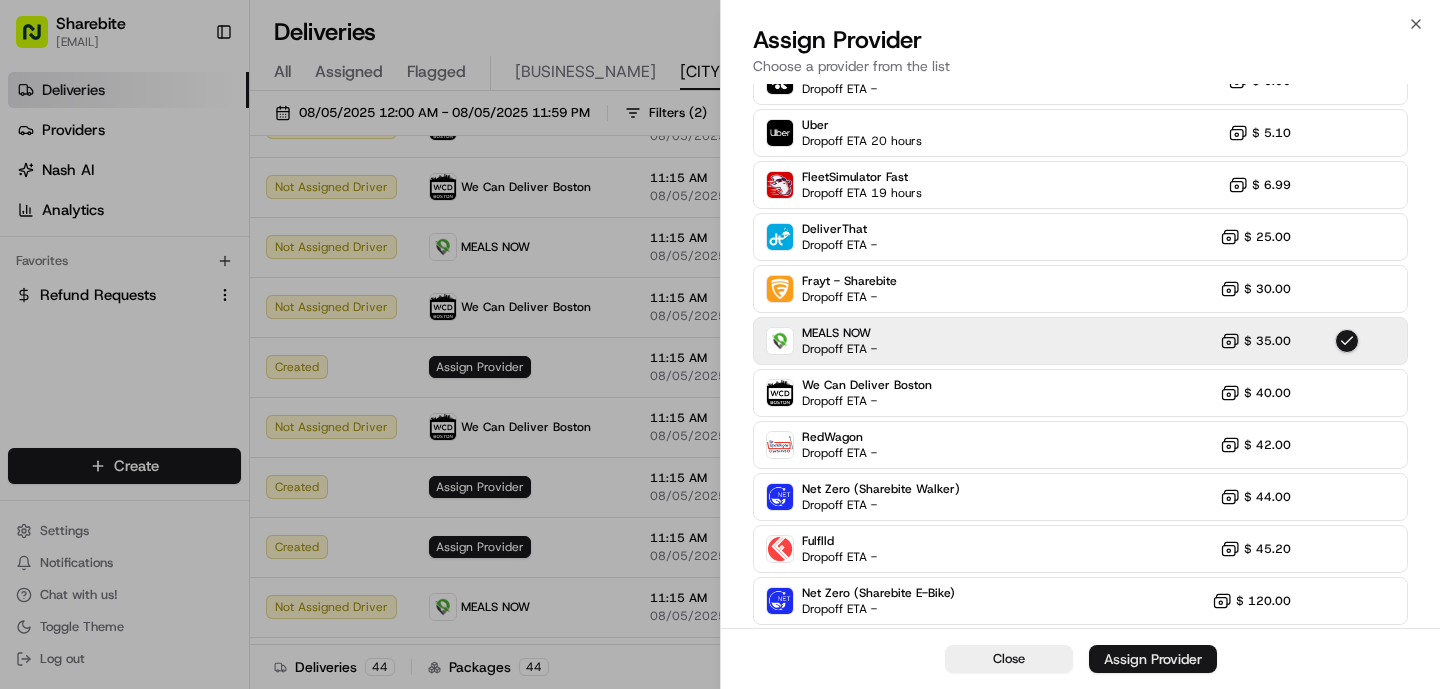 click on "Assign Provider" at bounding box center (1153, 659) 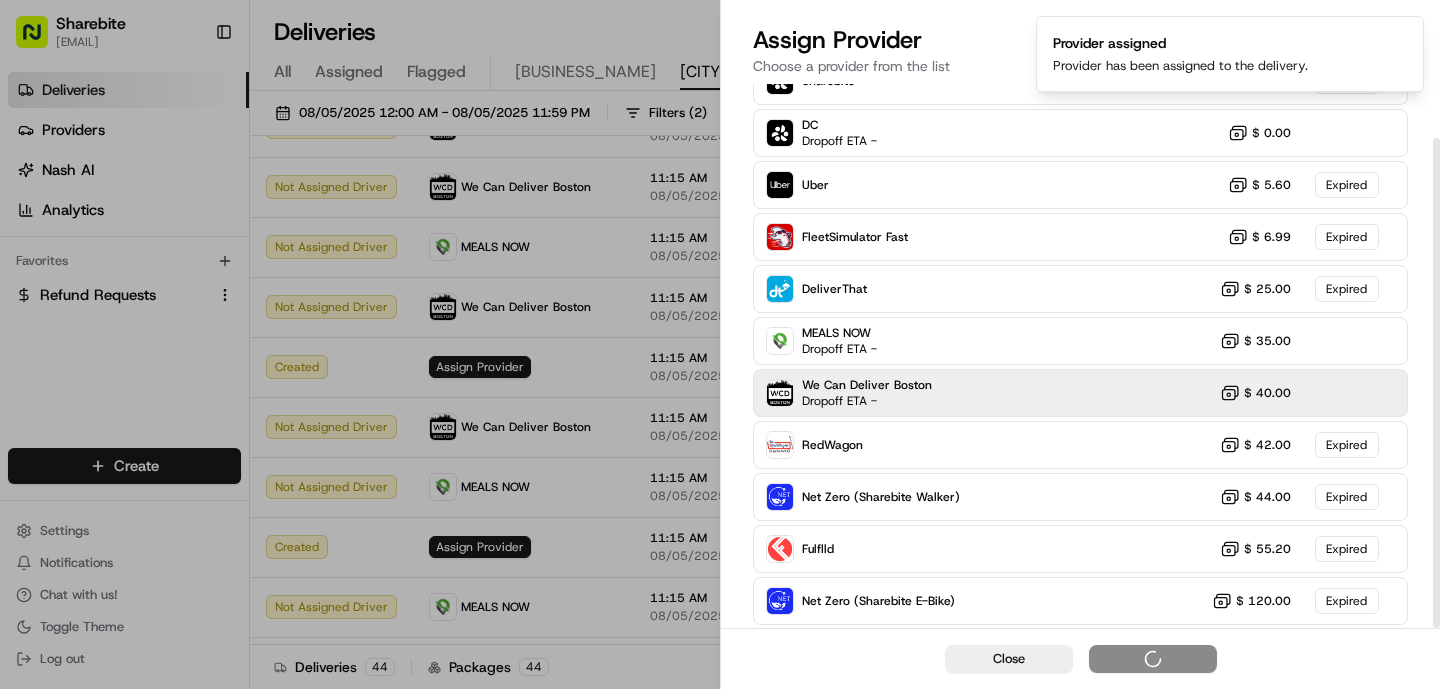 scroll, scrollTop: 60, scrollLeft: 0, axis: vertical 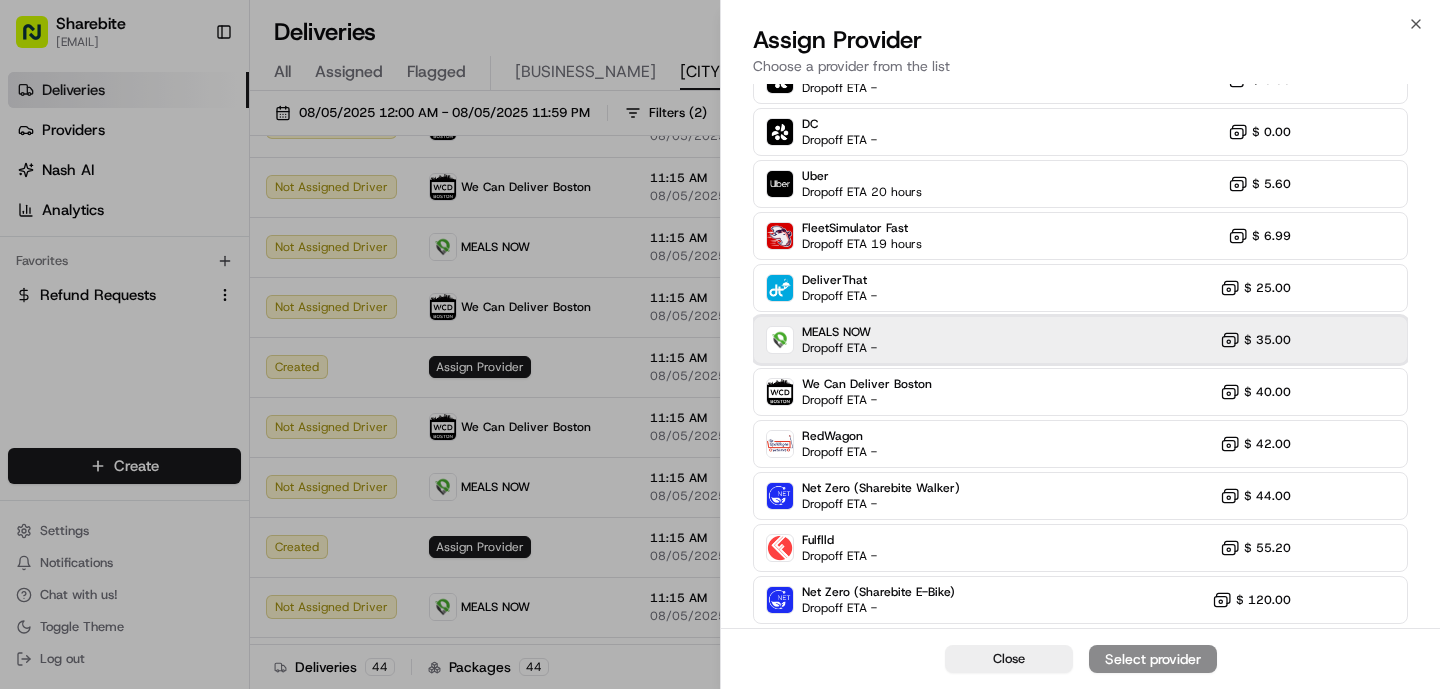 click on "MEALS NOW Dropoff ETA   - $   35.00" at bounding box center (1080, 340) 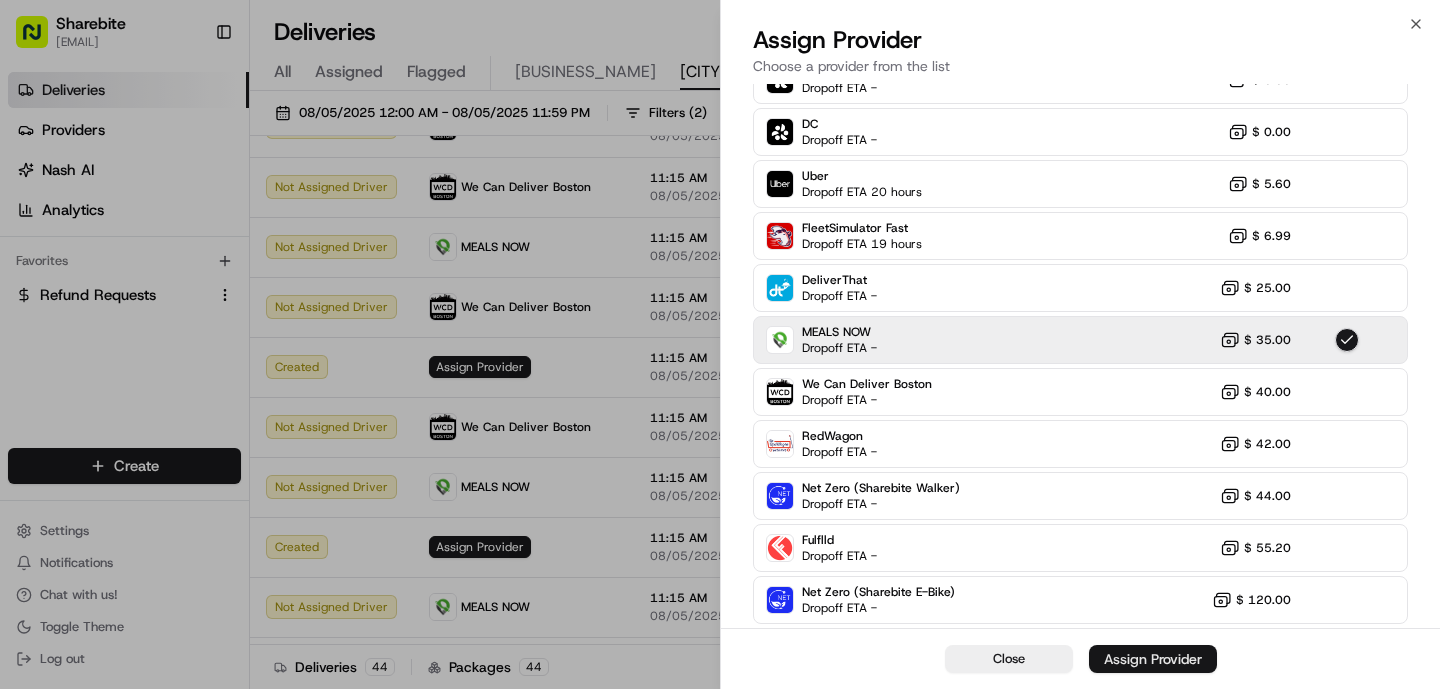 click on "Assign Provider" at bounding box center (1153, 659) 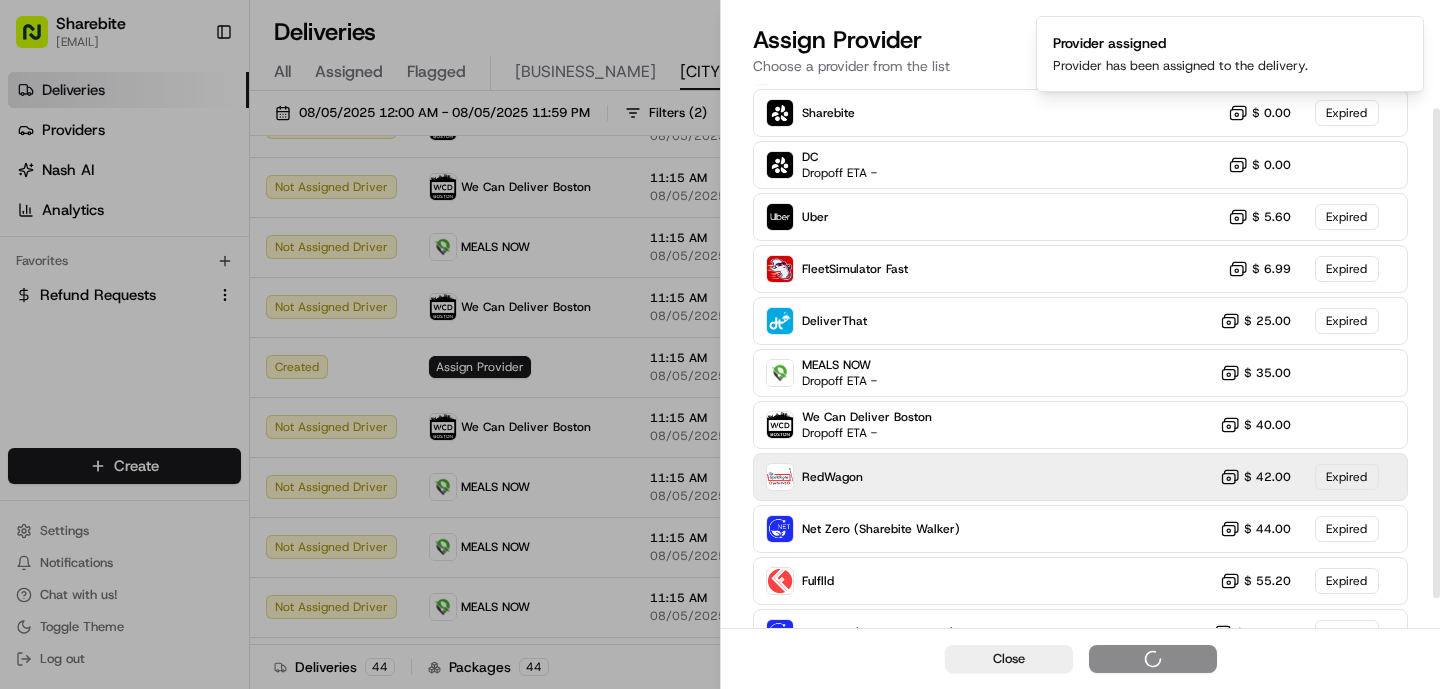 scroll, scrollTop: 60, scrollLeft: 0, axis: vertical 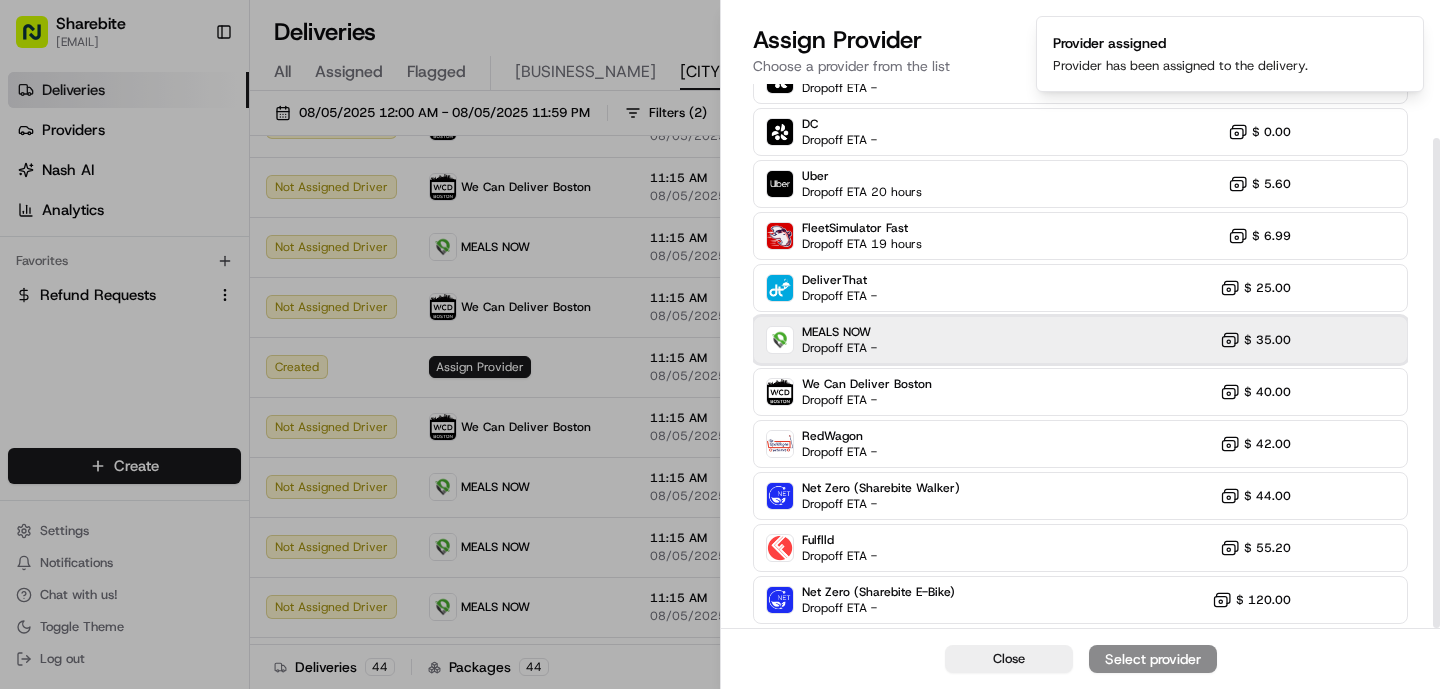 click on "MEALS NOW Dropoff ETA   - $   35.00" at bounding box center (1080, 340) 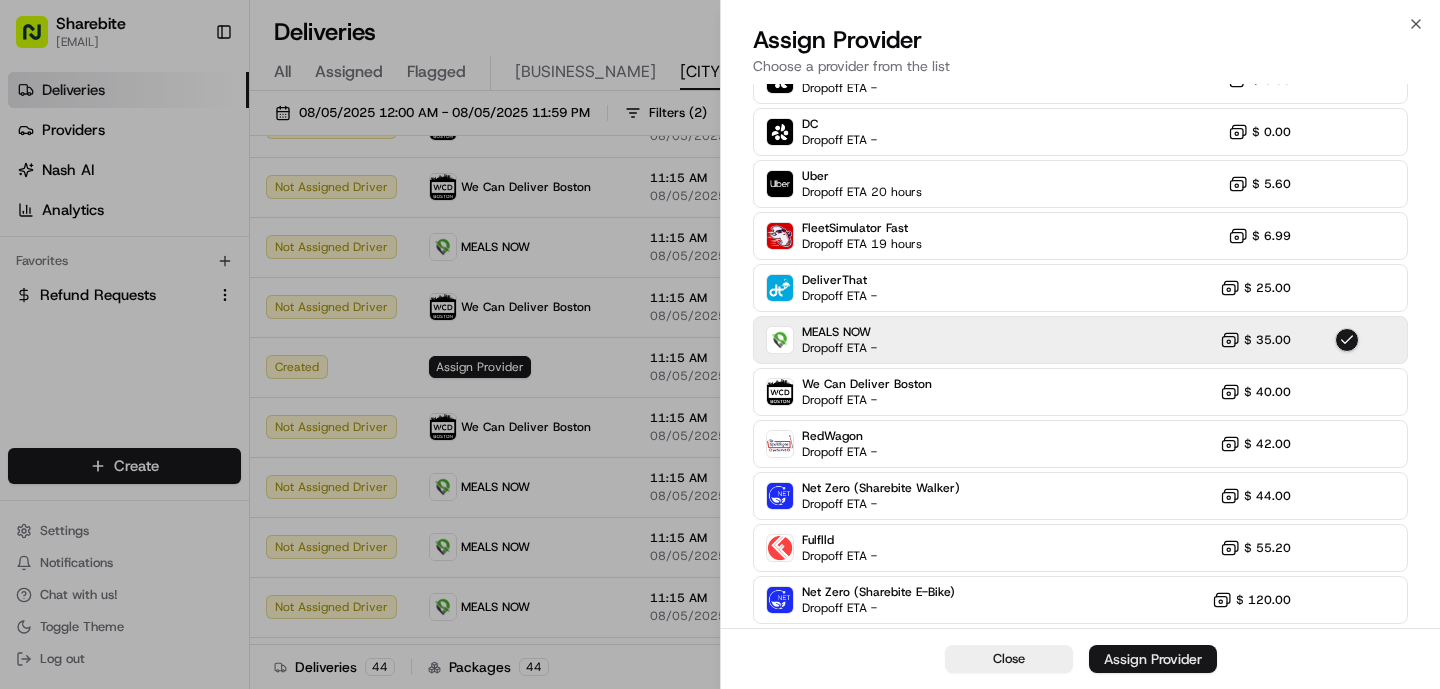 click on "Assign Provider" at bounding box center [1153, 659] 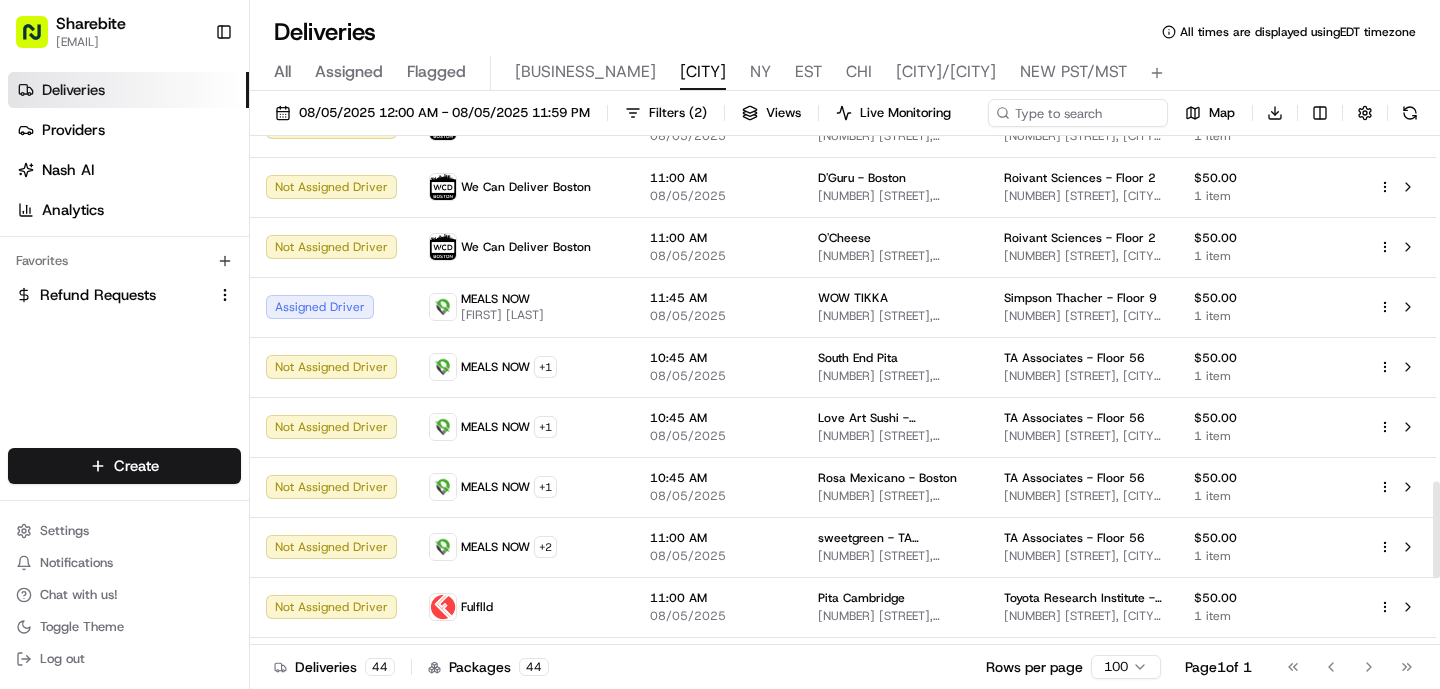 scroll, scrollTop: 1810, scrollLeft: 0, axis: vertical 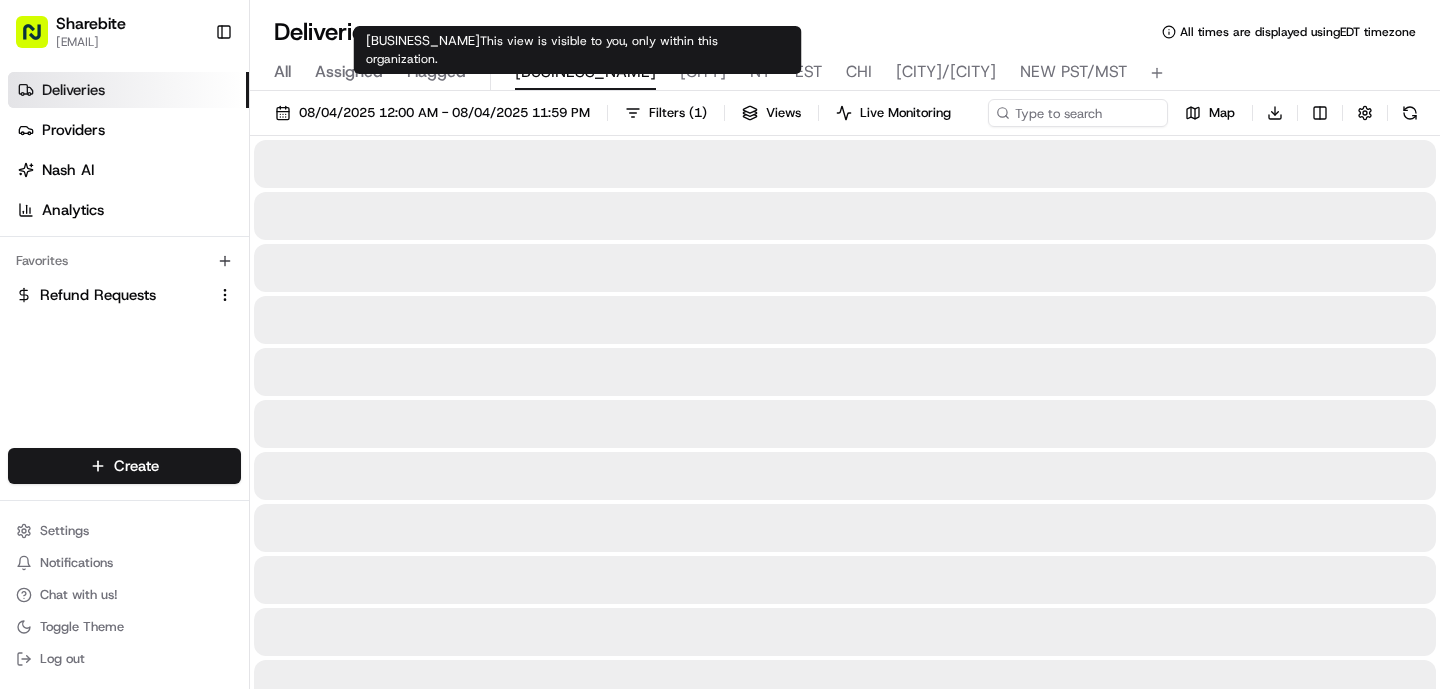 click on "[BUSINESS_NAME]" at bounding box center (585, 72) 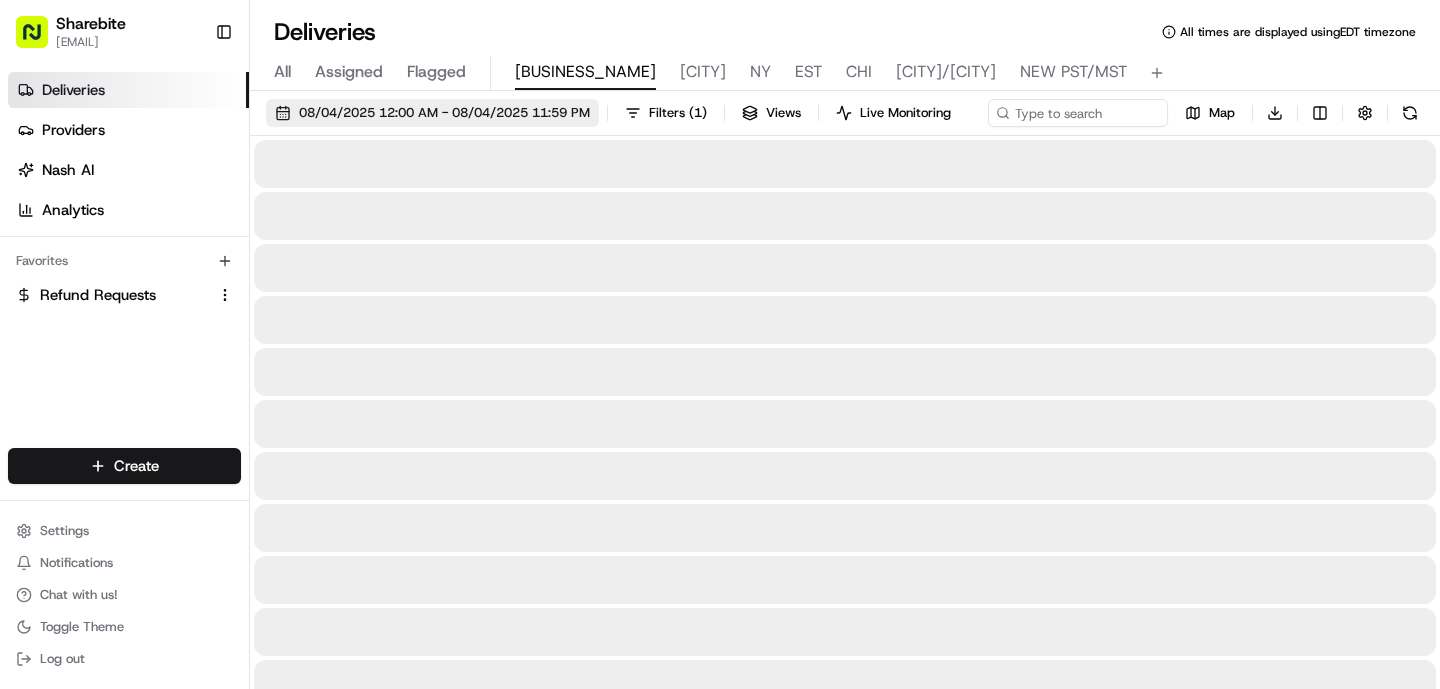 click on "08/04/2025 12:00 AM - 08/04/2025 11:59 PM" at bounding box center (444, 113) 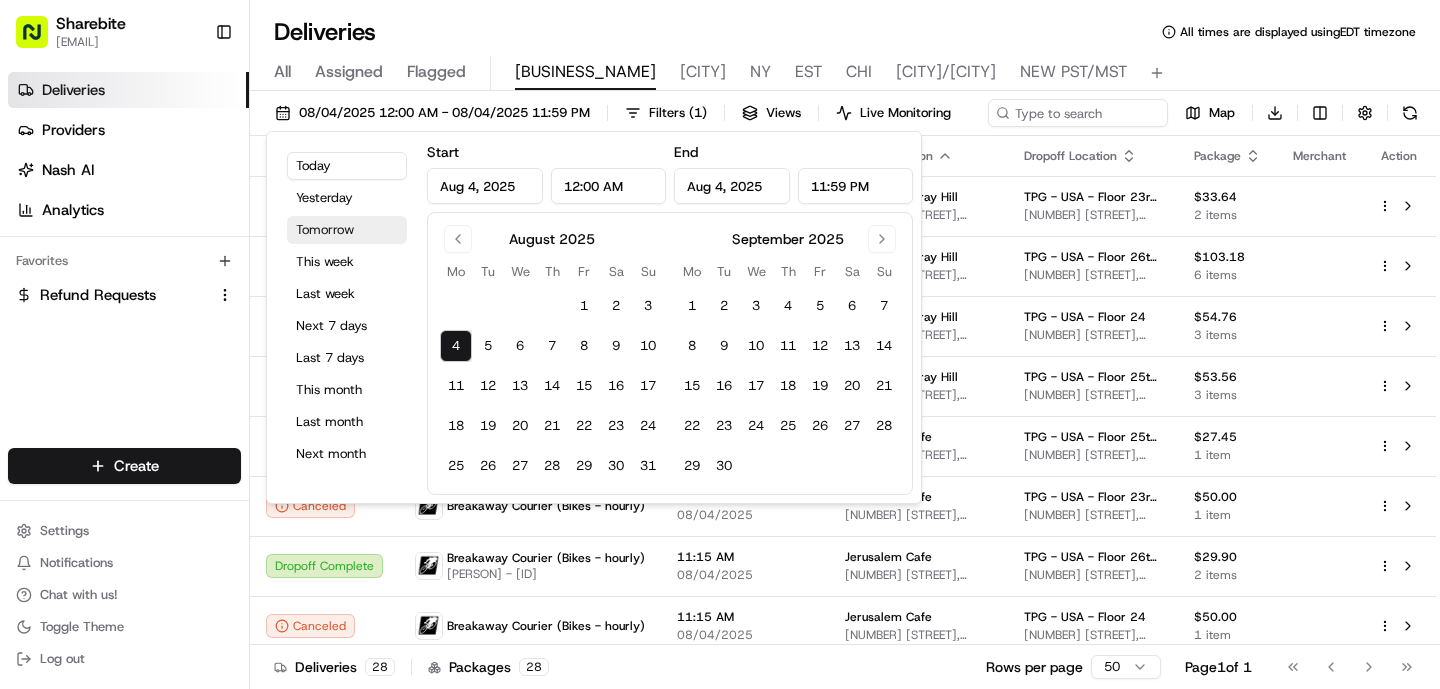 click on "Tomorrow" at bounding box center [347, 230] 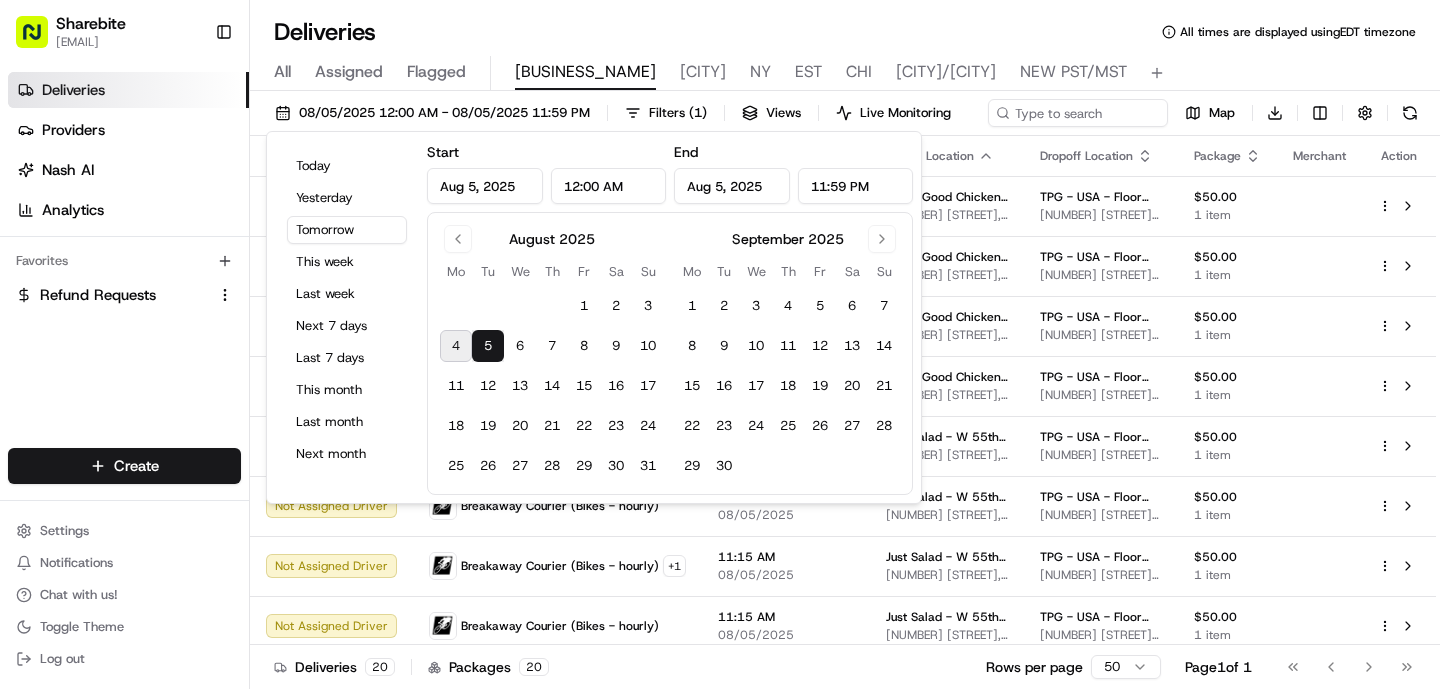 click on "All Assigned Flagged AG [CITY] [CITY] [CITY] [CITY] [CITY] [CITY] [CITY] [CITY]" at bounding box center (845, 69) 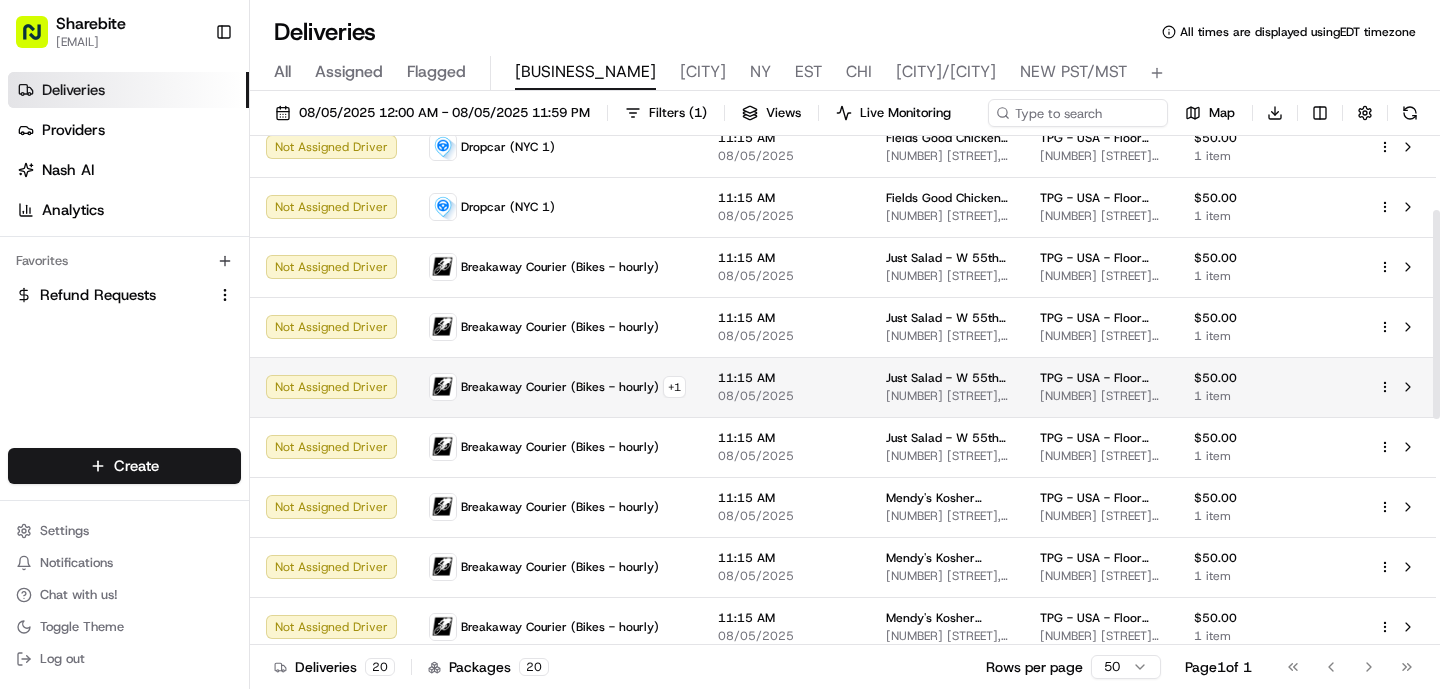scroll, scrollTop: 180, scrollLeft: 0, axis: vertical 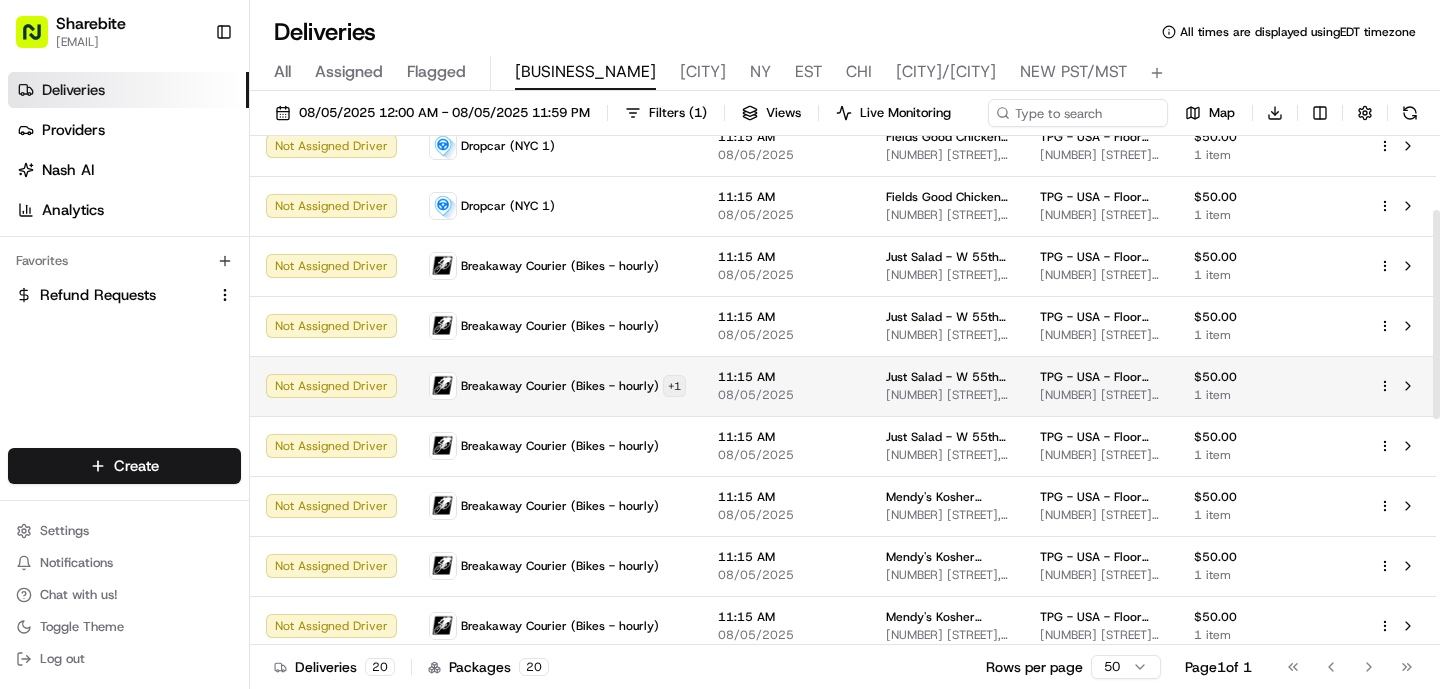 click on "Sharebite [EMAIL] Toggle Sidebar Deliveries Providers Nash AI Analytics Favorites Refund Requests Main Menu Members & Organization Organization Users Roles Preferences Customization Tracking Orchestration Automations Dispatch Strategy Locations Pickup Locations Dropoff Locations Billing Billing Refund Requests Integrations Notification Triggers Webhooks API Keys Request Logs Create Settings Notifications Chat with us! Toggle Theme Log out Deliveries All times are displayed using  EDT   timezone All Assigned Flagged AG [CITY] [CITY] [CITY] [CITY] [CITY] [CITY] [CITY] [CITY] [DATE] [TIME] - [DATE] [TIME] Filters ( 1 ) Views Live Monitoring Map Download Status Provider Original Pickup Time Pickup Location Dropoff Location Package Merchant Action Not Assigned Driver Dropcar ([CITY] 1) [TIME] [DATE] [STREET], [CITY], [STATE], [COUNTRY] [STREET], [CITY], [STATE], [COUNTRY] $50.00 1   item Not Assigned Driver Dropcar ([CITY] 1) [TIME] [DATE]" at bounding box center [720, 344] 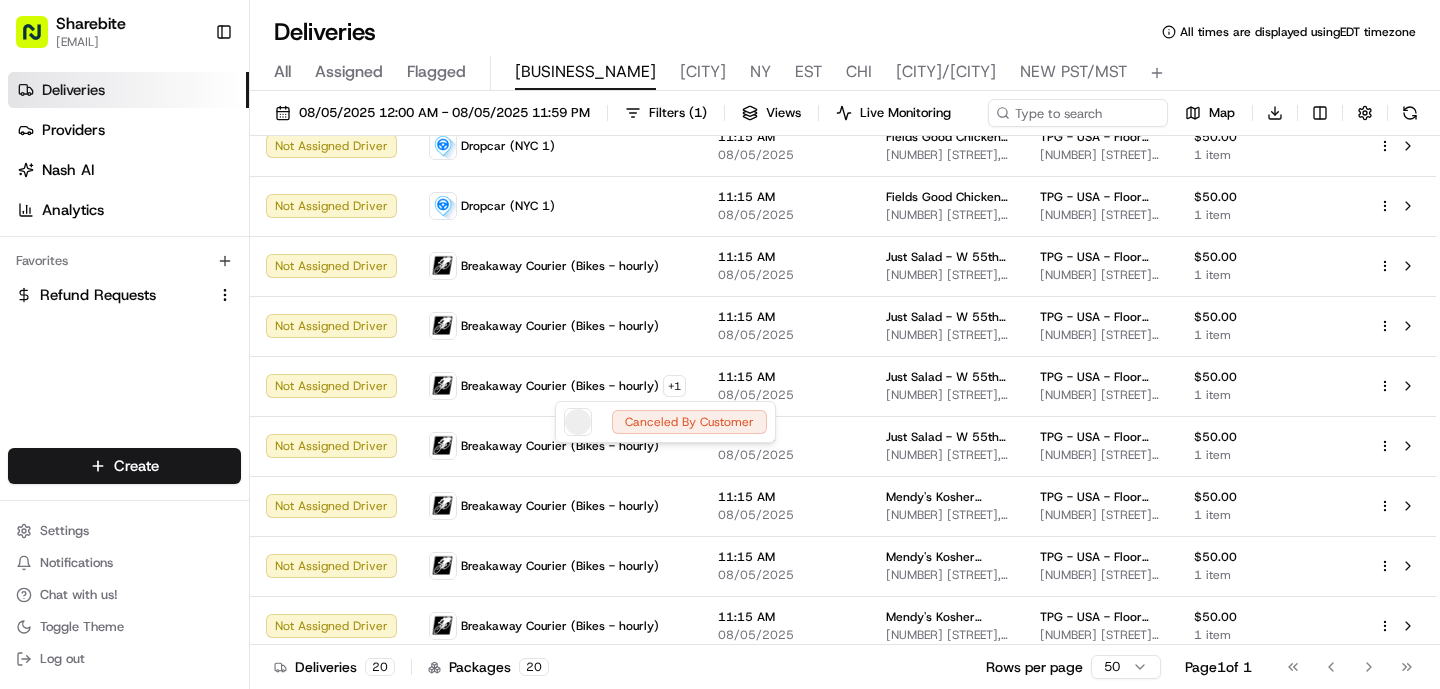 click on "Sharebite [EMAIL] Toggle Sidebar Deliveries Providers Nash AI Analytics Favorites Refund Requests Main Menu Members & Organization Organization Users Roles Preferences Customization Tracking Orchestration Automations Dispatch Strategy Locations Pickup Locations Dropoff Locations Billing Billing Refund Requests Integrations Notification Triggers Webhooks API Keys Request Logs Create Settings Notifications Chat with us! Toggle Theme Log out Deliveries All times are displayed using  EDT   timezone All Assigned Flagged AG [CITY] [CITY] [CITY] [CITY] [CITY] [CITY] [CITY] [CITY] [DATE] [TIME] - [DATE] [TIME] Filters ( 1 ) Views Live Monitoring Map Download Status Provider Original Pickup Time Pickup Location Dropoff Location Package Merchant Action Not Assigned Driver Dropcar ([CITY] 1) [TIME] [DATE] [STREET], [CITY], [STATE], [COUNTRY] [STREET], [CITY], [STATE], [COUNTRY] $50.00 1   item Not Assigned Driver Dropcar ([CITY] 1) [TIME] [DATE]" at bounding box center (720, 344) 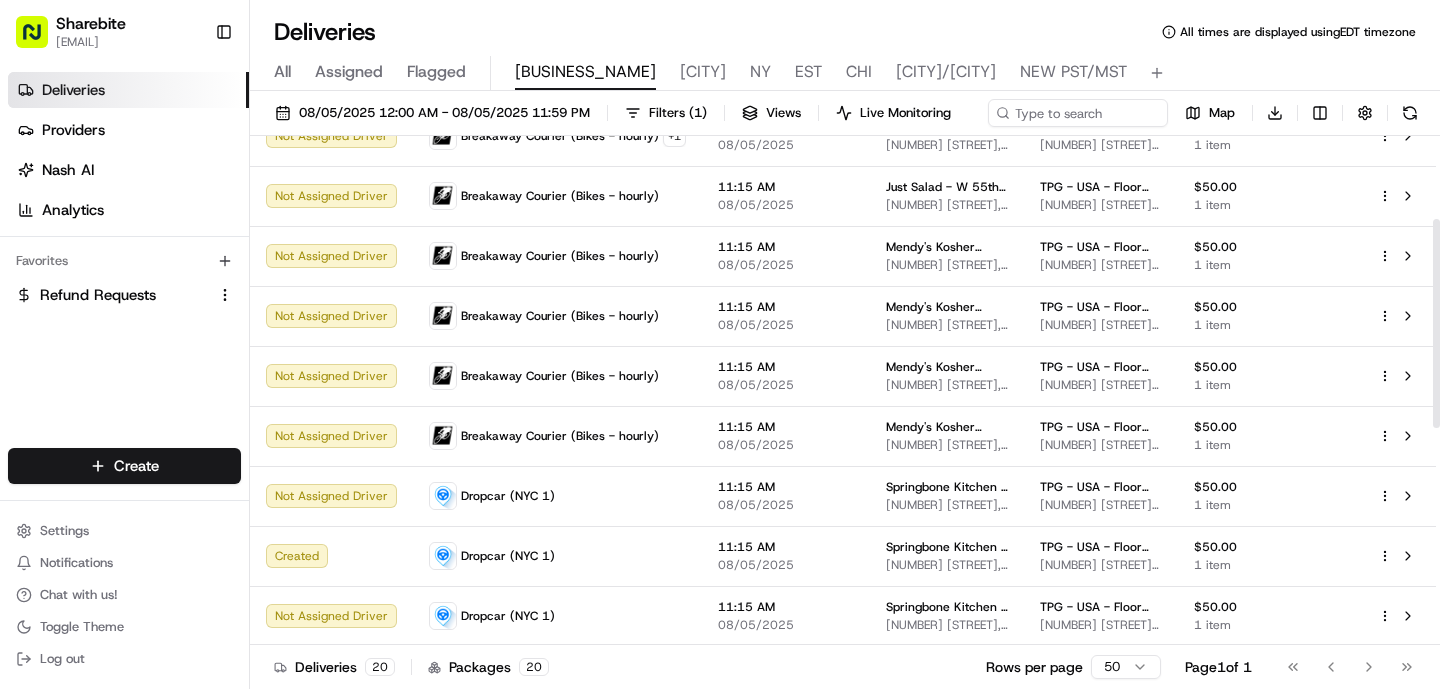 scroll, scrollTop: 0, scrollLeft: 0, axis: both 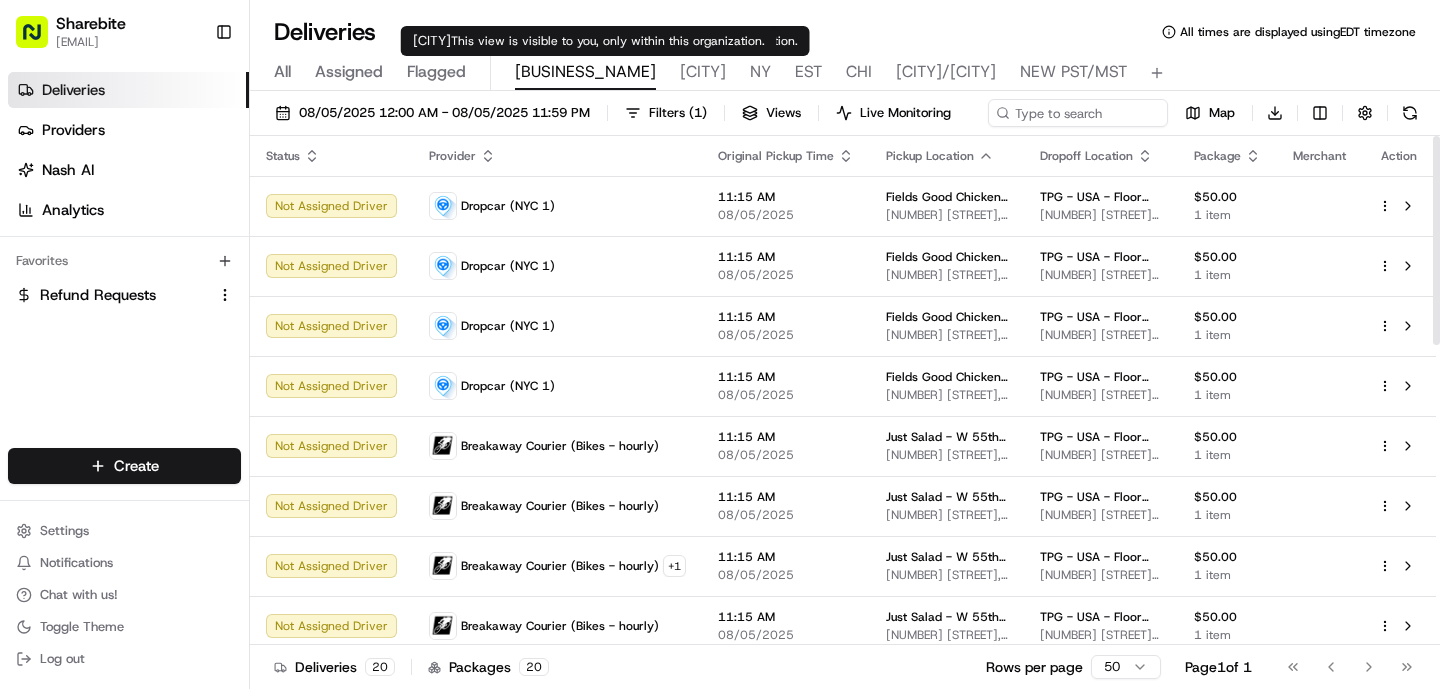 click on "[CITY]" at bounding box center (703, 72) 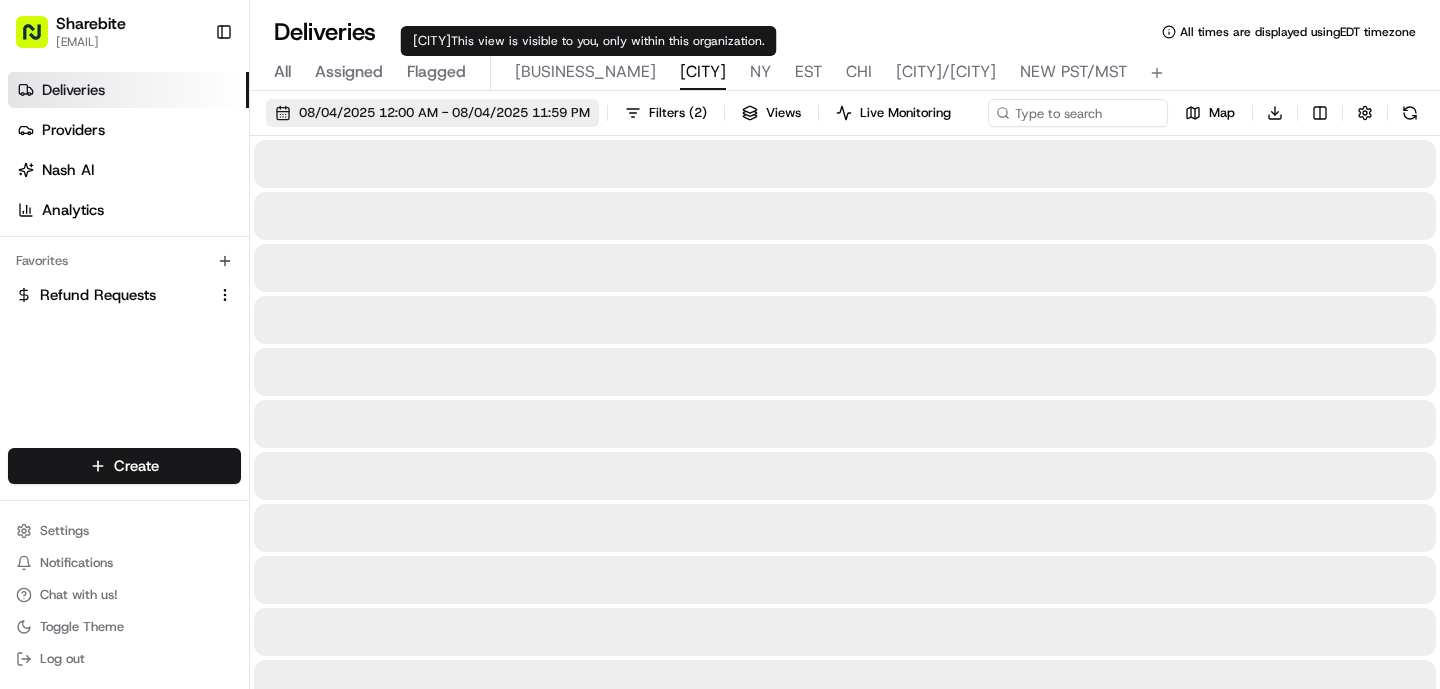 click on "08/04/2025 12:00 AM - 08/04/2025 11:59 PM" at bounding box center (432, 113) 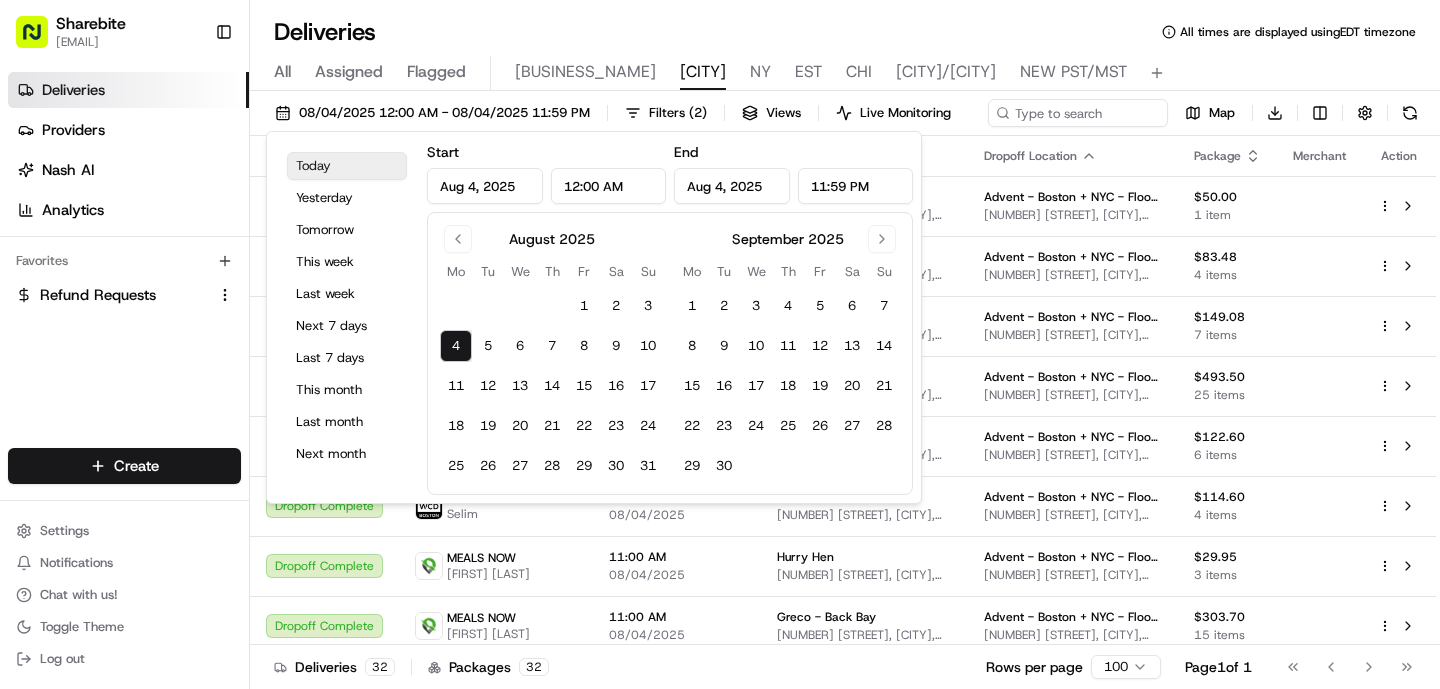 click on "Today" at bounding box center [347, 166] 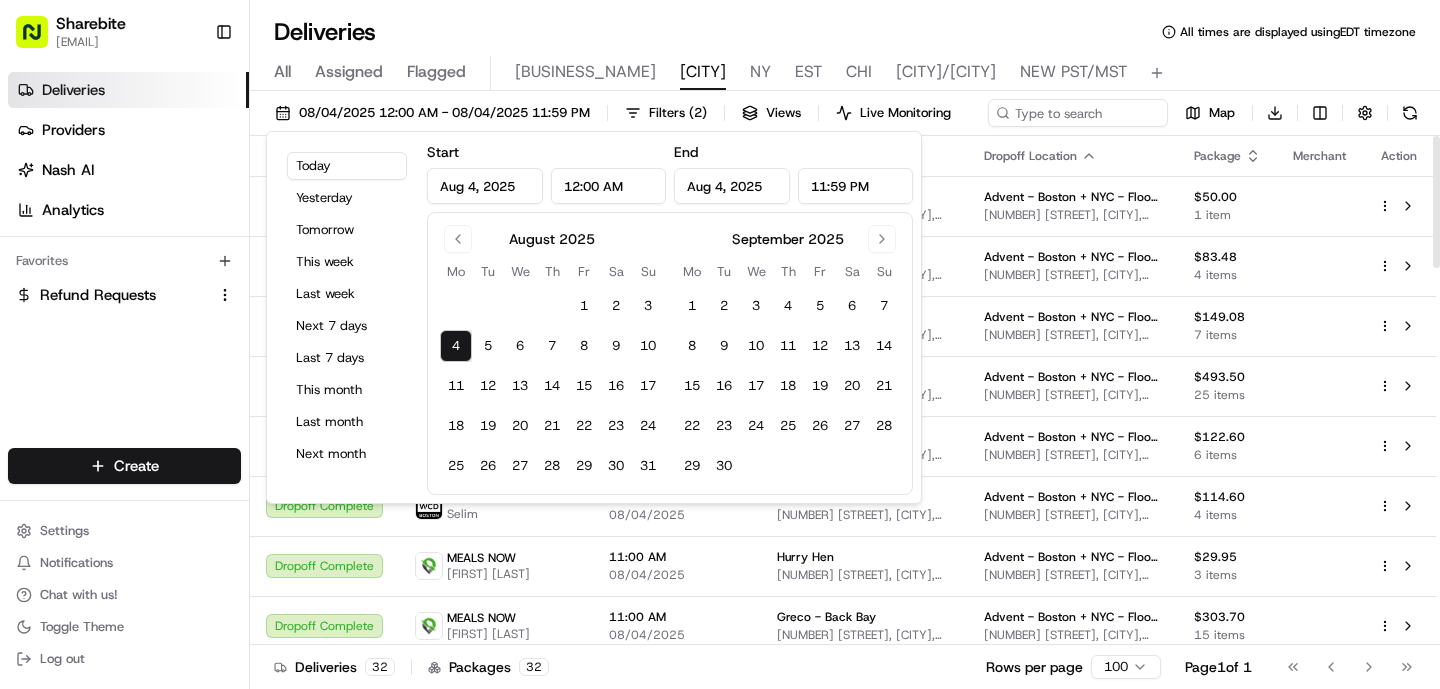 click on "All Assigned Flagged AG [CITY] [CITY] [CITY] [CITY] [CITY] [CITY] [CITY] [CITY]" at bounding box center [845, 73] 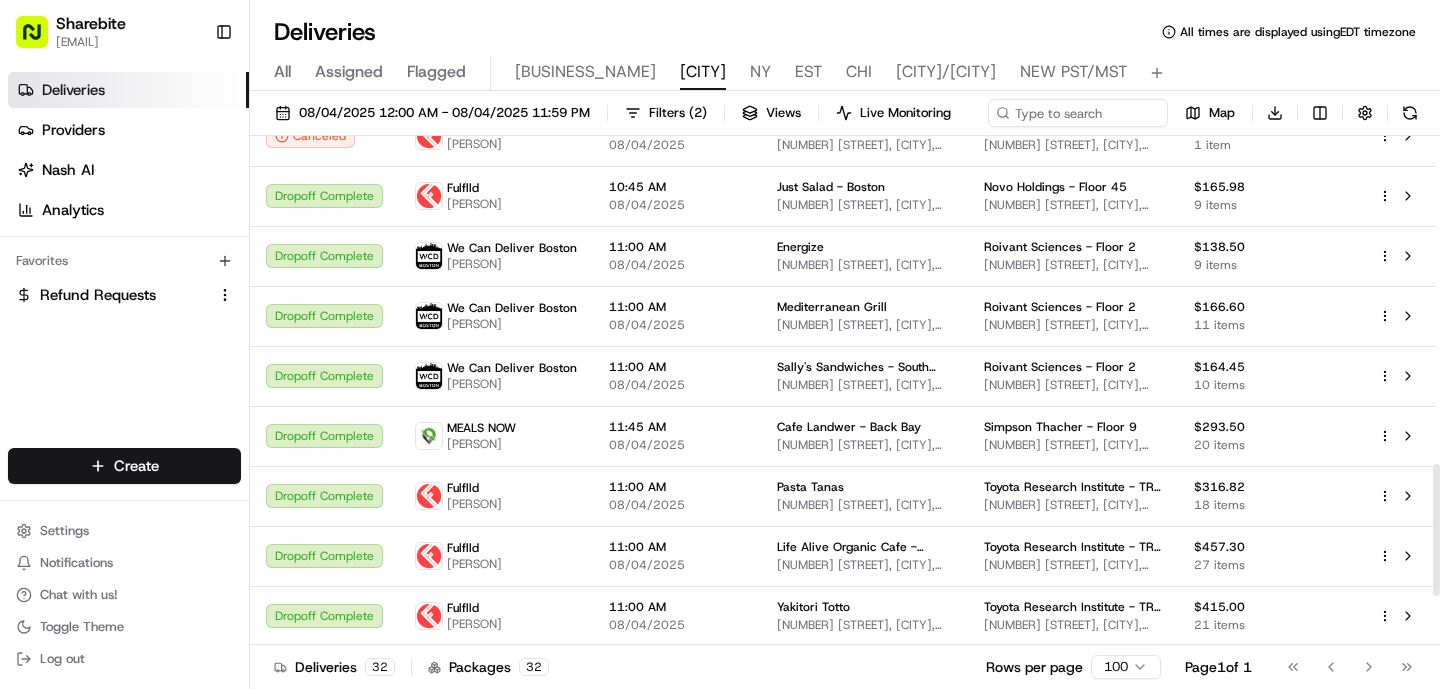 scroll, scrollTop: 1461, scrollLeft: 0, axis: vertical 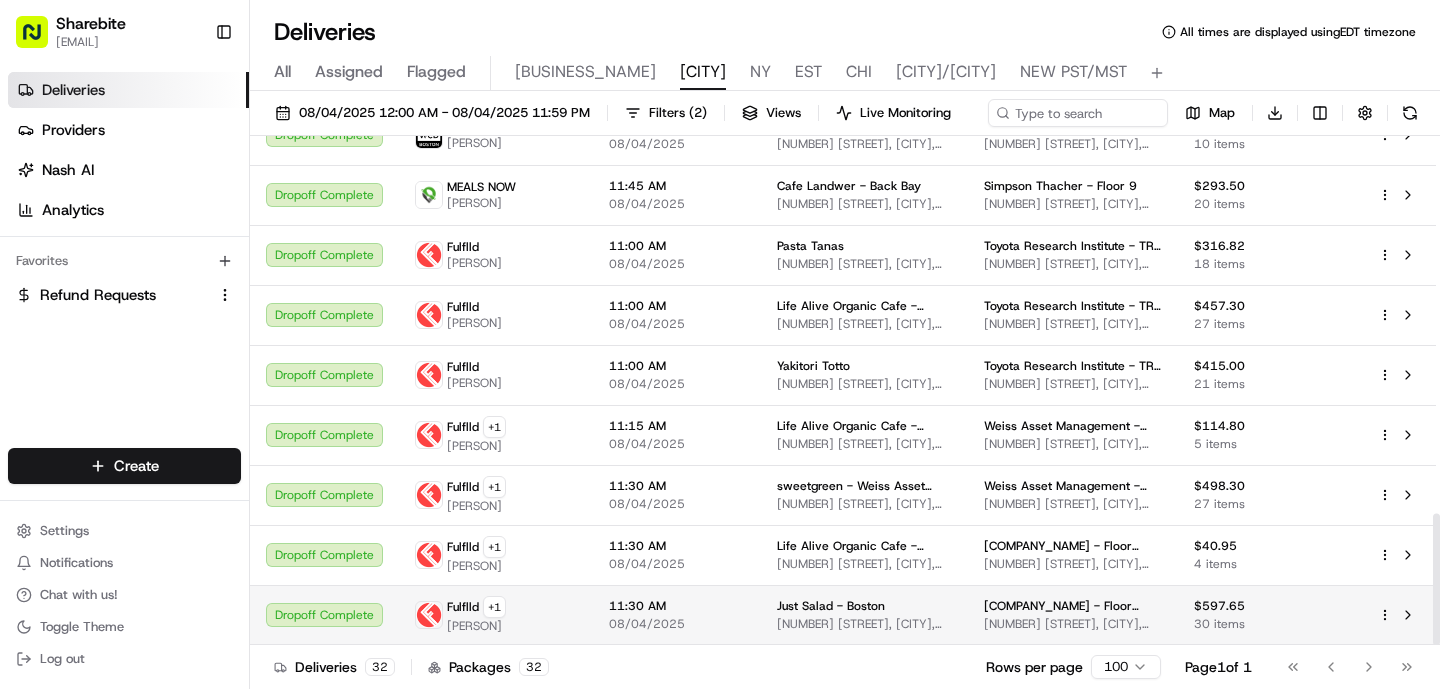 click on "08/04/2025" at bounding box center [677, 624] 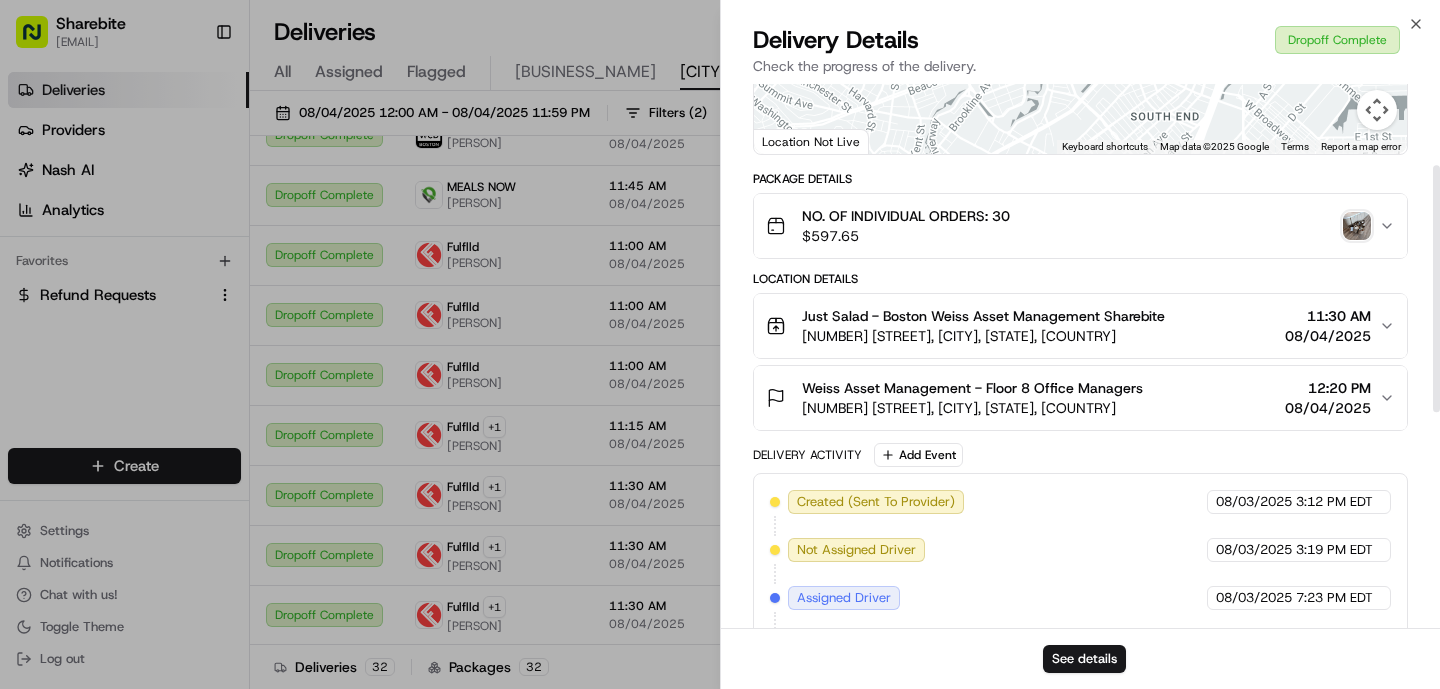scroll, scrollTop: 654, scrollLeft: 0, axis: vertical 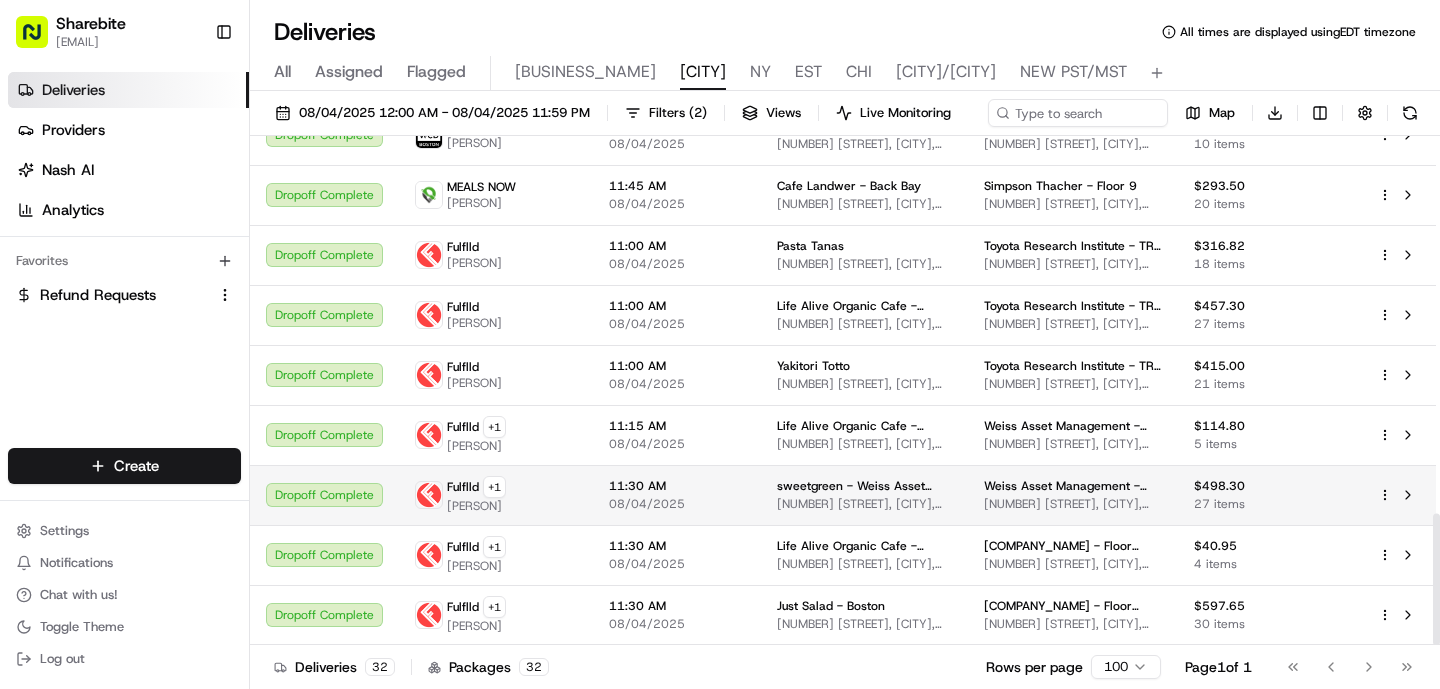 click on "Fulflld + 1 [PERSON]" at bounding box center [496, 495] 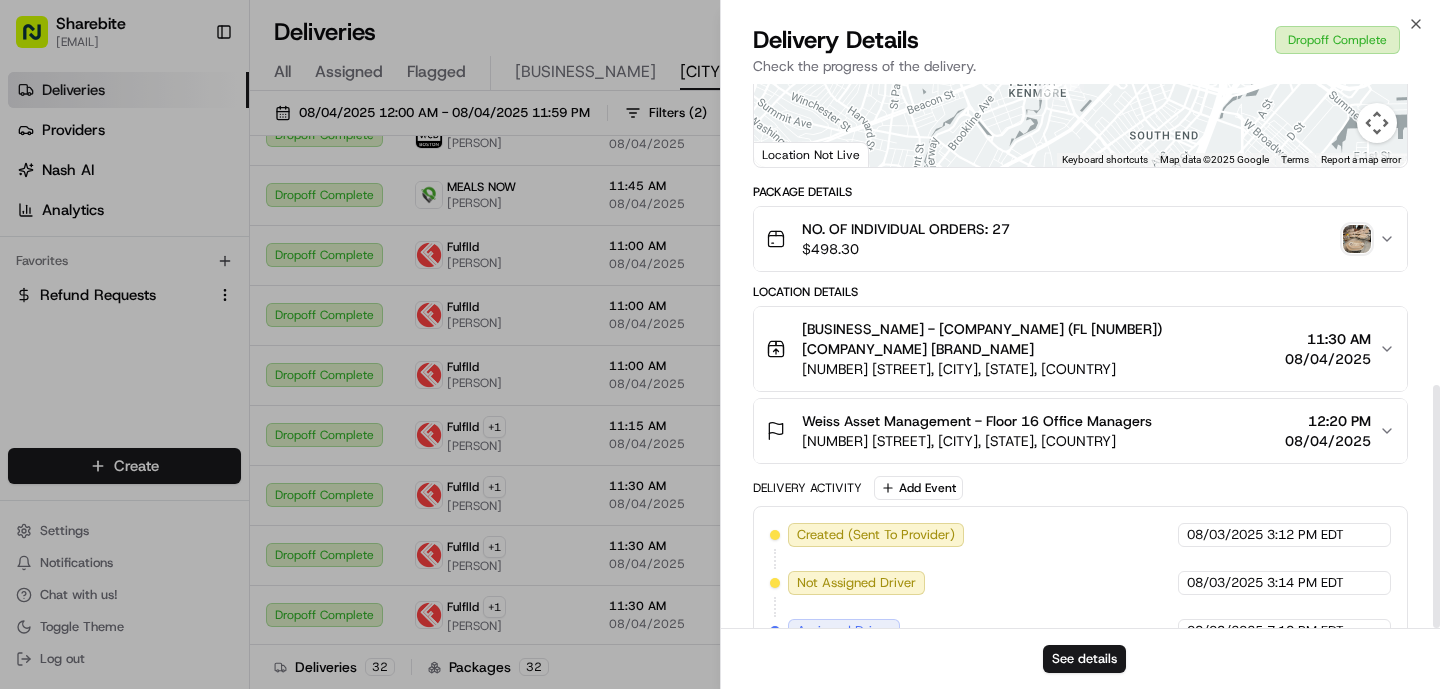 scroll, scrollTop: 674, scrollLeft: 0, axis: vertical 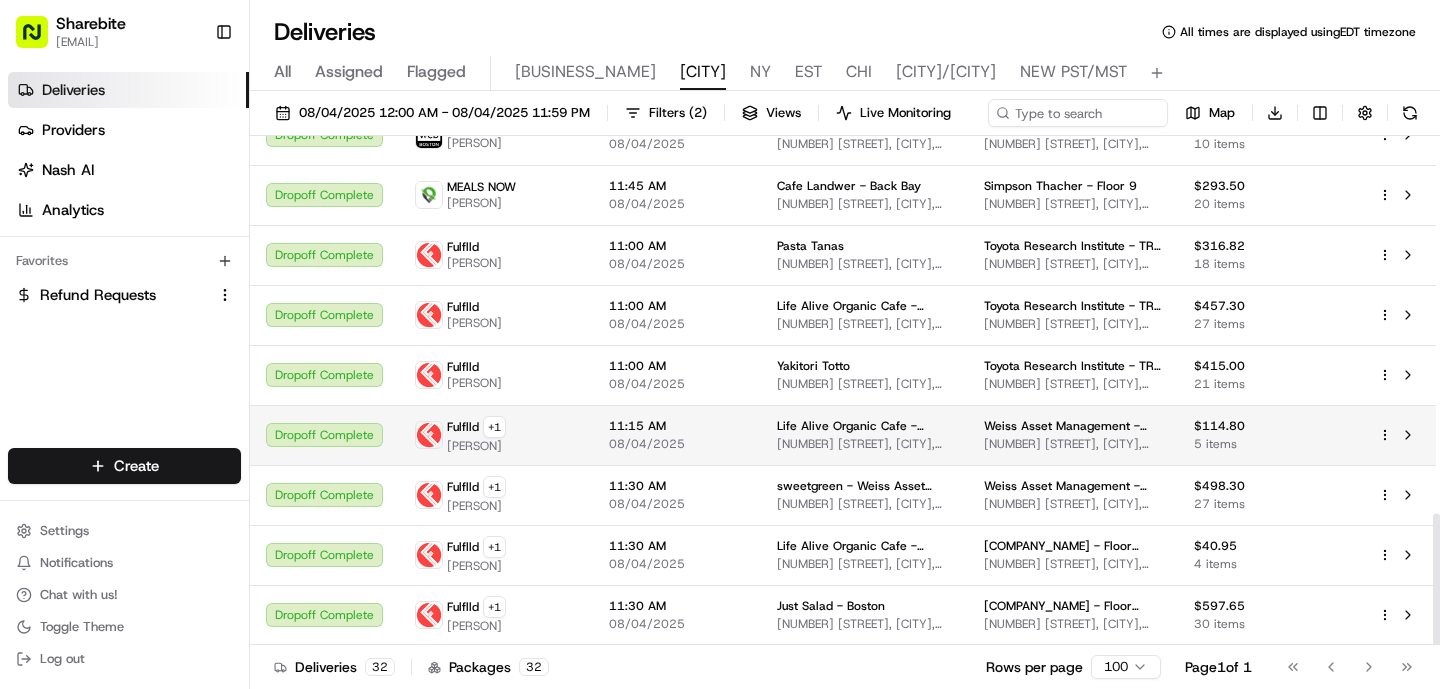 click on "11:15 AM 08/04/2025" at bounding box center [677, 435] 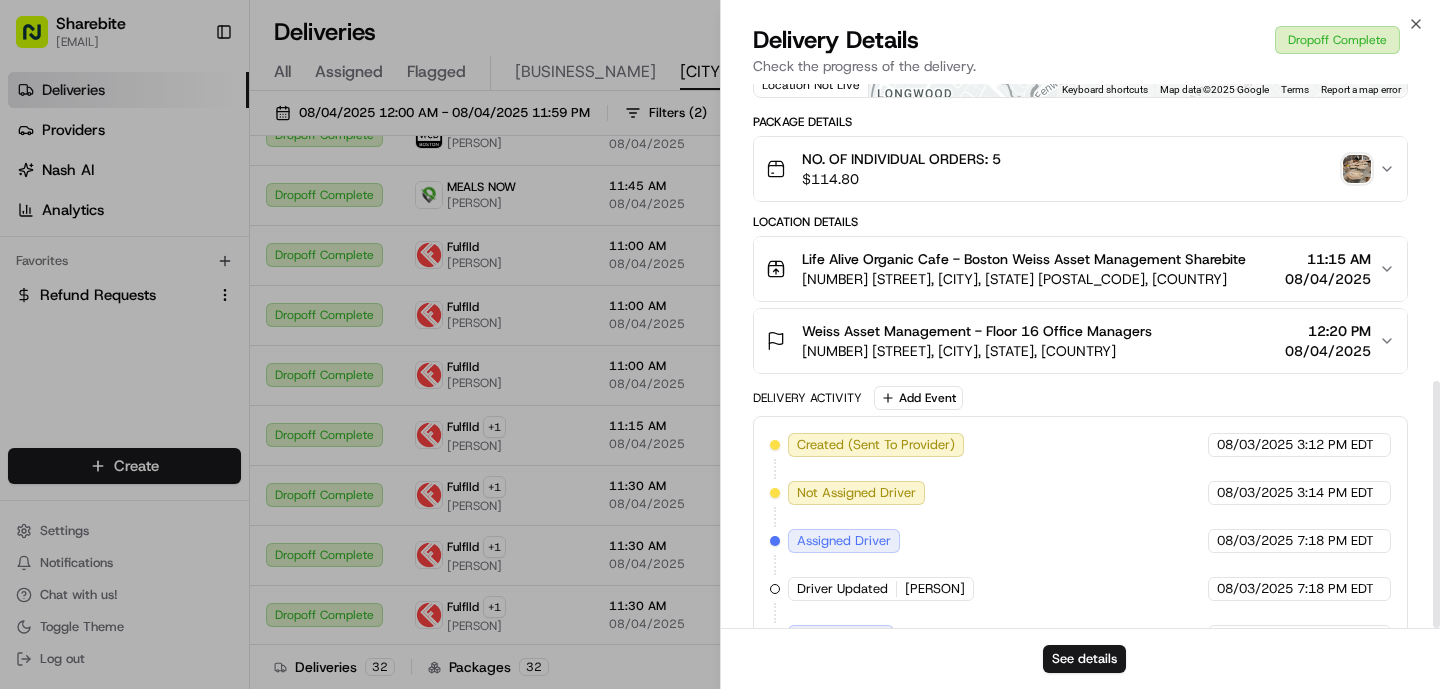 scroll, scrollTop: 654, scrollLeft: 0, axis: vertical 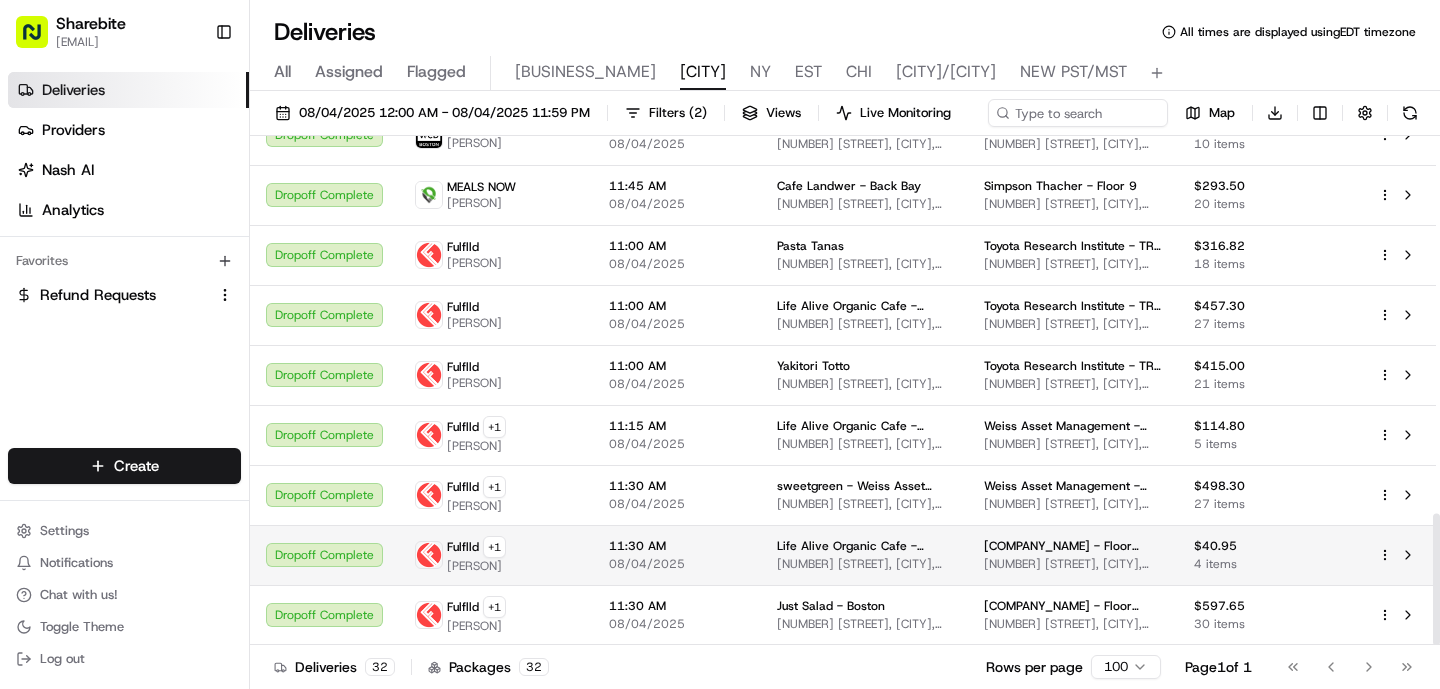 click on "[TIME] [DATE]" at bounding box center [677, 555] 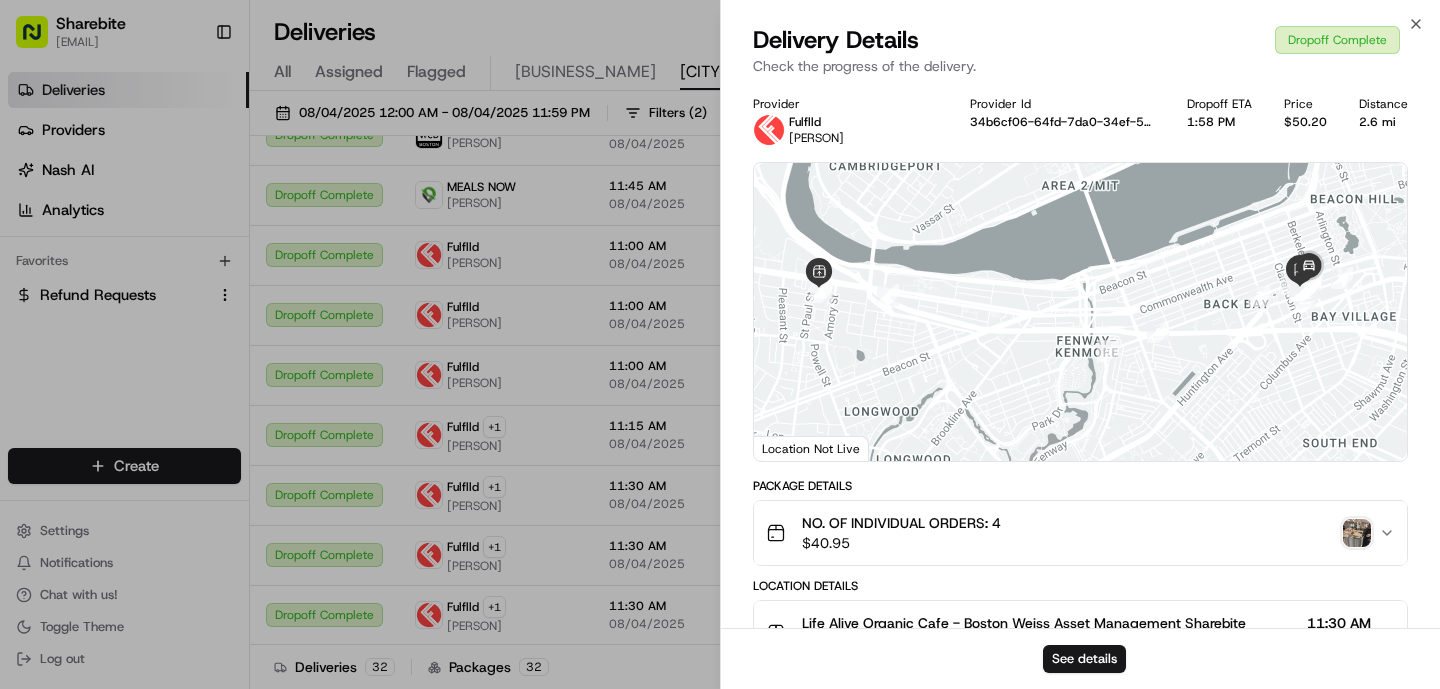 scroll, scrollTop: 654, scrollLeft: 0, axis: vertical 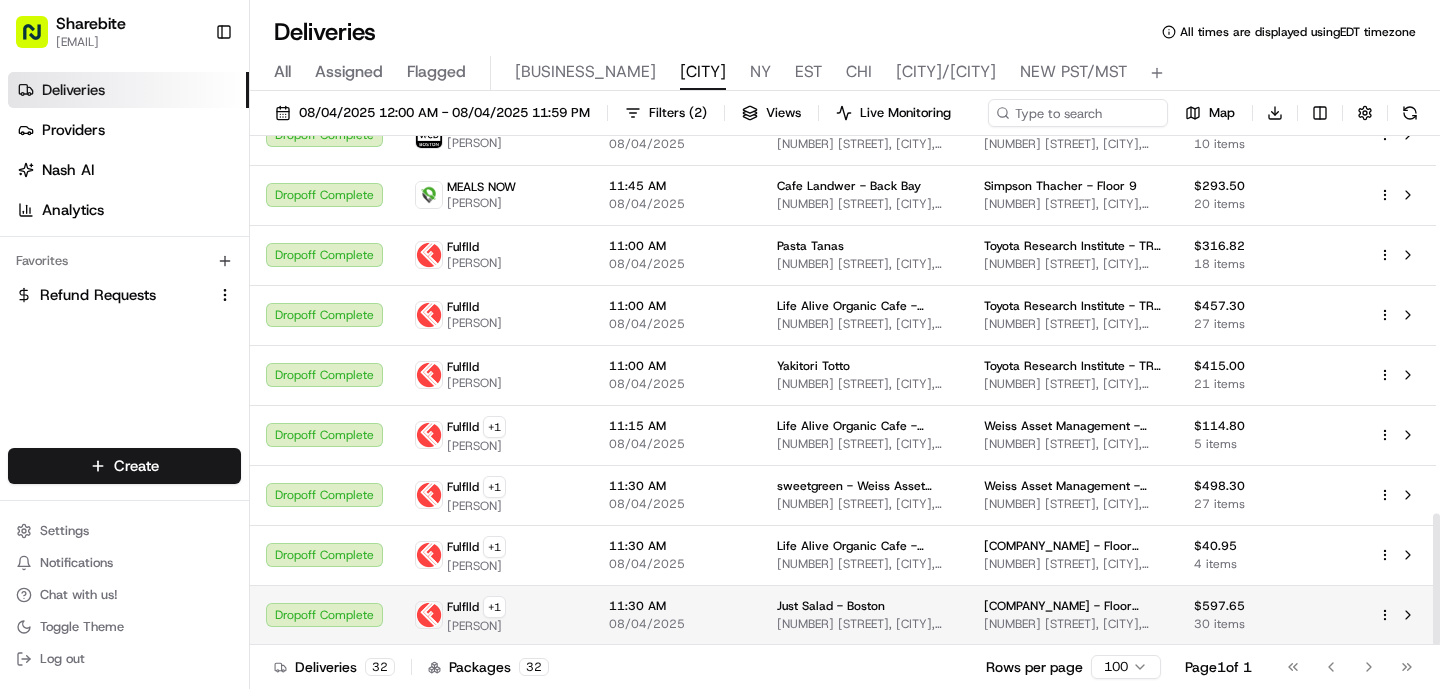 click on "11:30 AM" at bounding box center (677, 606) 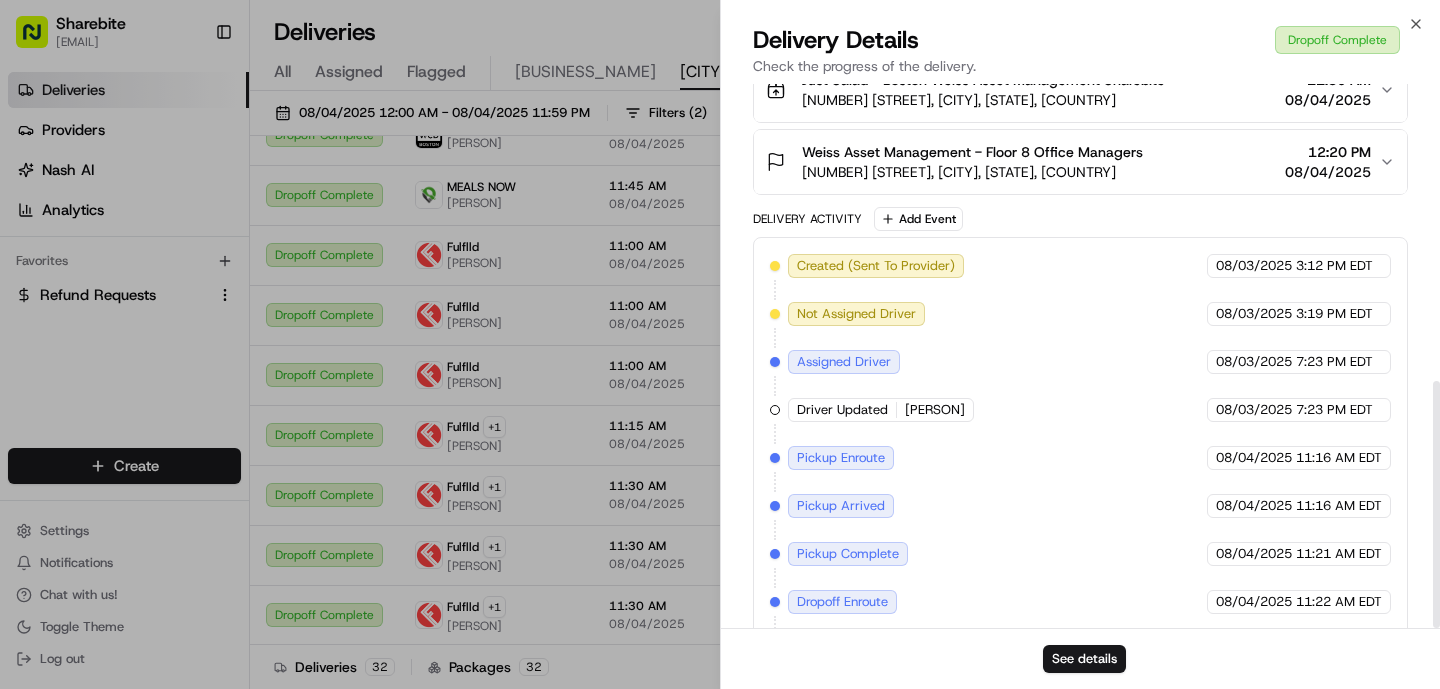 scroll, scrollTop: 654, scrollLeft: 0, axis: vertical 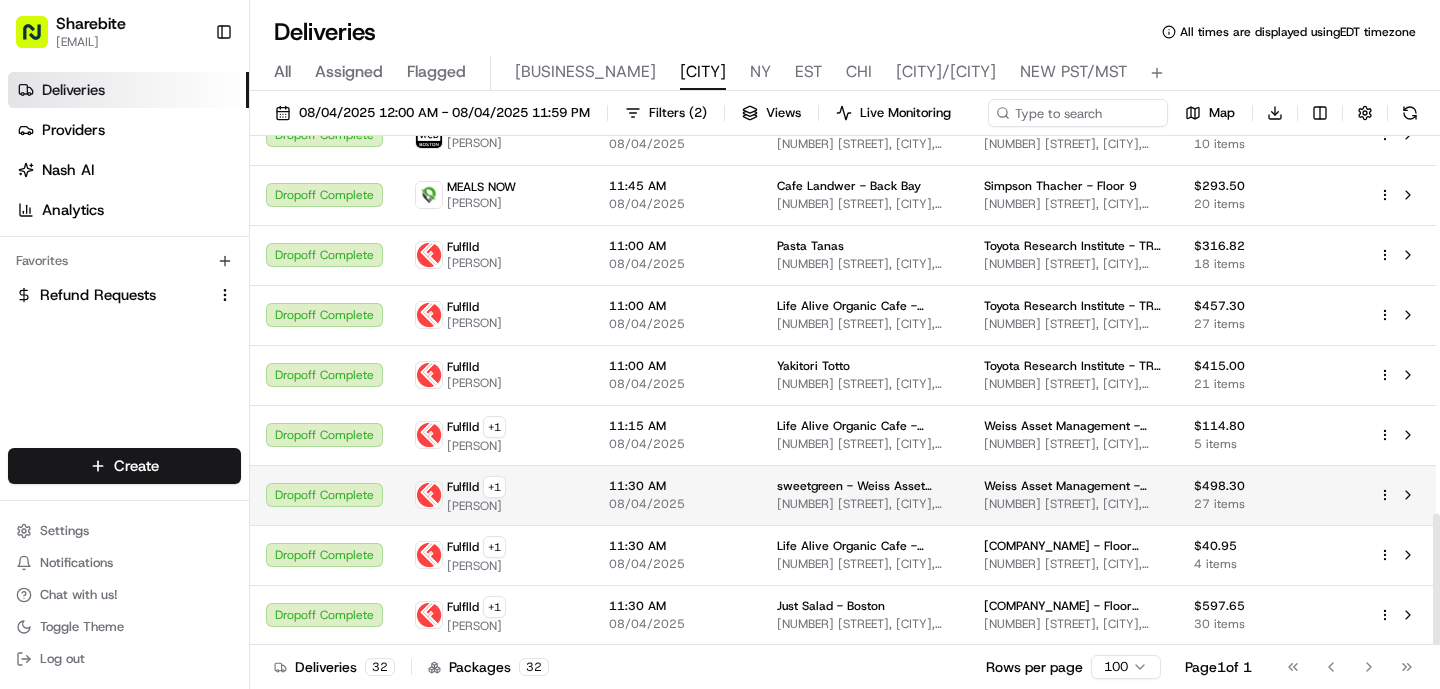 drag, startPoint x: 552, startPoint y: 501, endPoint x: 444, endPoint y: 502, distance: 108.00463 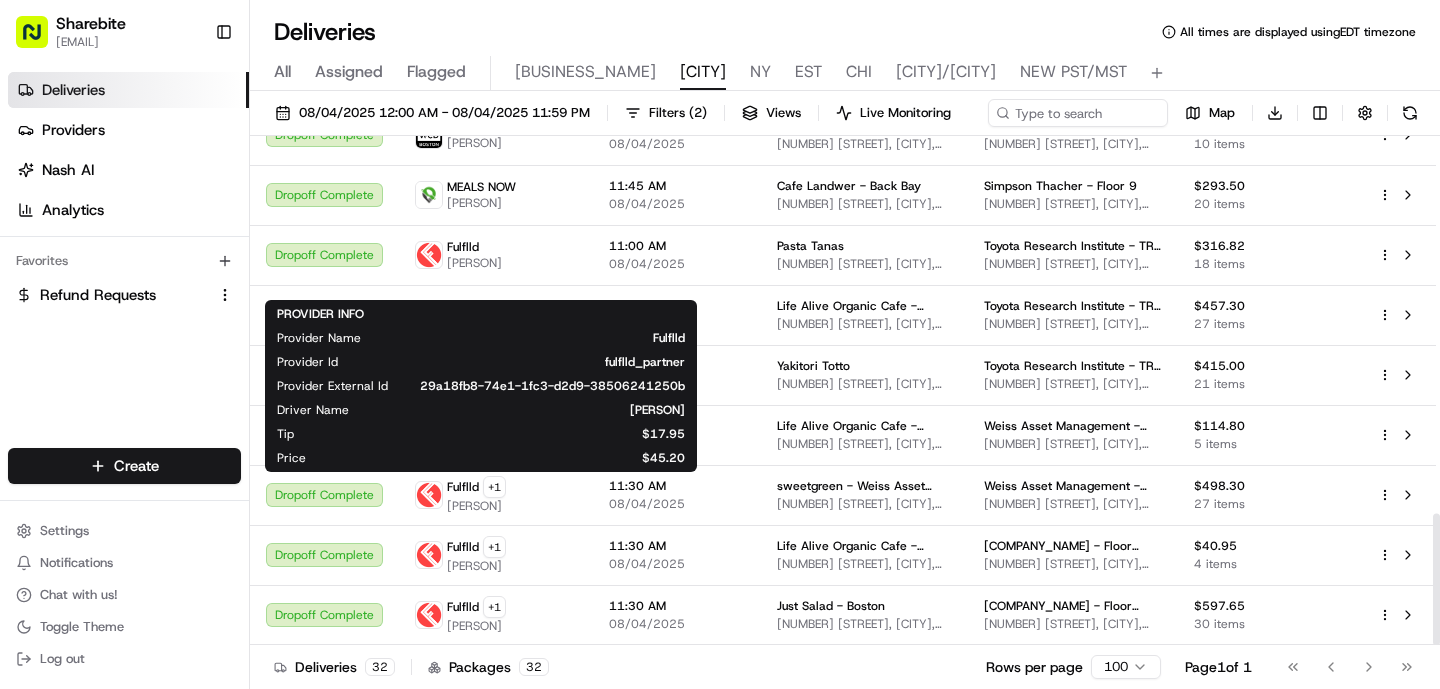 copy on "[PERSON]" 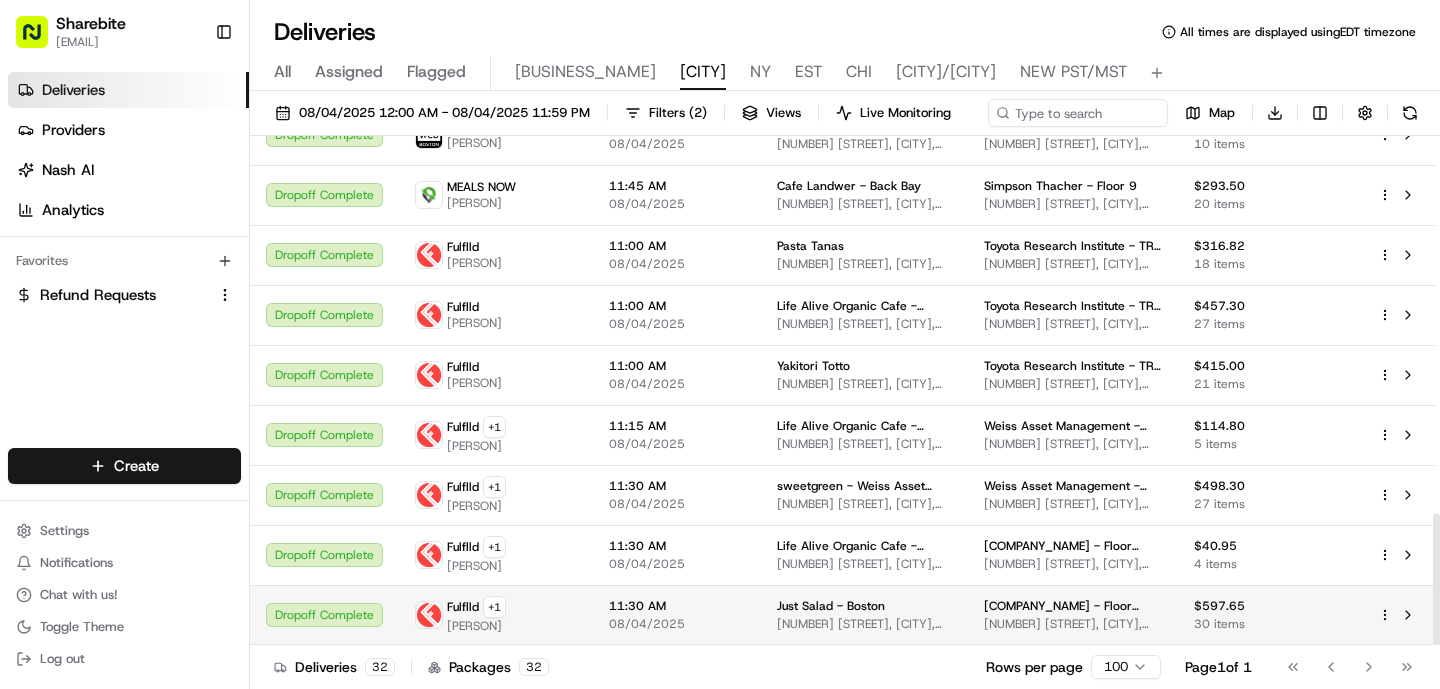 click on "Sharebite [EMAIL] Toggle Sidebar Deliveries Providers Nash AI Analytics Favorites Refund Requests Main Menu Members & Organization Organization Users Roles Preferences Customization Tracking Orchestration Automations Dispatch Strategy Locations Pickup Locations Dropoff Locations Billing Billing Refund Requests Integrations Notification Triggers Webhooks API Keys Request Logs Create Settings Notifications Chat with us! Toggle Theme Log out Deliveries All times are displayed using  EDT   timezone All Assigned Flagged AG [CITY] [CITY] [CITY] [CITY] [CITY] [CITY] [CITY] [CITY] [DATE] [TIME] - [DATE] [TIME] Filters ( 2 ) Views Live Monitoring Map Download Status Provider Original Pickup Time Pickup Location Dropoff Location Package Merchant Action Canceled MEALS NOW [PERSON] [TIME] [DATE] Bocadillos [NUMBER] [STREET], [CITY], [STATE], [COUNTRY] Advent - [CITY] + [CITY] - Floor 34 [NUMBER] [STREET], [CITY], [STATE], [COUNTRY] $50.00 1   item Dropoff Complete We Can Deliver Boston [PERSON] [TIME] 4" at bounding box center [720, 344] 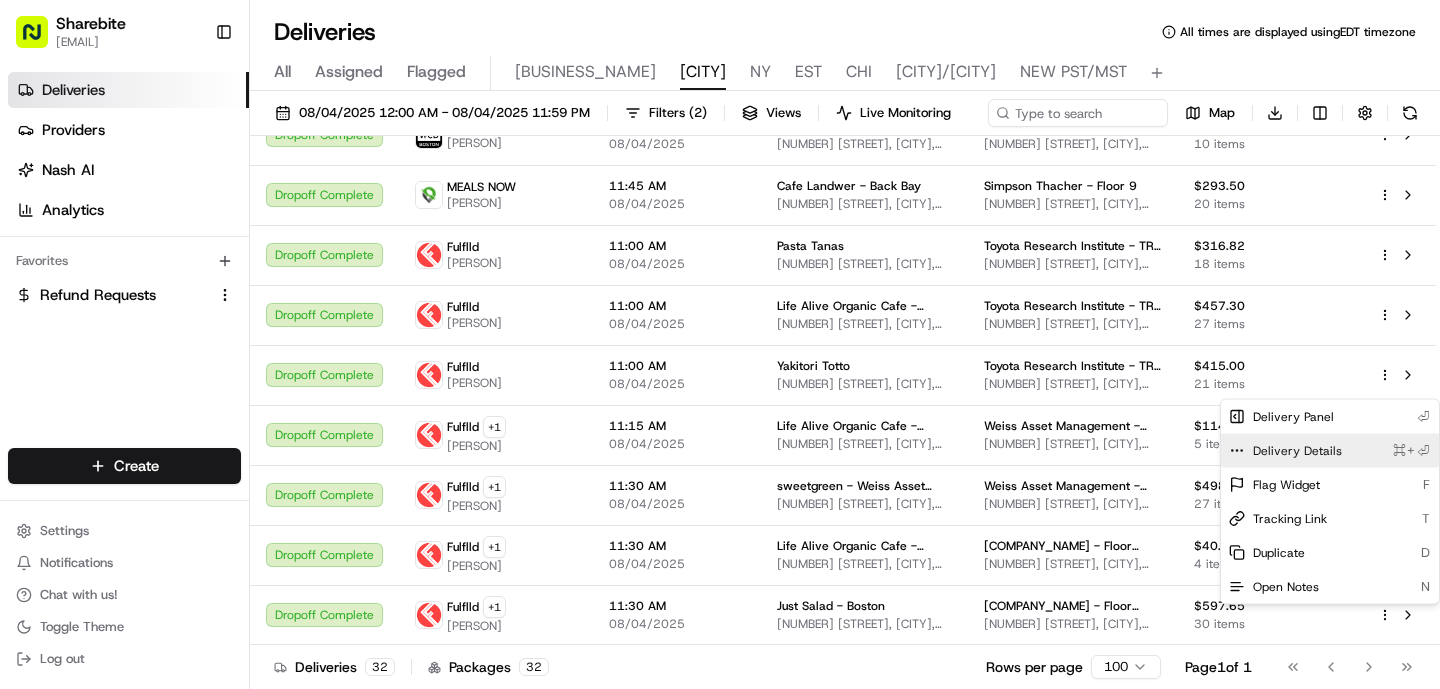 click on "Delivery Details" at bounding box center (1297, 451) 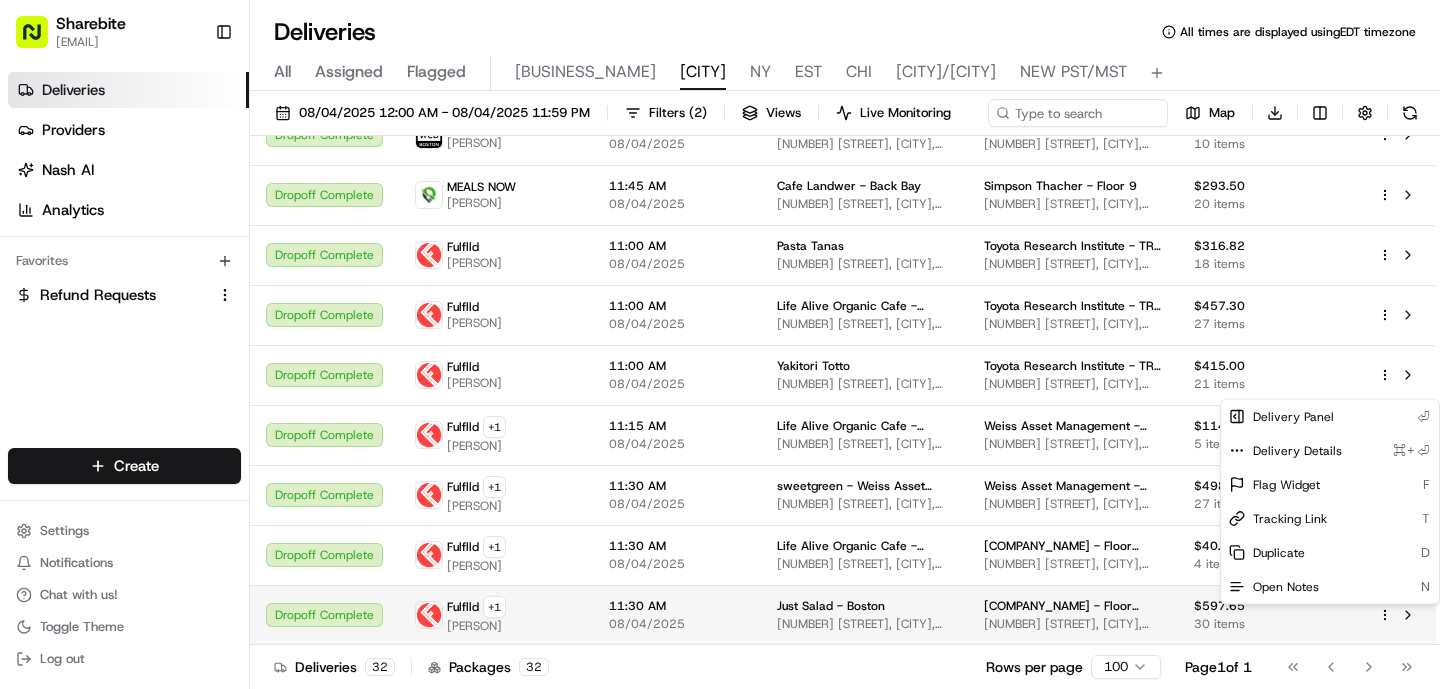 click on "Sharebite [EMAIL] Toggle Sidebar Deliveries Providers Nash AI Analytics Favorites Refund Requests Main Menu Members & Organization Organization Users Roles Preferences Customization Tracking Orchestration Automations Dispatch Strategy Locations Pickup Locations Dropoff Locations Billing Billing Refund Requests Integrations Notification Triggers Webhooks API Keys Request Logs Create Settings Notifications Chat with us! Toggle Theme Log out Deliveries All times are displayed using  EDT   timezone All Assigned Flagged AG [CITY] [CITY] [CITY] [CITY] [CITY] [CITY] [CITY] [CITY] [DATE] [TIME] - [DATE] [TIME] Filters ( 2 ) Views Live Monitoring Map Download Status Provider Original Pickup Time Pickup Location Dropoff Location Package Merchant Action Canceled MEALS NOW [PERSON] [TIME] [DATE] Bocadillos [NUMBER] [STREET], [CITY], [STATE], [COUNTRY] Advent - [CITY] + [CITY] - Floor 34 [NUMBER] [STREET], [CITY], [STATE], [COUNTRY] $50.00 1   item Dropoff Complete We Can Deliver Boston [PERSON] [TIME] 4" at bounding box center (720, 344) 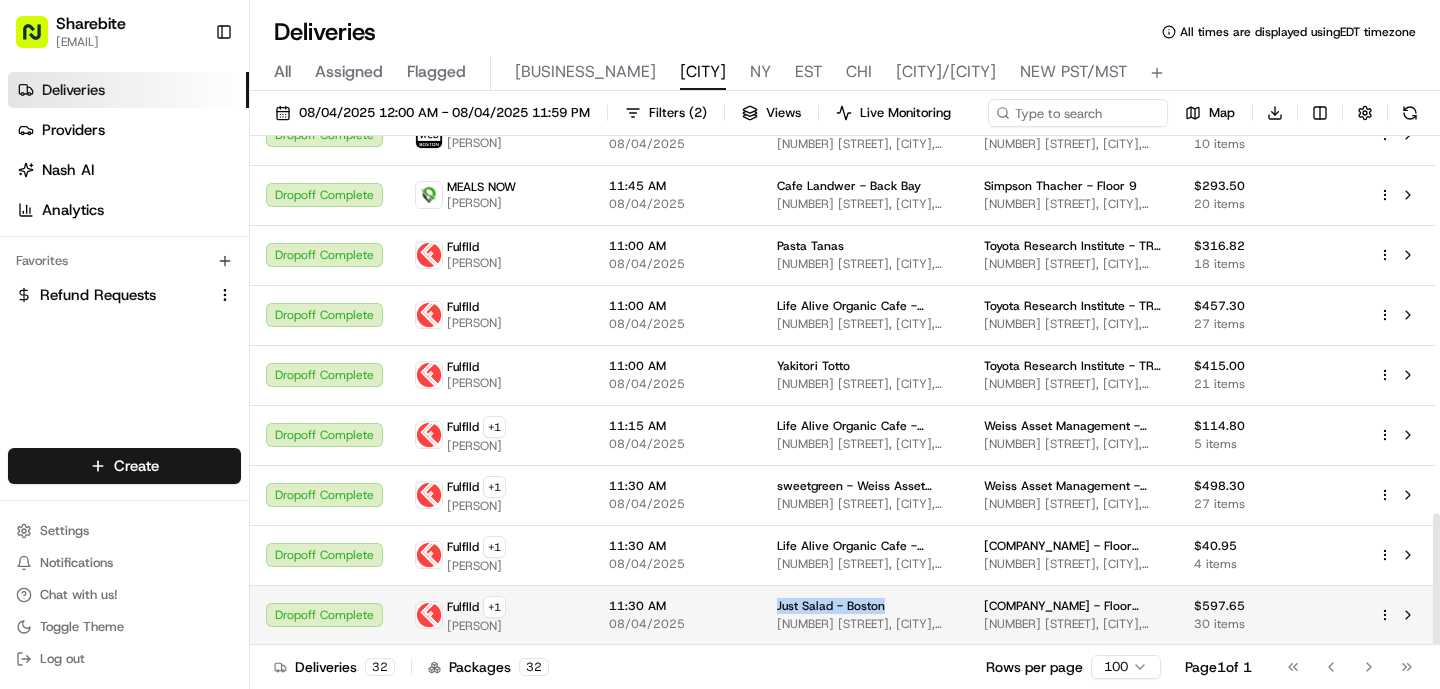 drag, startPoint x: 886, startPoint y: 606, endPoint x: 770, endPoint y: 608, distance: 116.01724 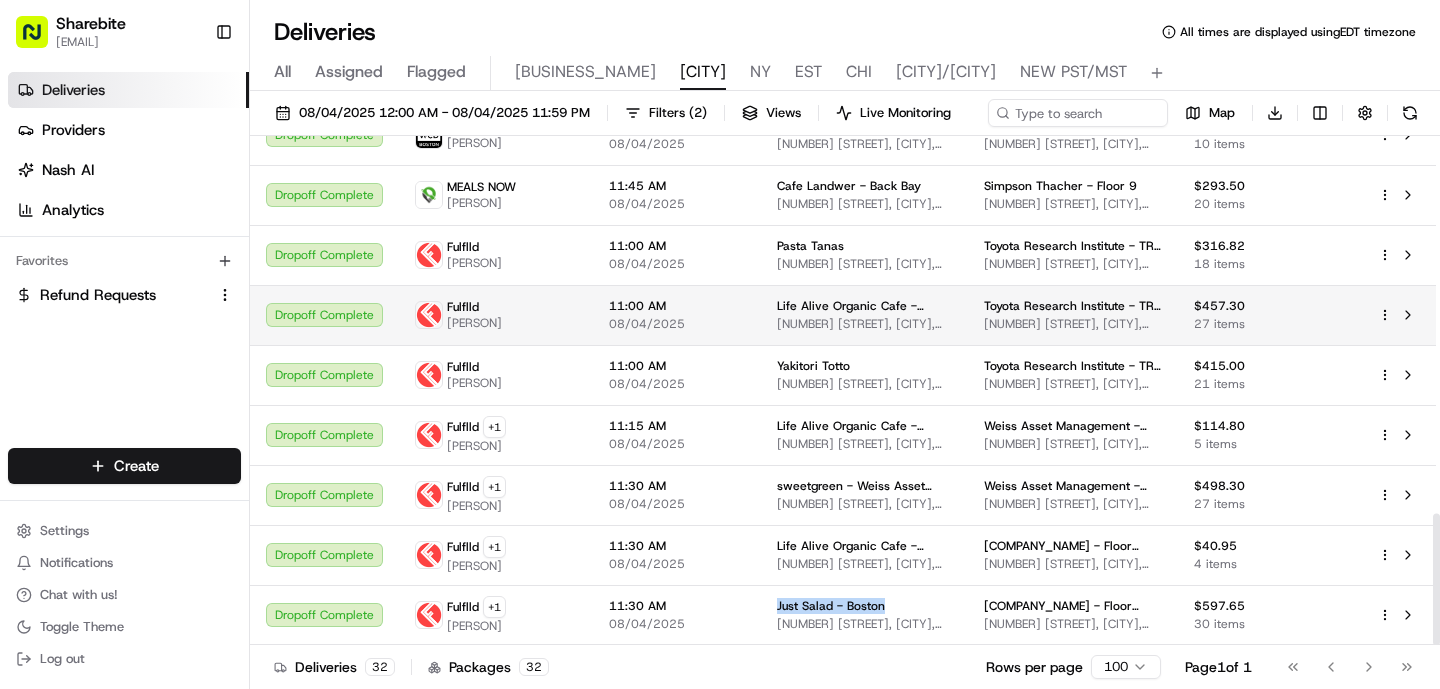 copy on "Just Salad - Boston" 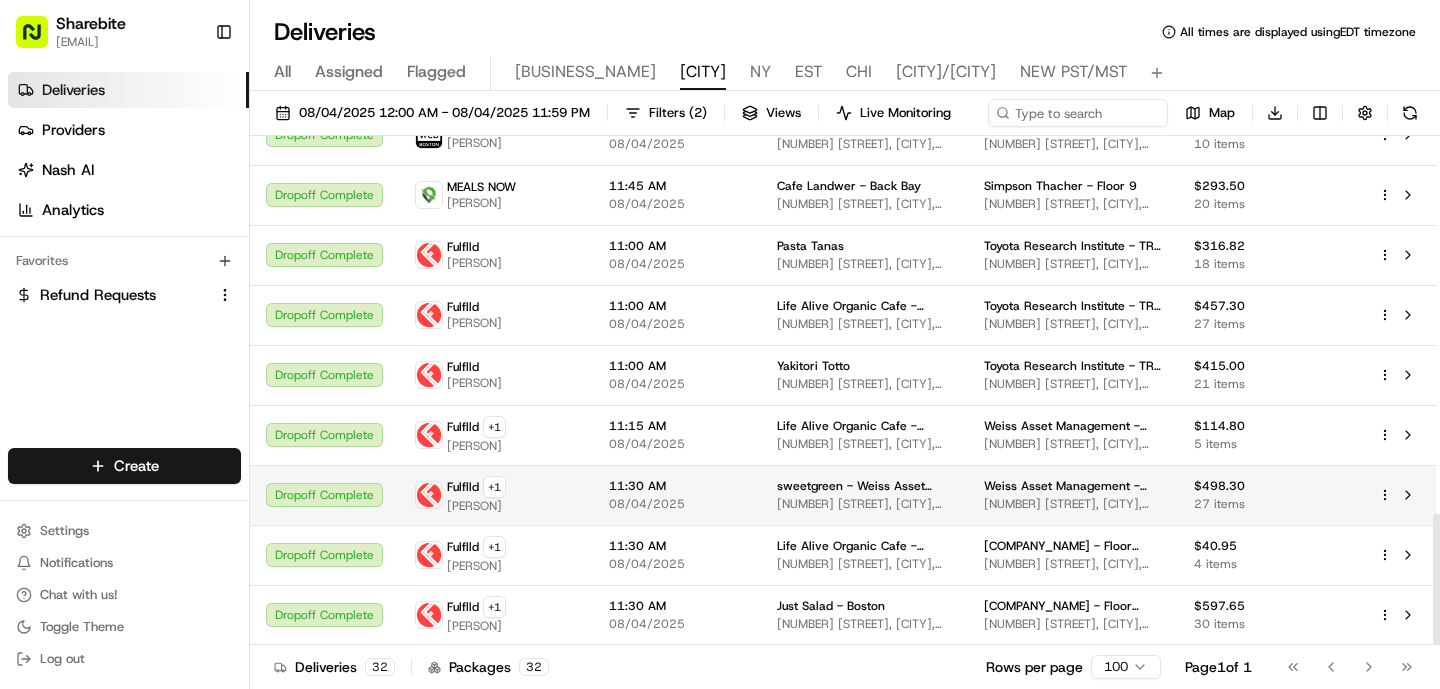 click on "Weiss Asset Management - Floor 16" at bounding box center [1073, 486] 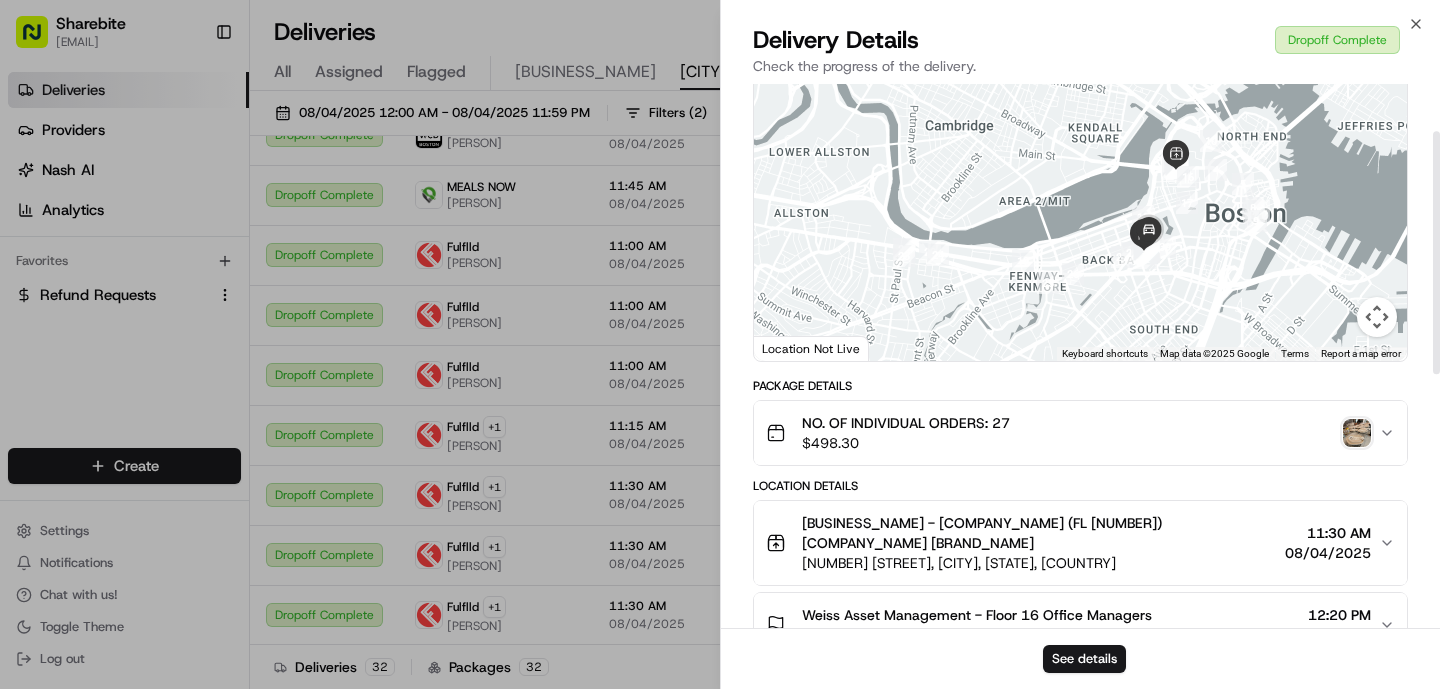scroll, scrollTop: 106, scrollLeft: 0, axis: vertical 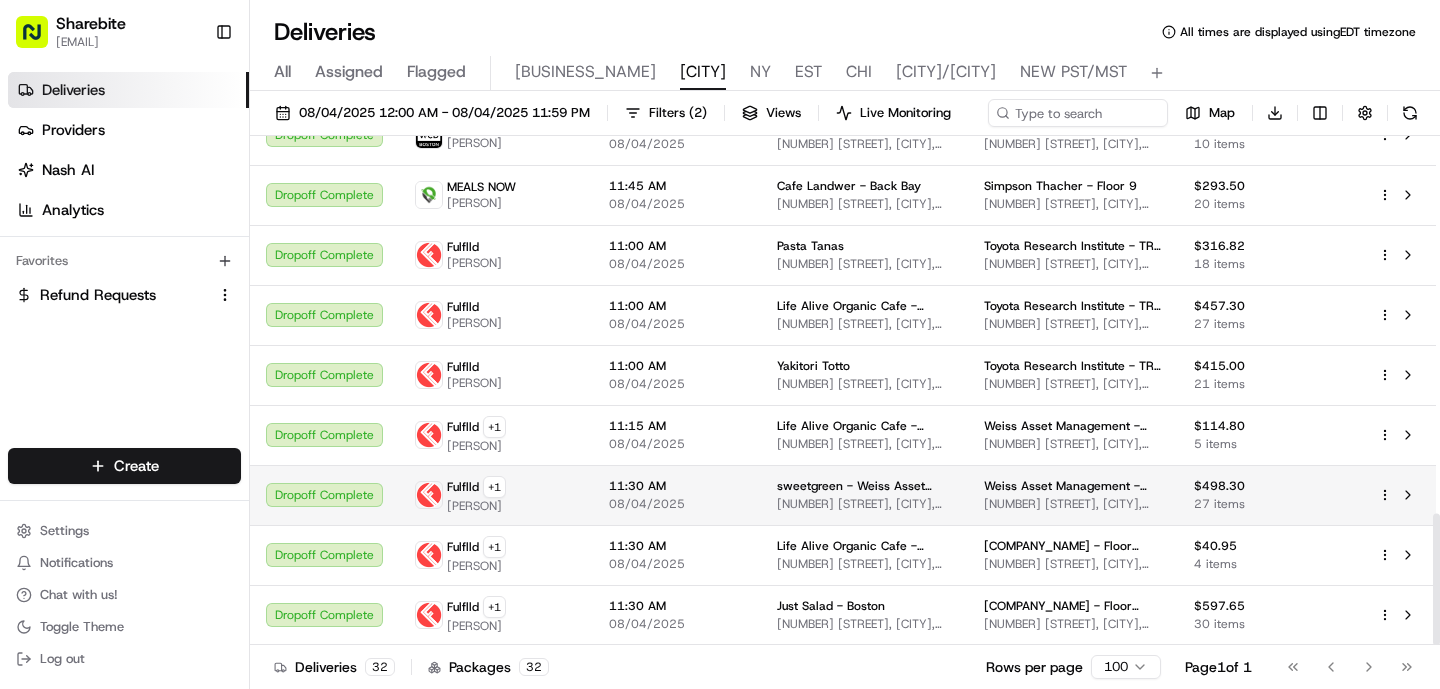 click on "[NUMBER] [STREET], [CITY], [STATE], [COUNTRY]" at bounding box center [864, 504] 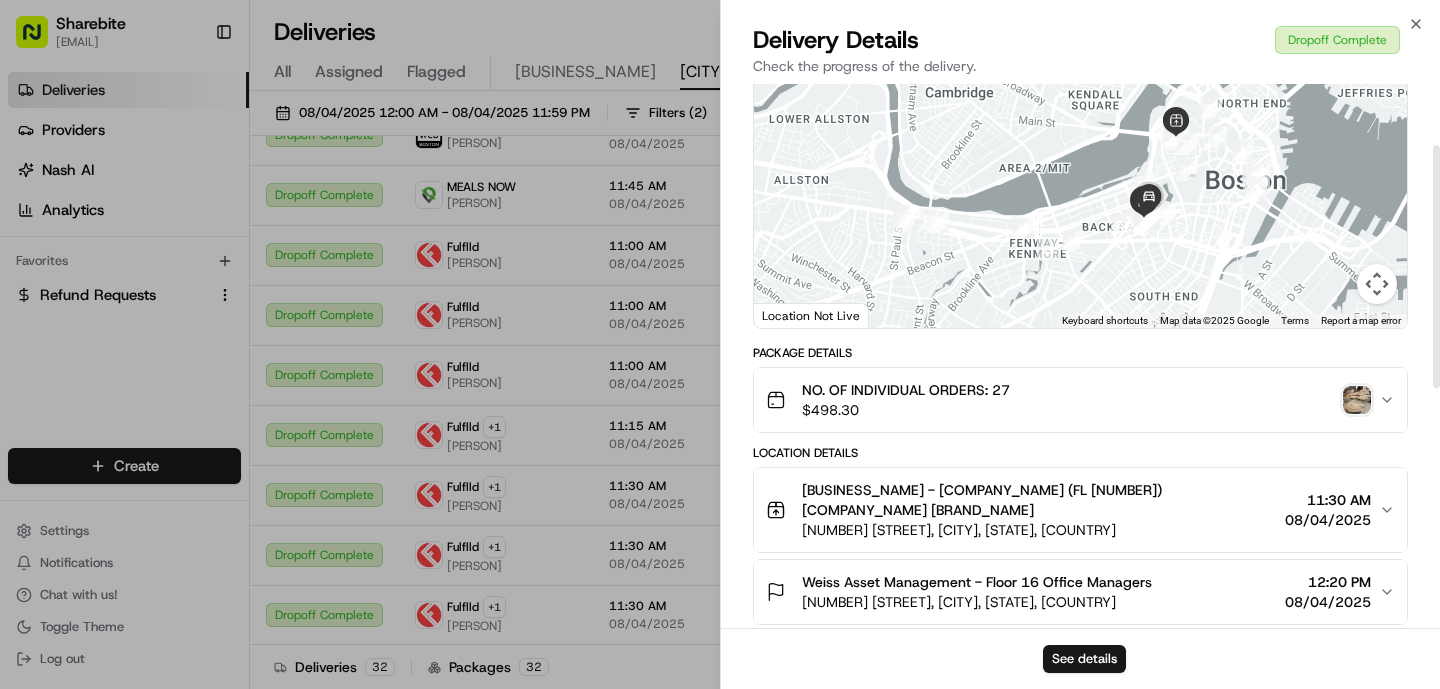 scroll, scrollTop: 137, scrollLeft: 0, axis: vertical 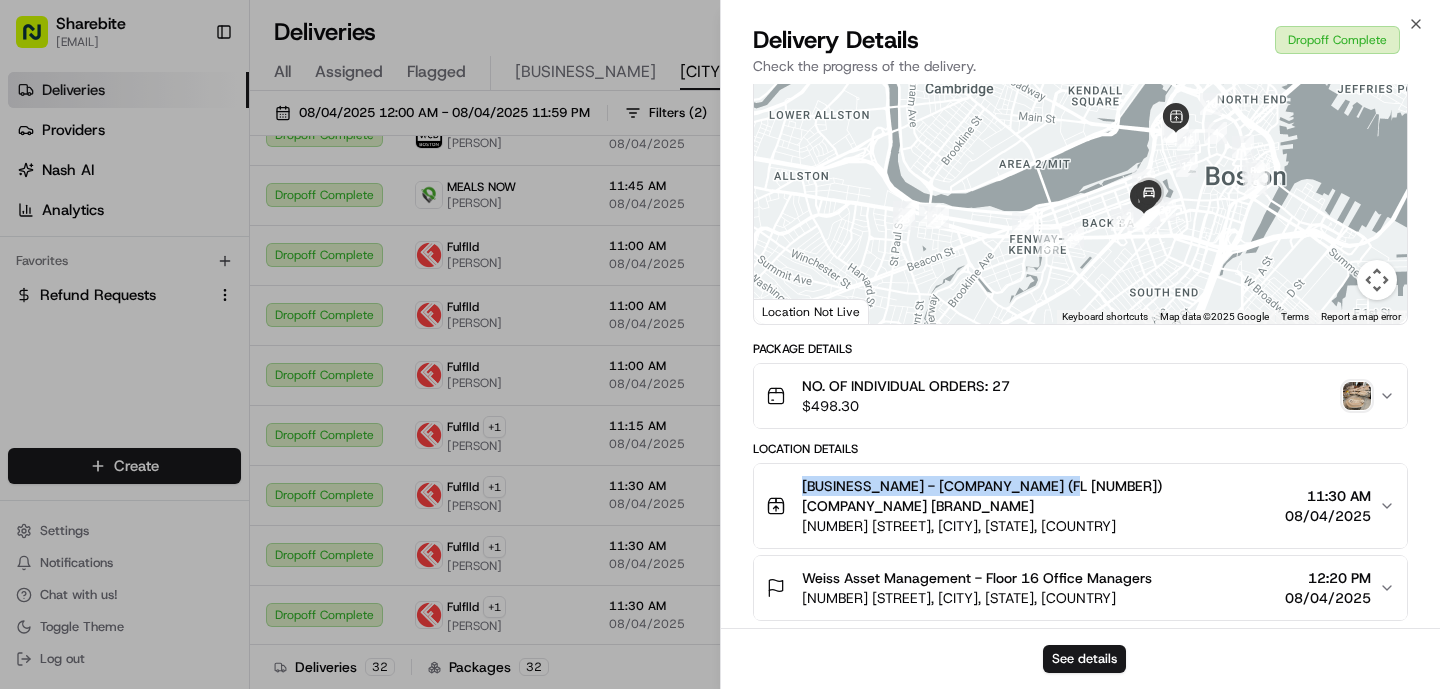 drag, startPoint x: 1058, startPoint y: 486, endPoint x: 797, endPoint y: 489, distance: 261.01724 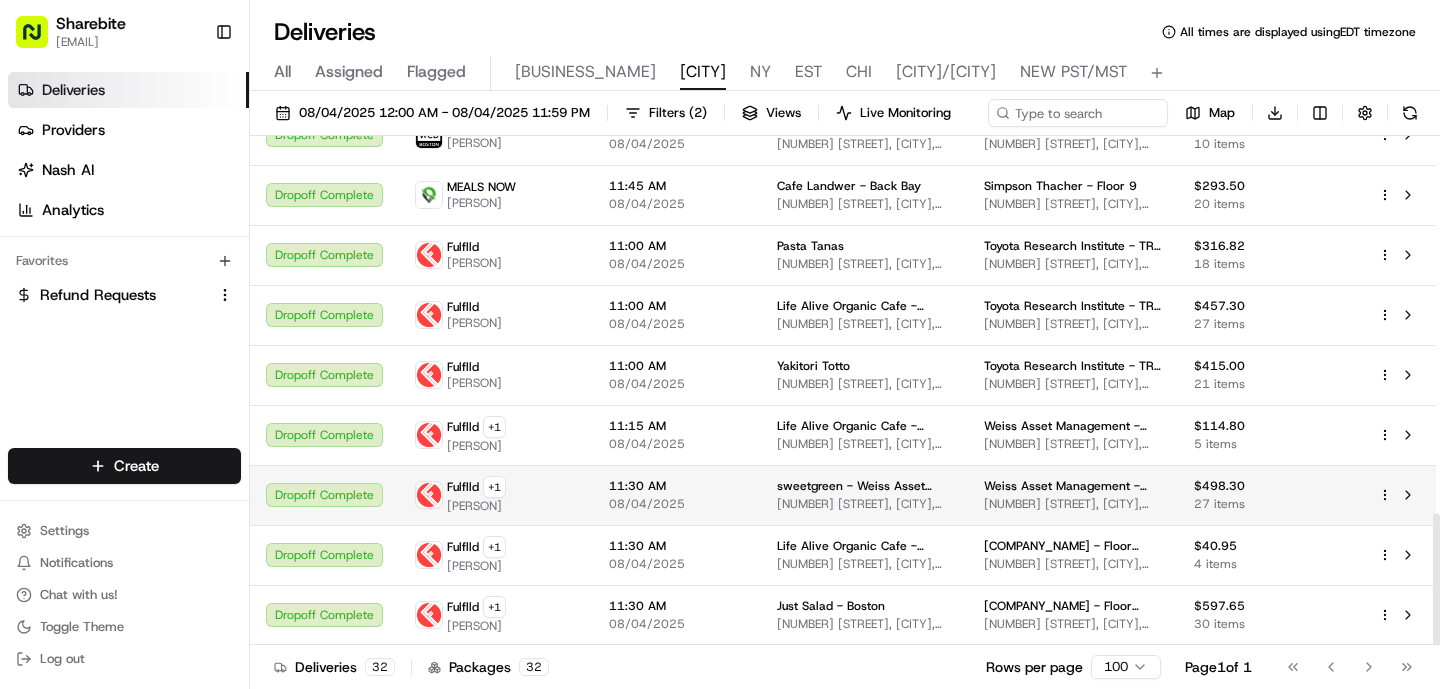 click on "Sharebite [EMAIL] Toggle Sidebar Deliveries Providers Nash AI Analytics Favorites Refund Requests Main Menu Members & Organization Organization Users Roles Preferences Customization Tracking Orchestration Automations Dispatch Strategy Locations Pickup Locations Dropoff Locations Billing Billing Refund Requests Integrations Notification Triggers Webhooks API Keys Request Logs Create Settings Notifications Chat with us! Toggle Theme Log out Deliveries All times are displayed using  EDT   timezone All Assigned Flagged AG [CITY] [CITY] [CITY] [CITY] [CITY] [CITY] [CITY] [CITY] [DATE] [TIME] - [DATE] [TIME] Filters ( 2 ) Views Live Monitoring Map Download Status Provider Original Pickup Time Pickup Location Dropoff Location Package Merchant Action Canceled MEALS NOW [PERSON] [TIME] [DATE] Bocadillos [NUMBER] [STREET], [CITY], [STATE], [COUNTRY] Advent - [CITY] + [CITY] - Floor 34 [NUMBER] [STREET], [CITY], [STATE], [COUNTRY] $50.00 1   item Dropoff Complete We Can Deliver Boston [PERSON] [TIME] 4" at bounding box center (720, 344) 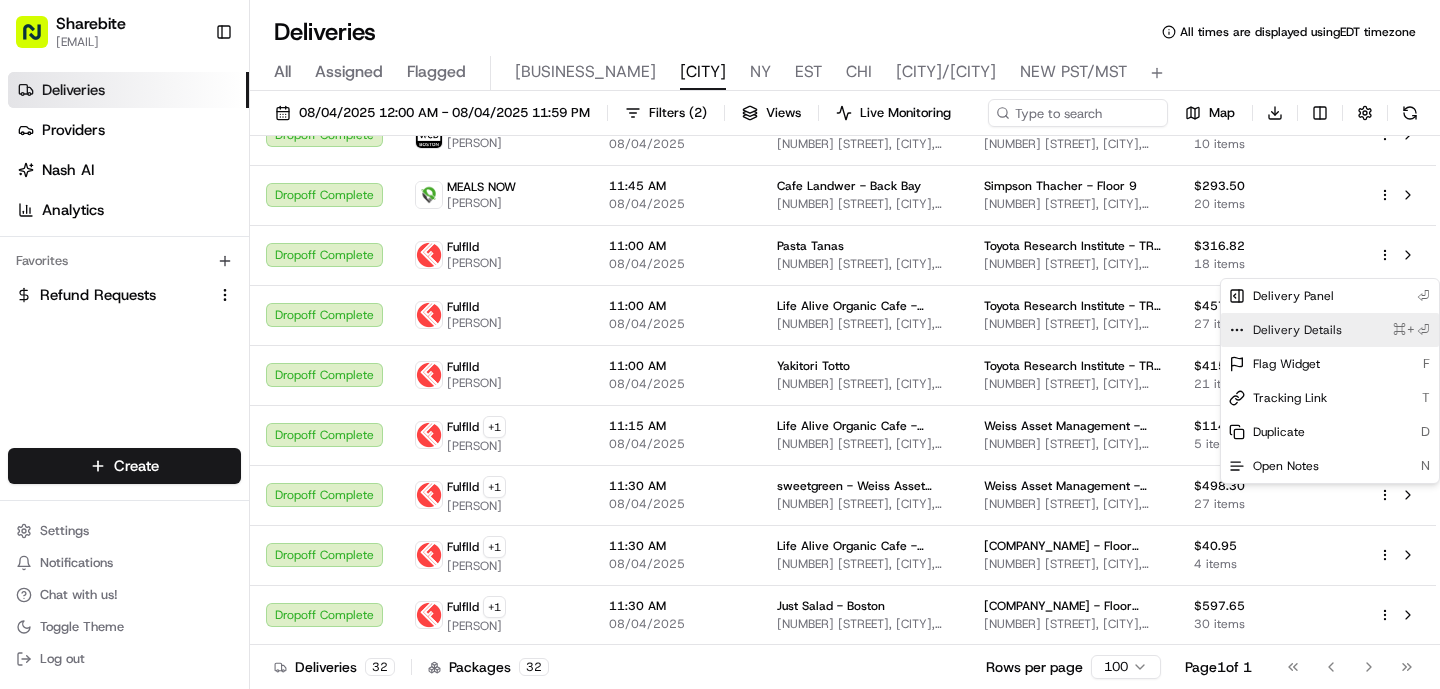 click on "Delivery Details" at bounding box center (1297, 330) 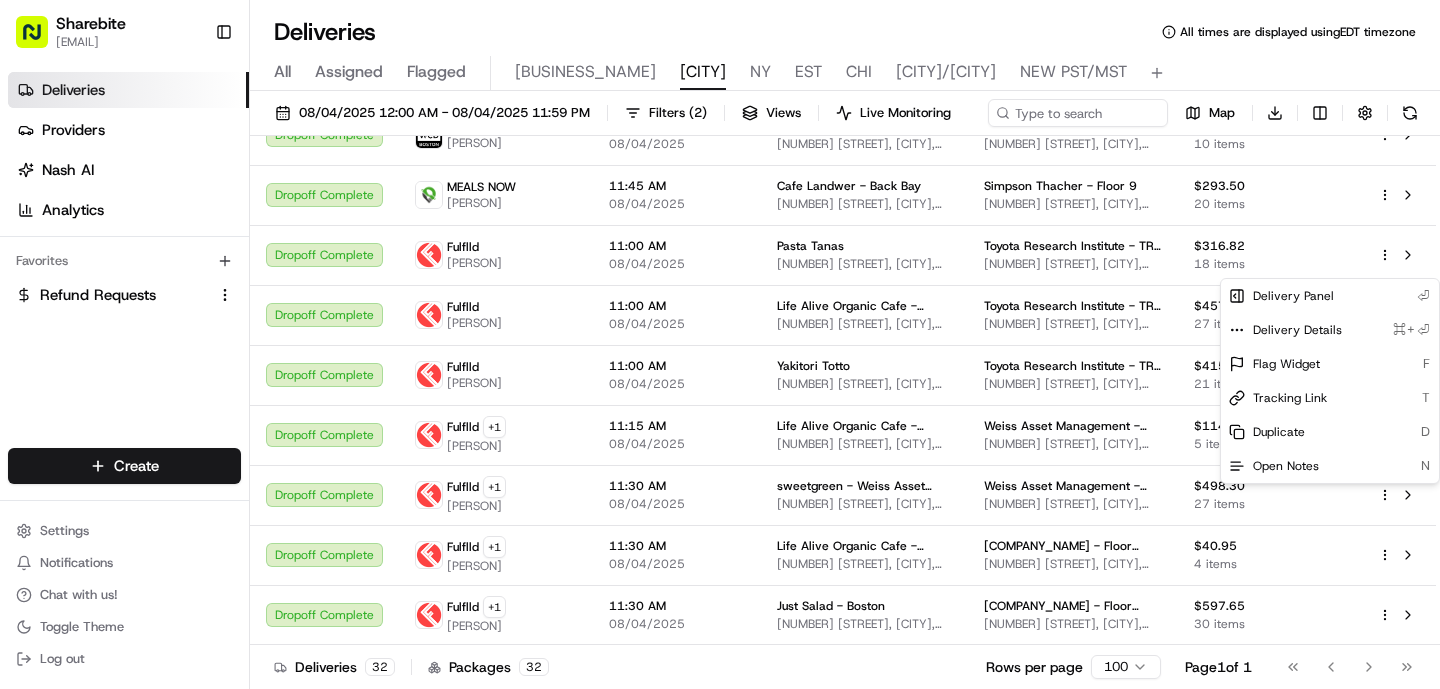 click on "Sharebite [EMAIL] Toggle Sidebar Deliveries Providers Nash AI Analytics Favorites Refund Requests Main Menu Members & Organization Organization Users Roles Preferences Customization Tracking Orchestration Automations Dispatch Strategy Locations Pickup Locations Dropoff Locations Billing Billing Refund Requests Integrations Notification Triggers Webhooks API Keys Request Logs Create Settings Notifications Chat with us! Toggle Theme Log out Deliveries All times are displayed using  EDT   timezone All Assigned Flagged AG [CITY] [CITY] [CITY] [CITY] [CITY] [CITY] [CITY] [CITY] [DATE] [TIME] - [DATE] [TIME] Filters ( 2 ) Views Live Monitoring Map Download Status Provider Original Pickup Time Pickup Location Dropoff Location Package Merchant Action Canceled MEALS NOW [PERSON] [TIME] [DATE] Bocadillos [NUMBER] [STREET], [CITY], [STATE], [COUNTRY] Advent - [CITY] + [CITY] - Floor 34 [NUMBER] [STREET], [CITY], [STATE], [COUNTRY] $50.00 1   item Dropoff Complete We Can Deliver Boston [PERSON] [TIME] 4" at bounding box center (720, 344) 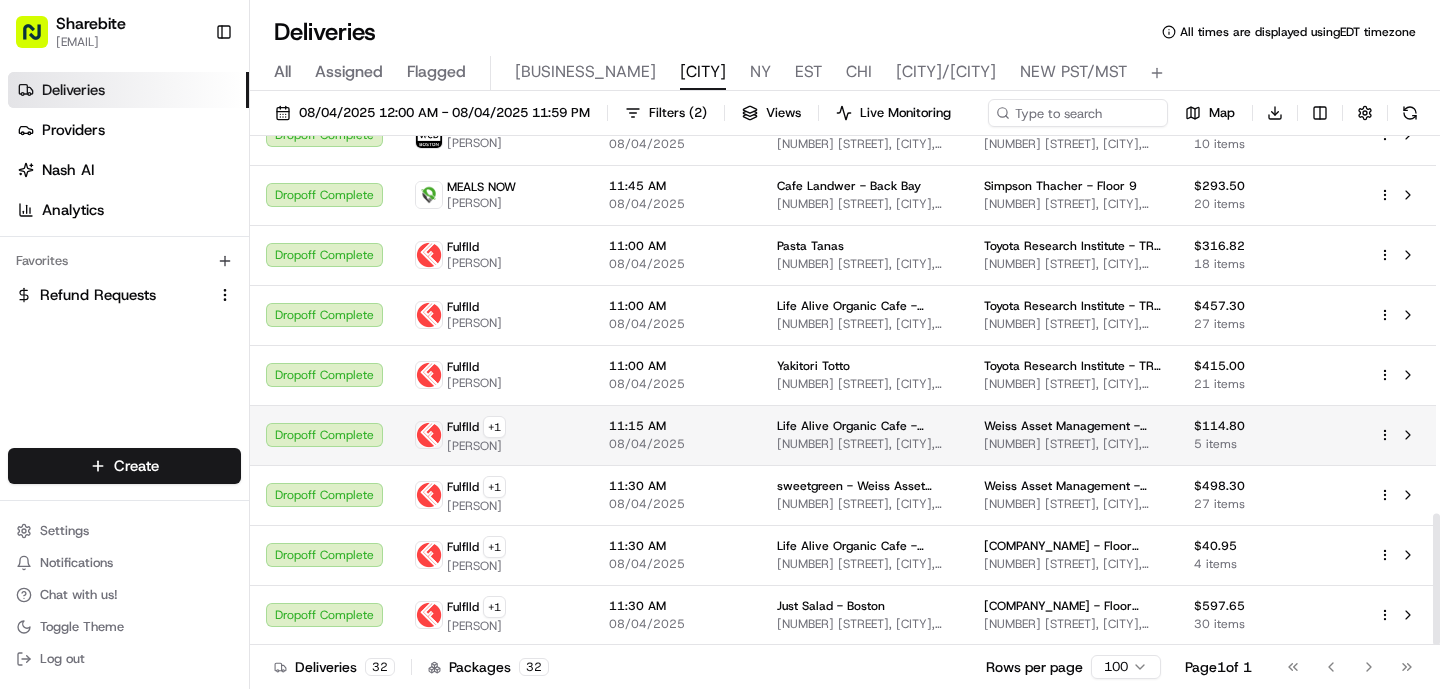 click on "Life Alive Organic Cafe - Boston" at bounding box center [864, 426] 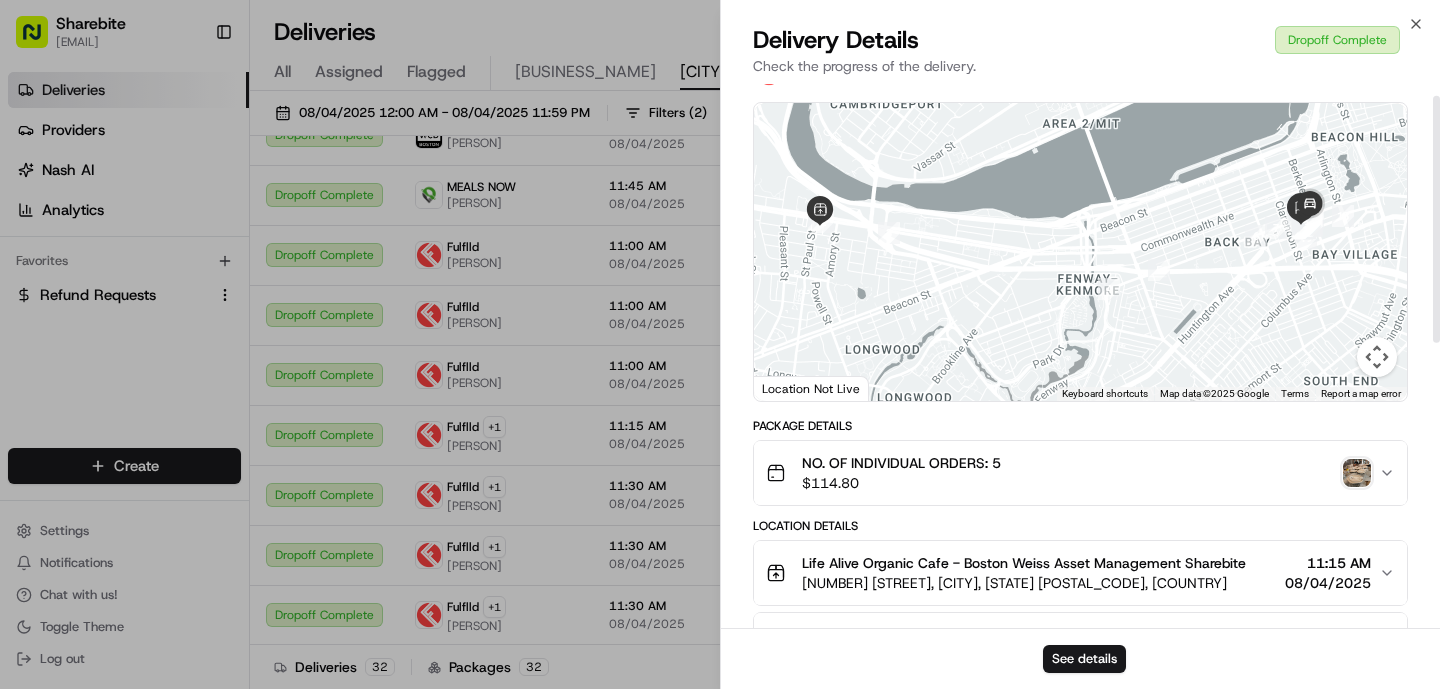 scroll, scrollTop: 61, scrollLeft: 0, axis: vertical 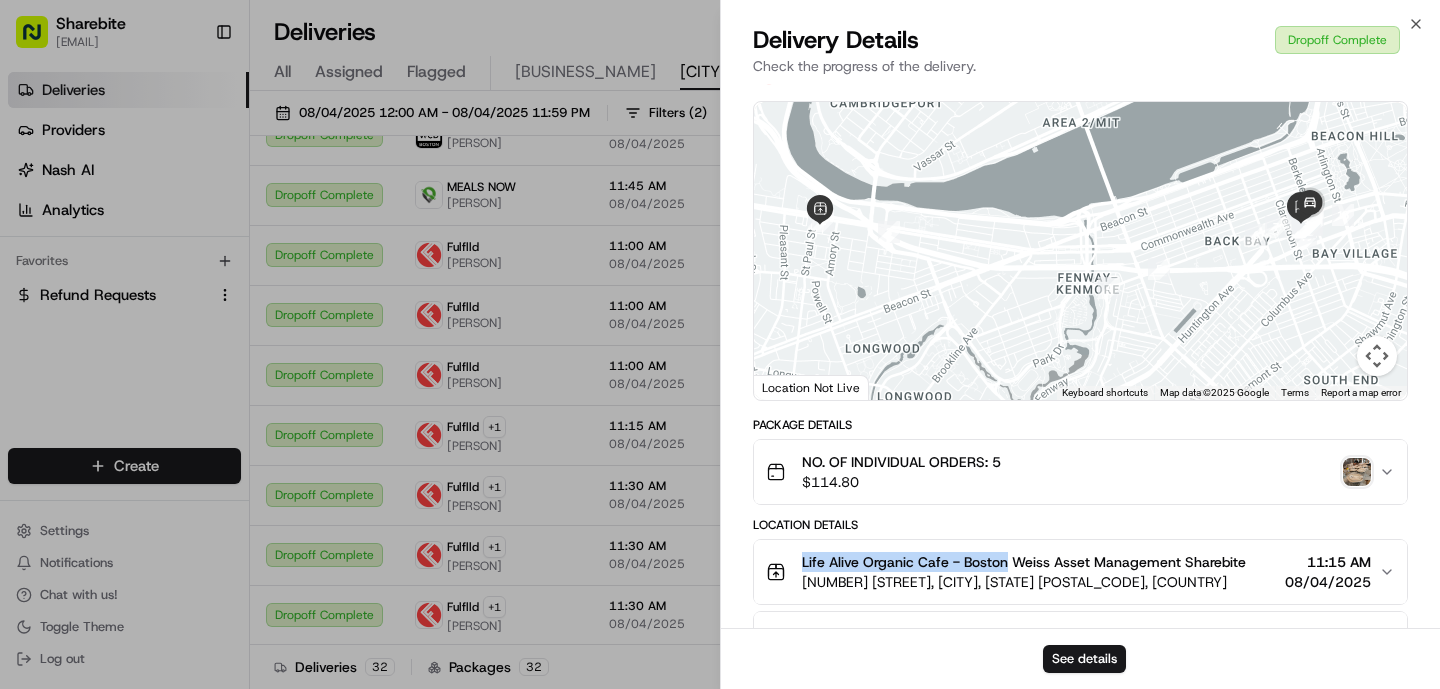 drag, startPoint x: 1005, startPoint y: 559, endPoint x: 796, endPoint y: 558, distance: 209.0024 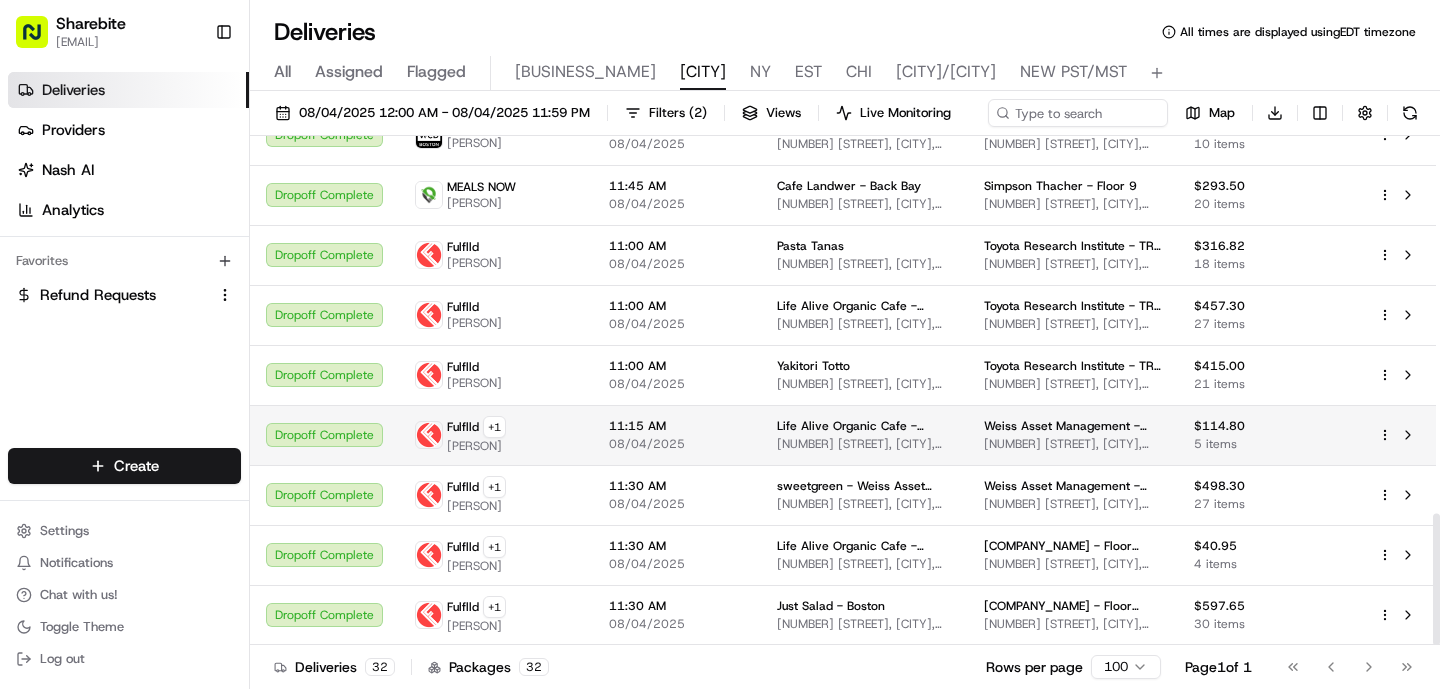 click on "Sharebite [EMAIL] Toggle Sidebar Deliveries Providers Nash AI Analytics Favorites Refund Requests Main Menu Members & Organization Organization Users Roles Preferences Customization Tracking Orchestration Automations Dispatch Strategy Locations Pickup Locations Dropoff Locations Billing Billing Refund Requests Integrations Notification Triggers Webhooks API Keys Request Logs Create Settings Notifications Chat with us! Toggle Theme Log out Deliveries All times are displayed using  EDT   timezone All Assigned Flagged AG [CITY] [CITY] [CITY] [CITY] [CITY] [CITY] [CITY] [CITY] [DATE] [TIME] - [DATE] [TIME] Filters ( 2 ) Views Live Monitoring Map Download Status Provider Original Pickup Time Pickup Location Dropoff Location Package Merchant Action Canceled MEALS NOW [PERSON] [TIME] [DATE] Bocadillos [NUMBER] [STREET], [CITY], [STATE], [COUNTRY] Advent - [CITY] + [CITY] - Floor 34 [NUMBER] [STREET], [CITY], [STATE], [COUNTRY] $50.00 1   item Dropoff Complete We Can Deliver Boston [PERSON] [TIME] 4" at bounding box center (720, 344) 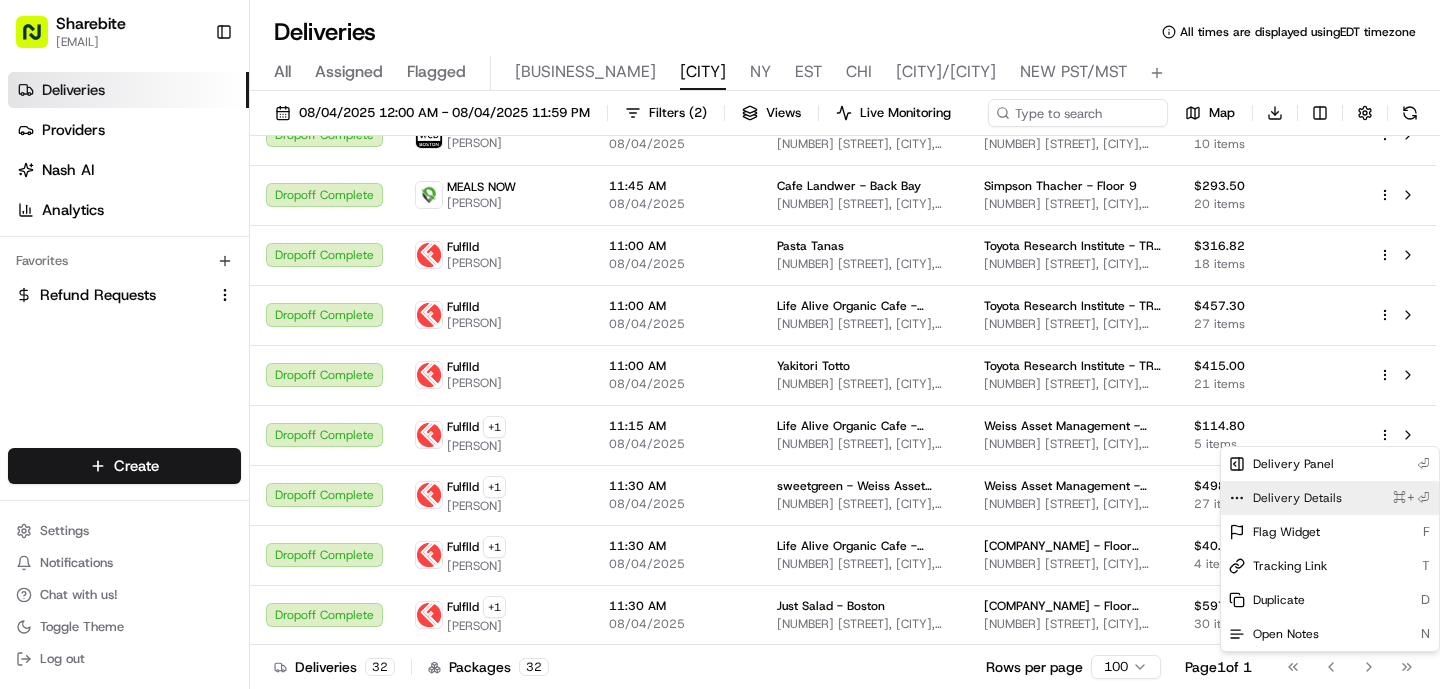 click on "Delivery Details ⌘+⏎" at bounding box center (1330, 498) 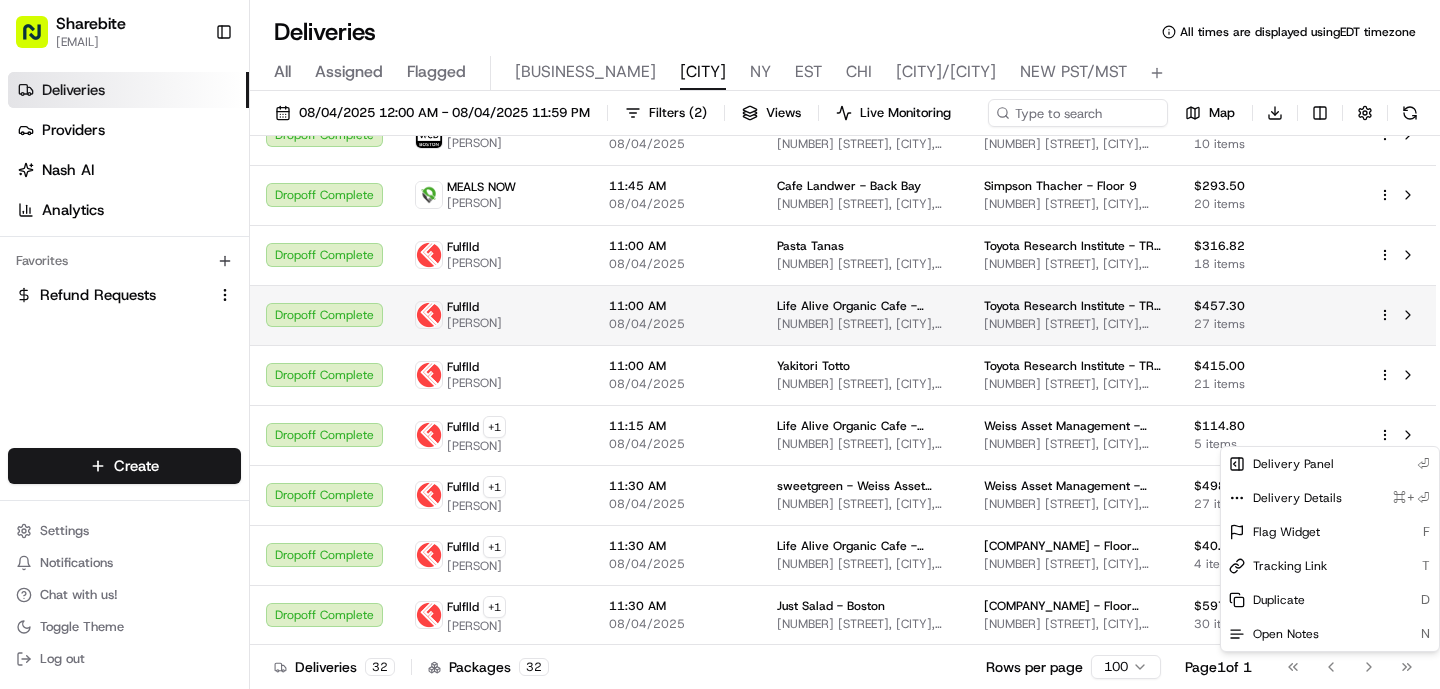 click on "Sharebite [EMAIL] Toggle Sidebar Deliveries Providers Nash AI Analytics Favorites Refund Requests Main Menu Members & Organization Organization Users Roles Preferences Customization Tracking Orchestration Automations Dispatch Strategy Locations Pickup Locations Dropoff Locations Billing Billing Refund Requests Integrations Notification Triggers Webhooks API Keys Request Logs Create Settings Notifications Chat with us! Toggle Theme Log out Deliveries All times are displayed using  EDT   timezone All Assigned Flagged AG [CITY] [CITY] [CITY] [CITY] [CITY] [CITY] [CITY] [CITY] [DATE] [TIME] - [DATE] [TIME] Filters ( 2 ) Views Live Monitoring Map Download Status Provider Original Pickup Time Pickup Location Dropoff Location Package Merchant Action Canceled MEALS NOW [PERSON] [TIME] [DATE] Bocadillos [NUMBER] [STREET], [CITY], [STATE], [COUNTRY] Advent - [CITY] + [CITY] - Floor 34 [NUMBER] [STREET], [CITY], [STATE], [COUNTRY] $50.00 1   item Dropoff Complete We Can Deliver Boston [PERSON] [TIME] 4" at bounding box center [720, 344] 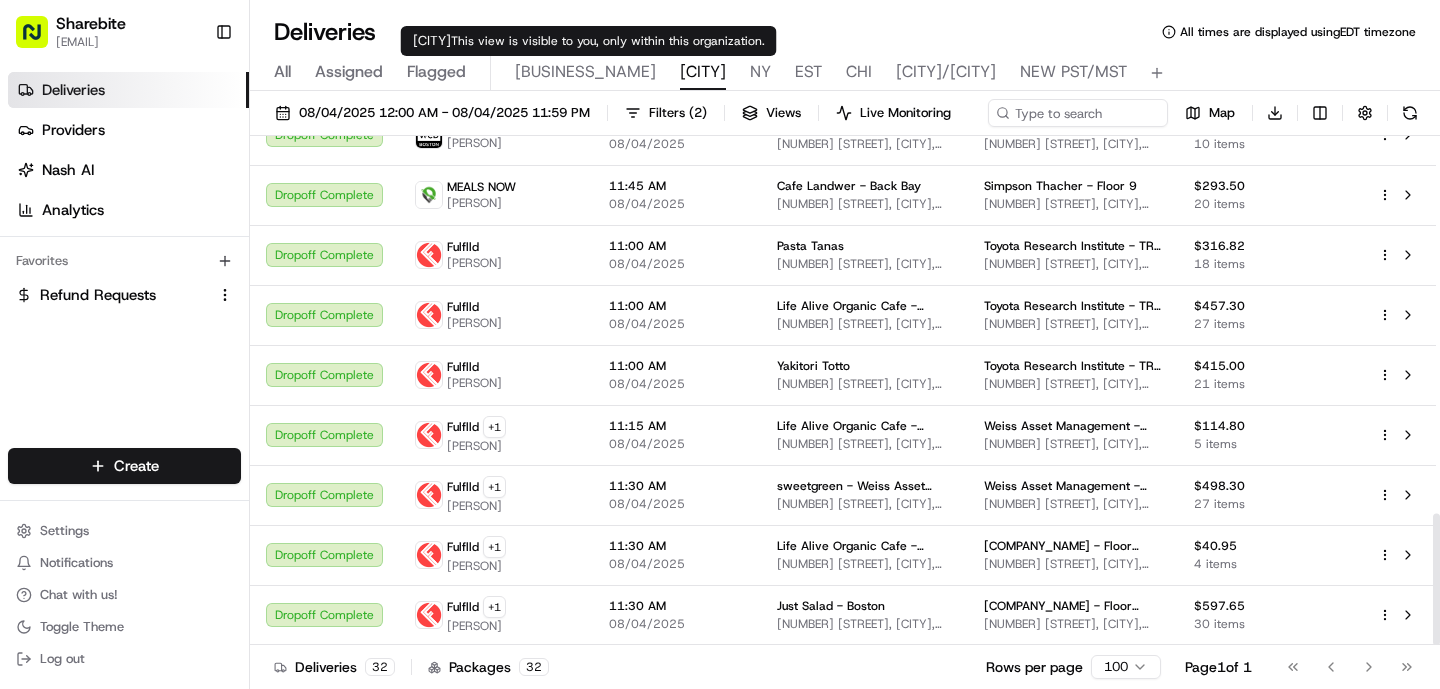 click on "Canceled MEALS NOW [PERSON] [TIME] [DATE] Bocadillos [NUMBER] [STREET], [CITY], [STATE], [COUNTRY] Advent - [CITY] + [CITY] - Floor 34 [NUMBER] [STREET], [CITY], [STATE], [COUNTRY] $50.00 1   item Dropoff Complete We Can Deliver Boston [PERSON] [TIME] [DATE] Bottega Fiorentina [NUMBER] [STREET], [CITY], [STATE], [COUNTRY] Advent - [CITY] + [CITY] - Floor 34 [NUMBER] [STREET], [CITY], [STATE], [COUNTRY] $83.48 4   items Dropoff Complete We Can Deliver Boston [PERSON] [TIME] [DATE] Pure Cold Press [NUMBER] [STREET], [CITY], [STATE], [COUNTRY] Advent - [CITY] + [CITY] - Floor 34 [NUMBER] [STREET], [CITY], [STATE], [COUNTRY] $149.08 7   items Dropoff Complete MEALS NOW [PERSON] [TIME] [DATE] Just Salad - Boston [NUMBER] [STREET], [CITY], [STATE], [COUNTRY] Advent - [CITY] + [CITY] - Floor 34 [NUMBER] [STREET], [CITY], [STATE], [COUNTRY] $493.50 25   items" at bounding box center (845, 392) 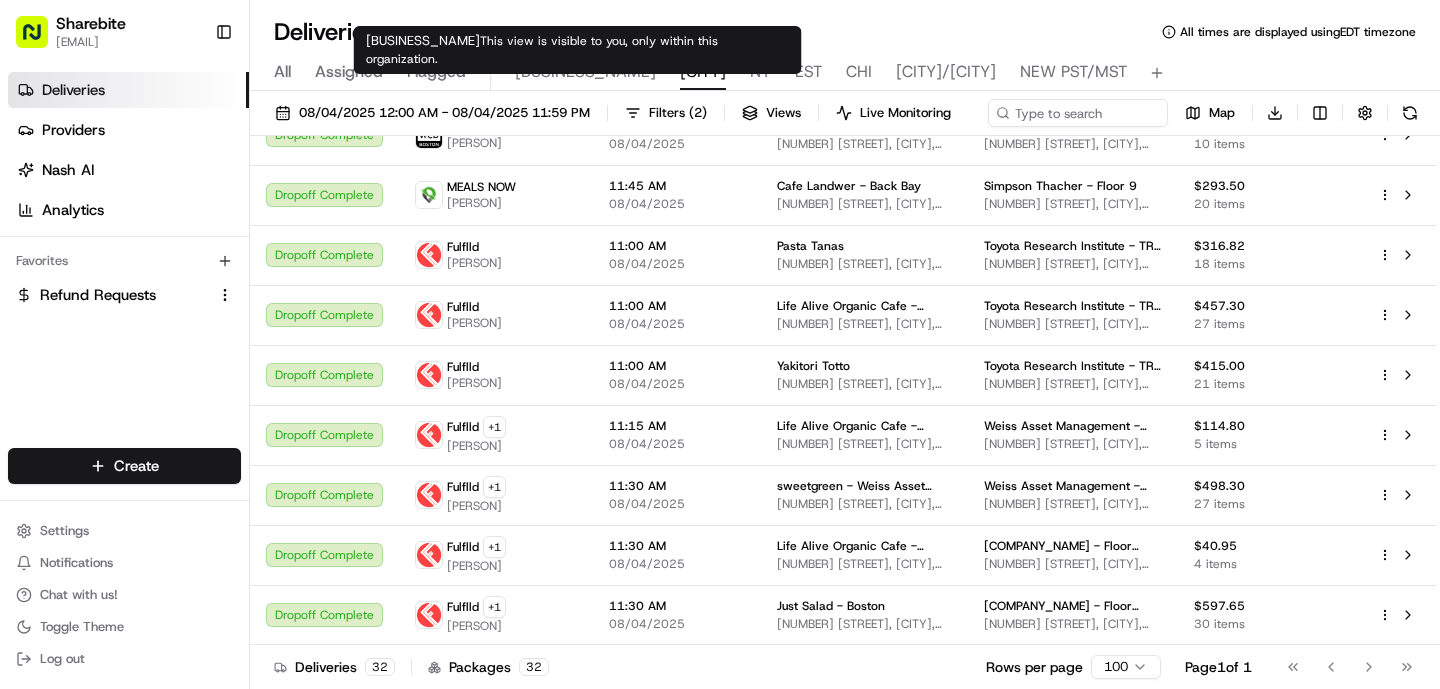 click on "[BUSINESS_NAME]" at bounding box center [585, 72] 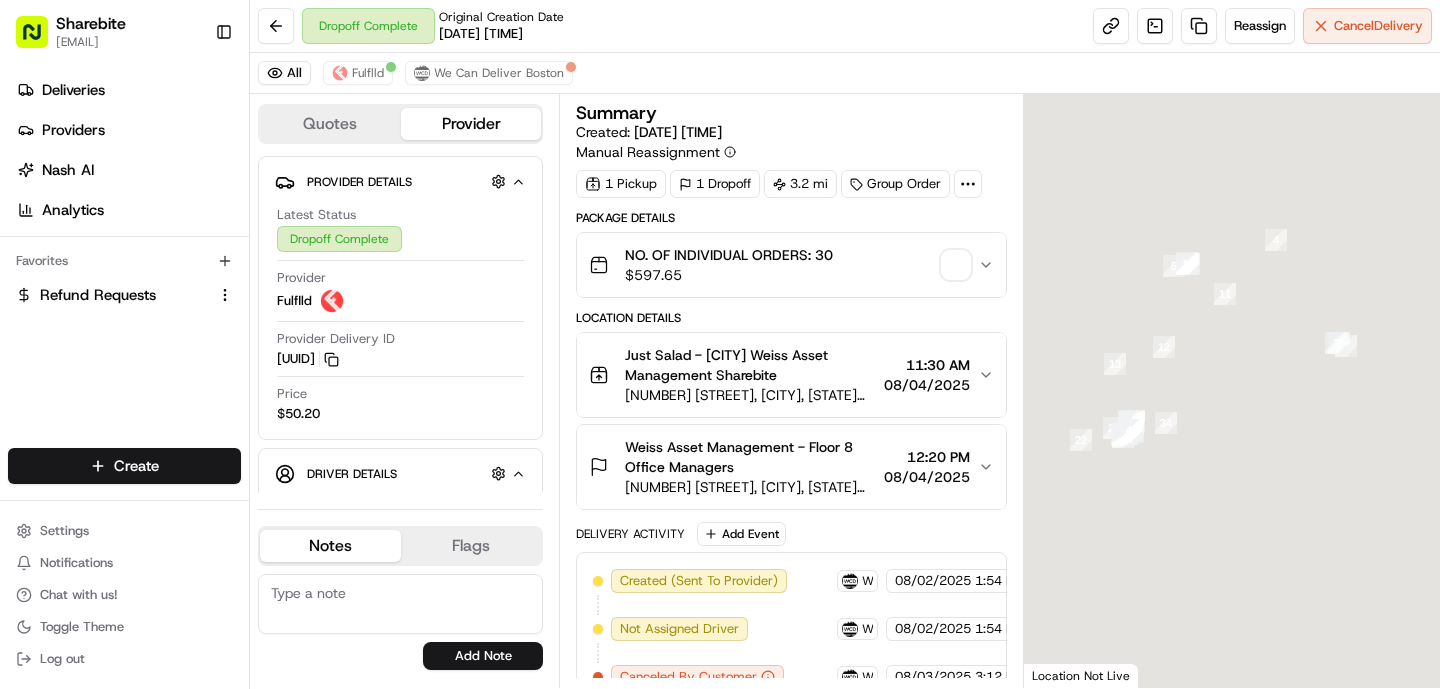 scroll, scrollTop: 0, scrollLeft: 0, axis: both 